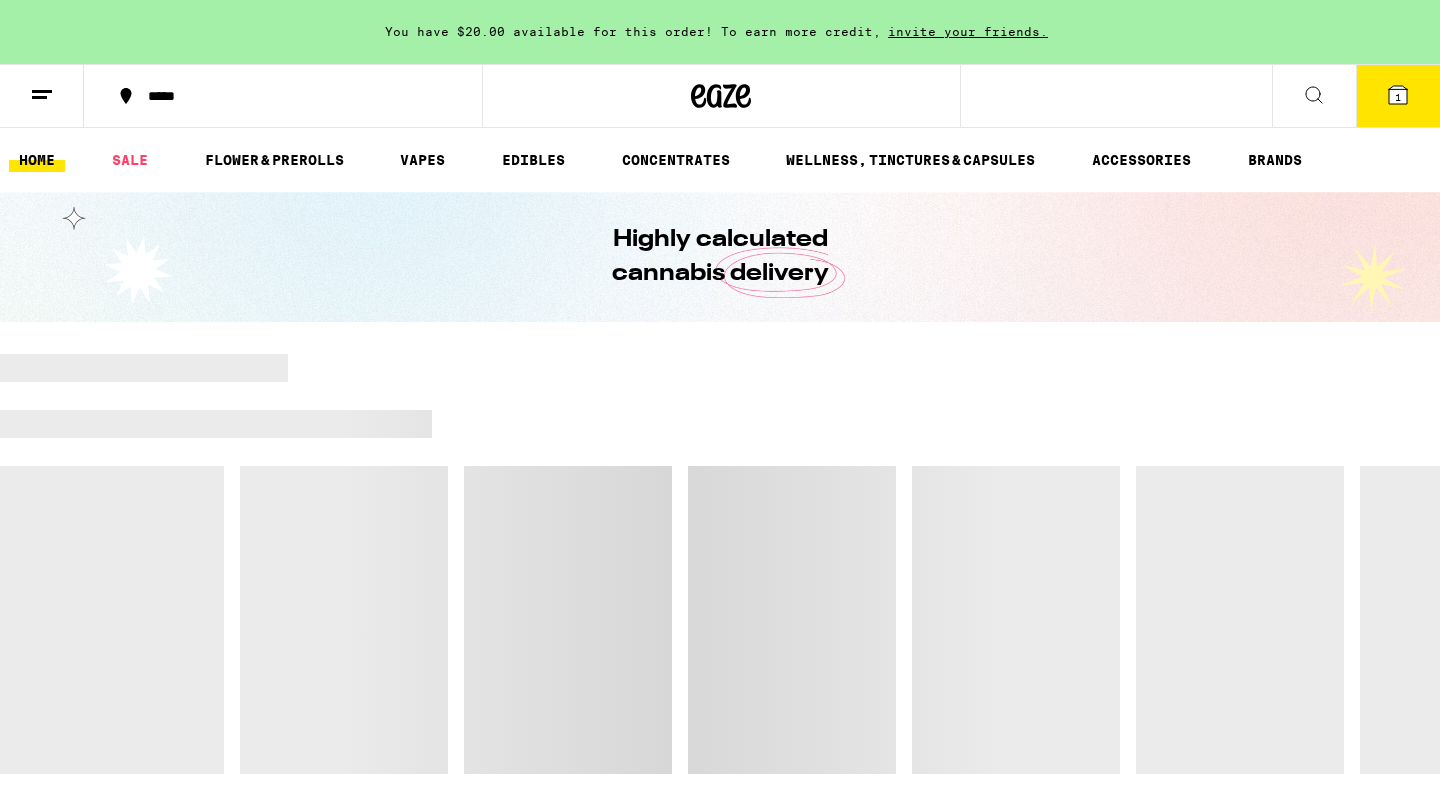 scroll, scrollTop: 0, scrollLeft: 0, axis: both 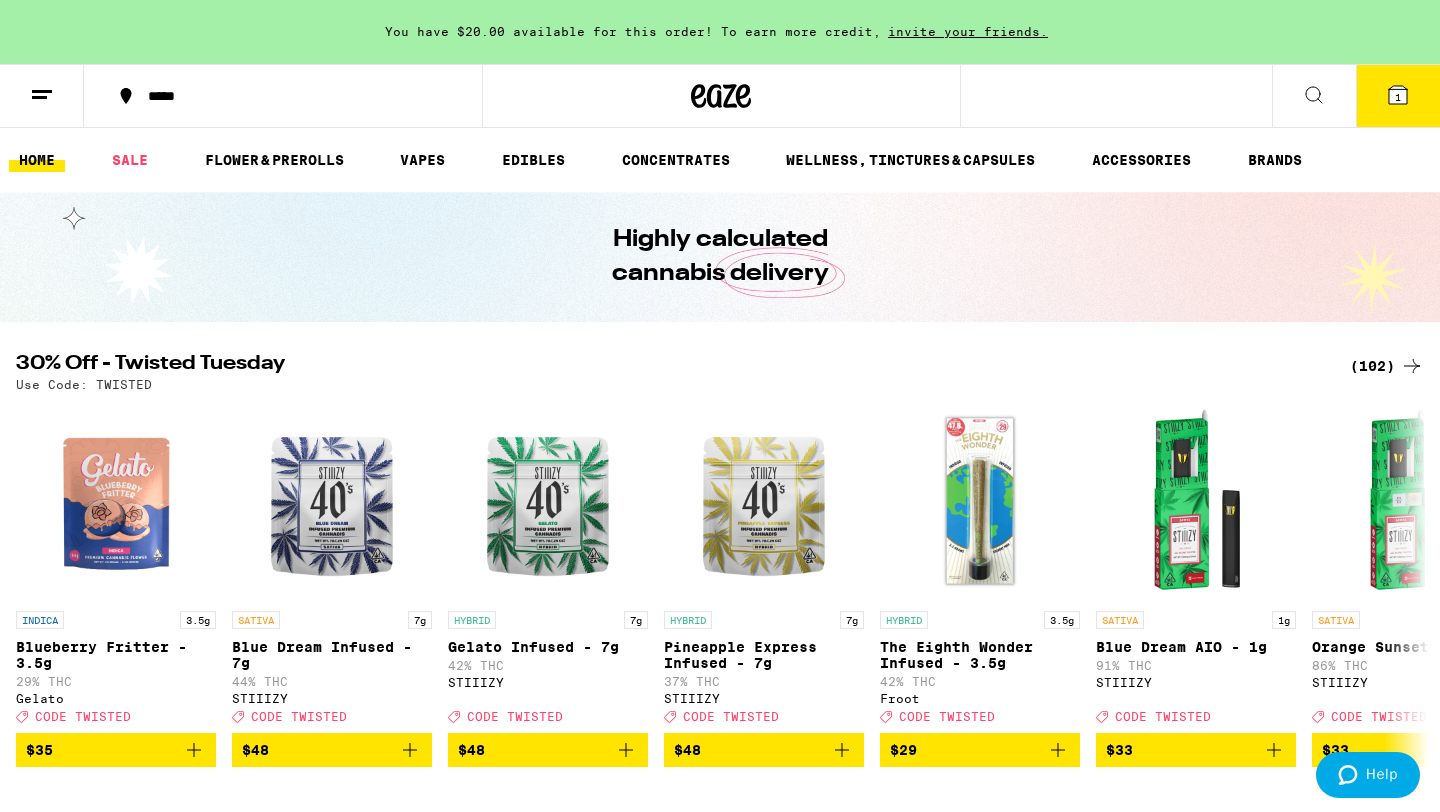 click on "1" at bounding box center (1398, 97) 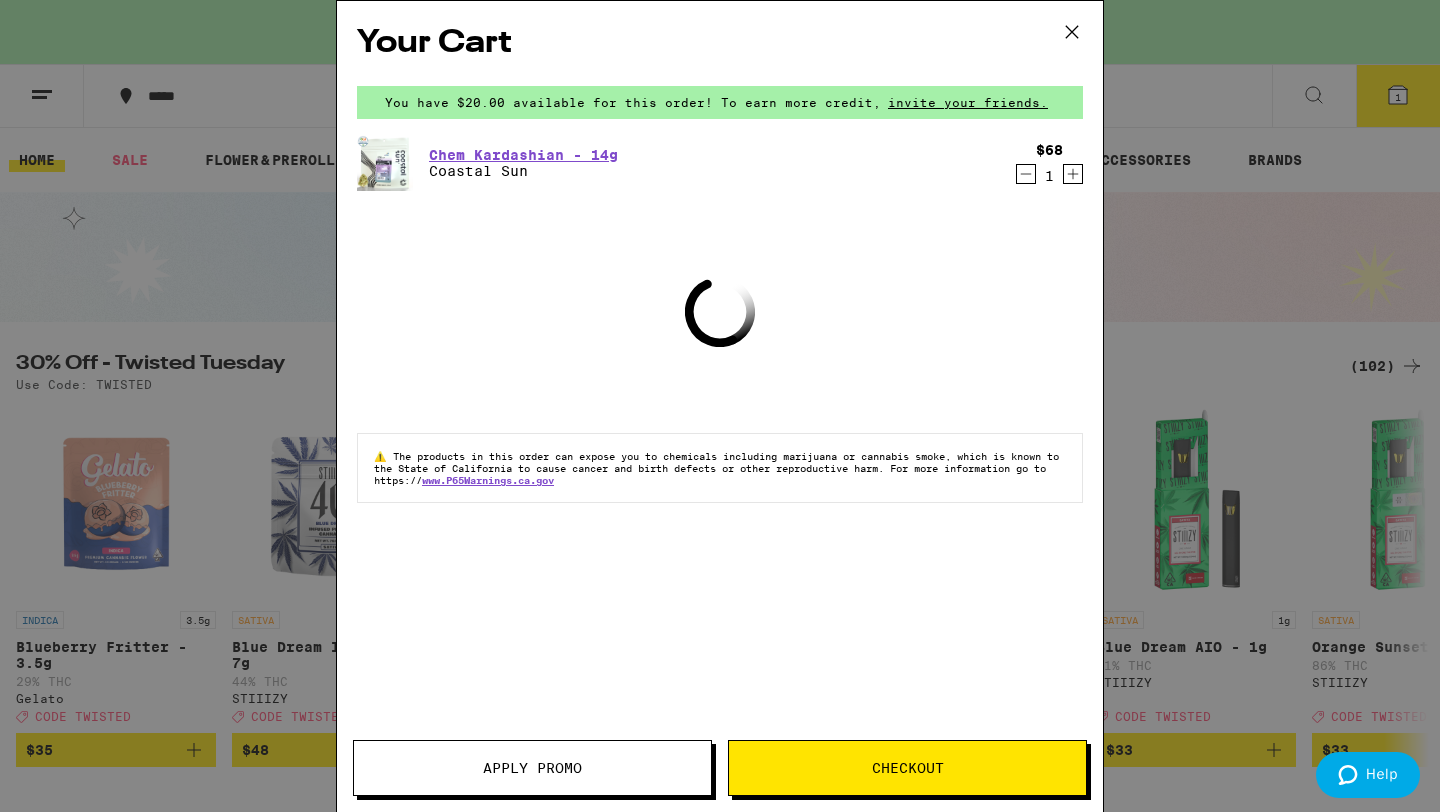 click 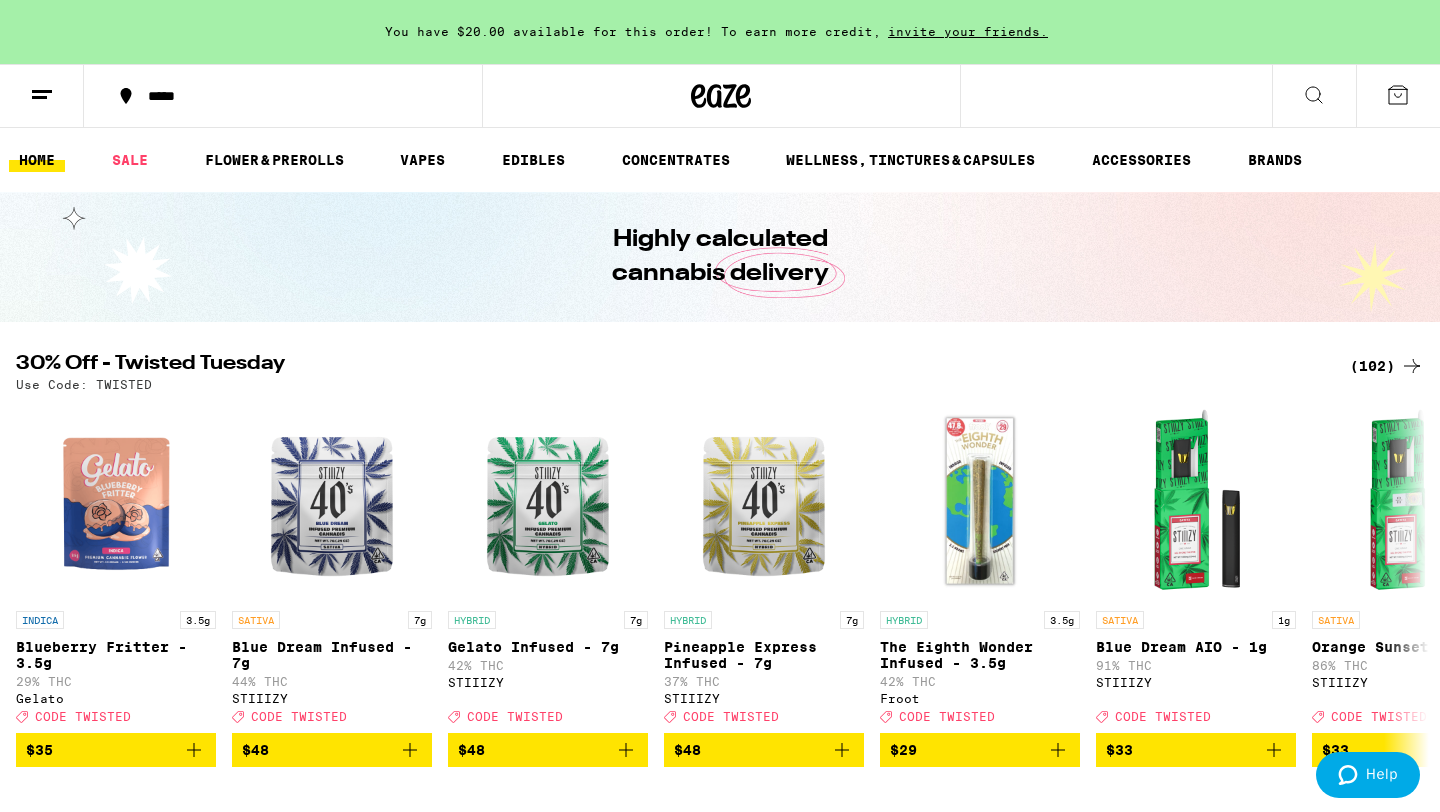 scroll, scrollTop: 0, scrollLeft: 0, axis: both 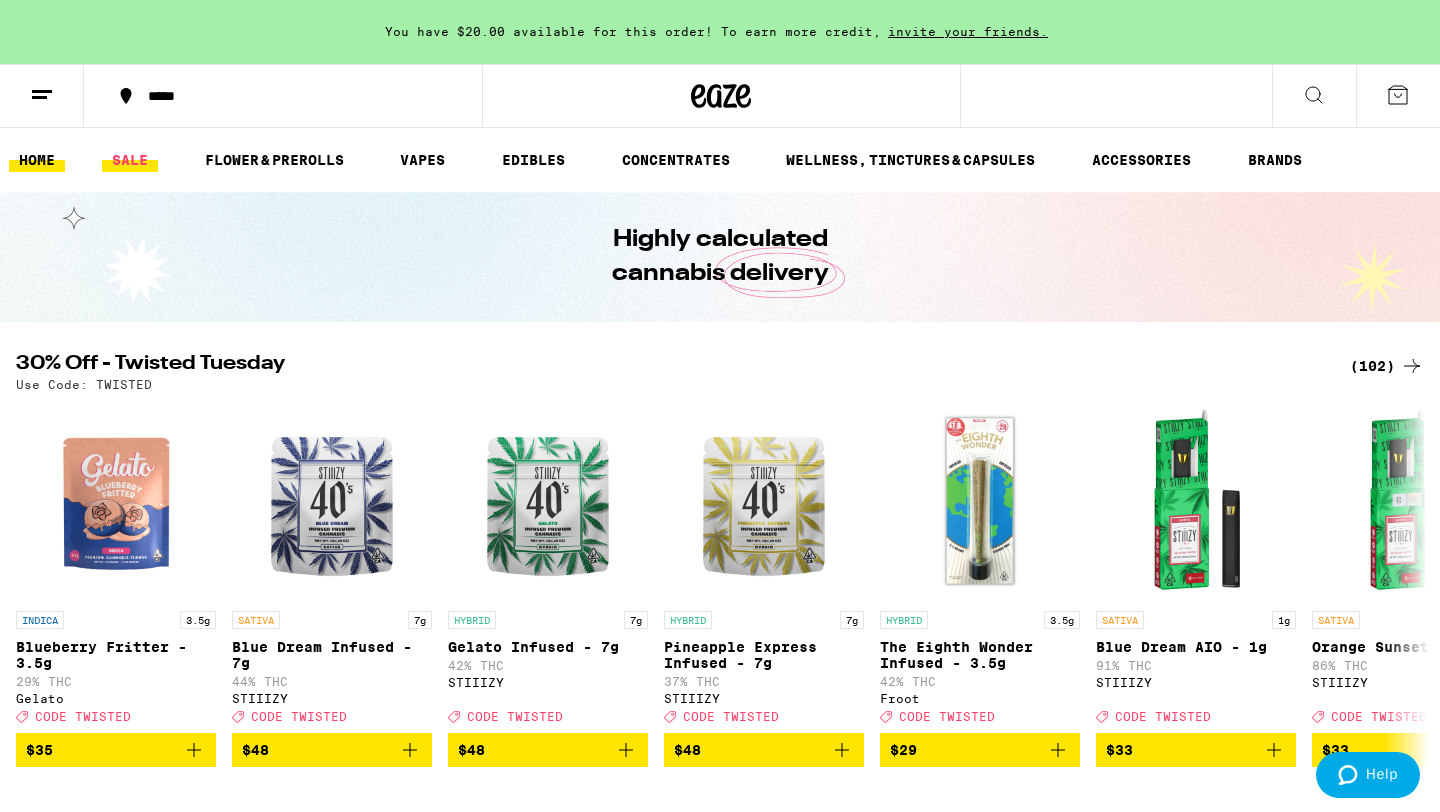 click on "SALE" at bounding box center (130, 160) 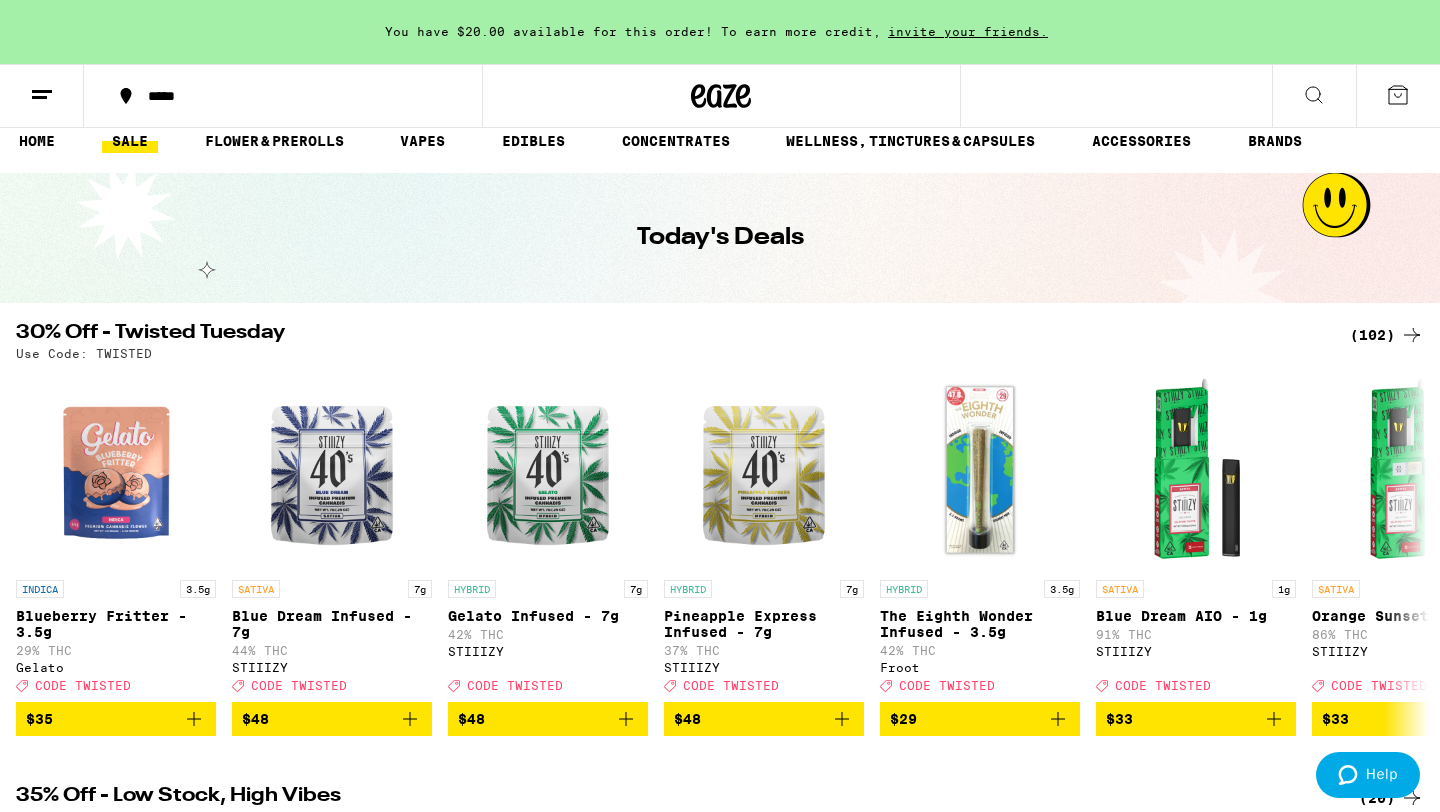 scroll, scrollTop: 0, scrollLeft: 0, axis: both 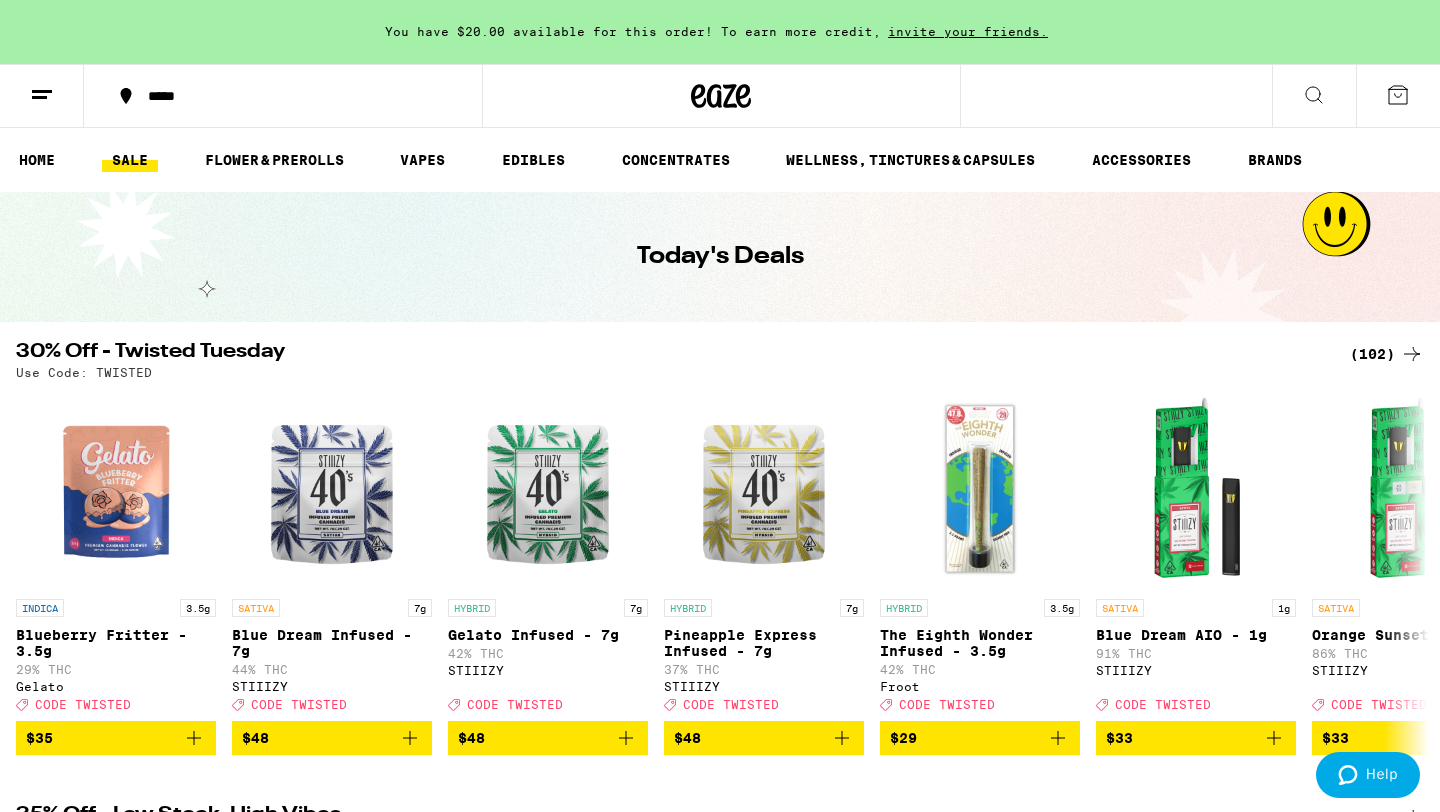 click on "(102)" at bounding box center [1387, 354] 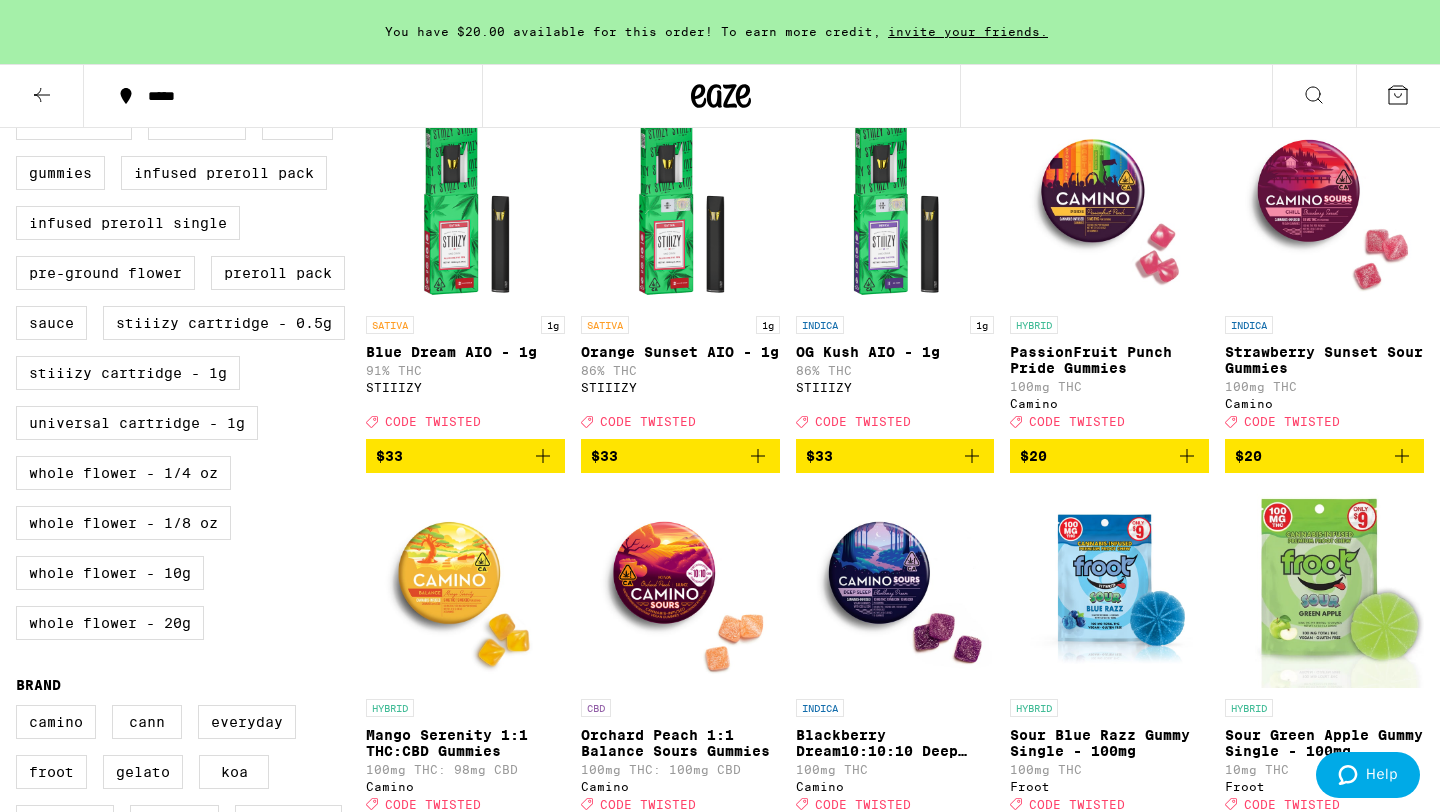 scroll, scrollTop: 741, scrollLeft: 0, axis: vertical 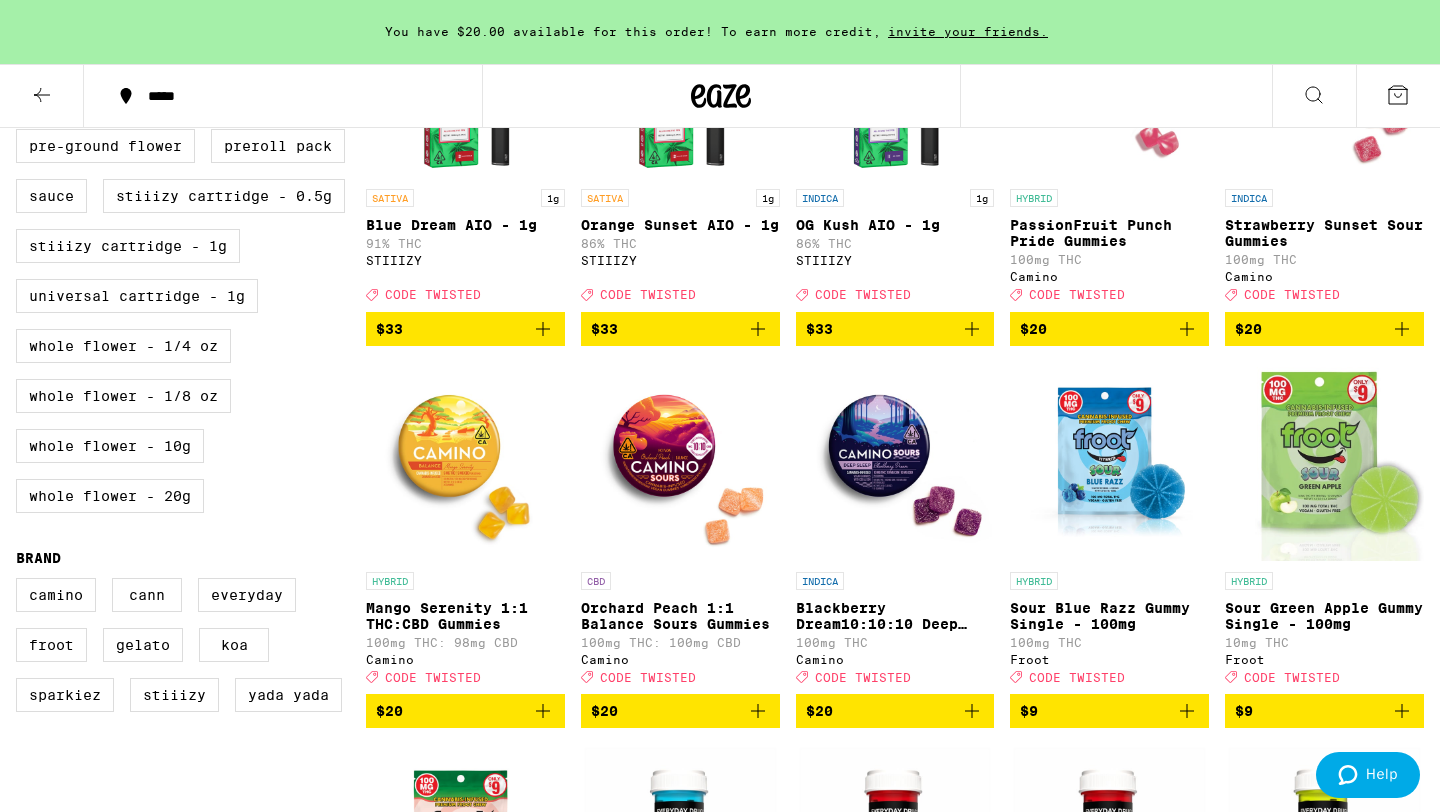 click 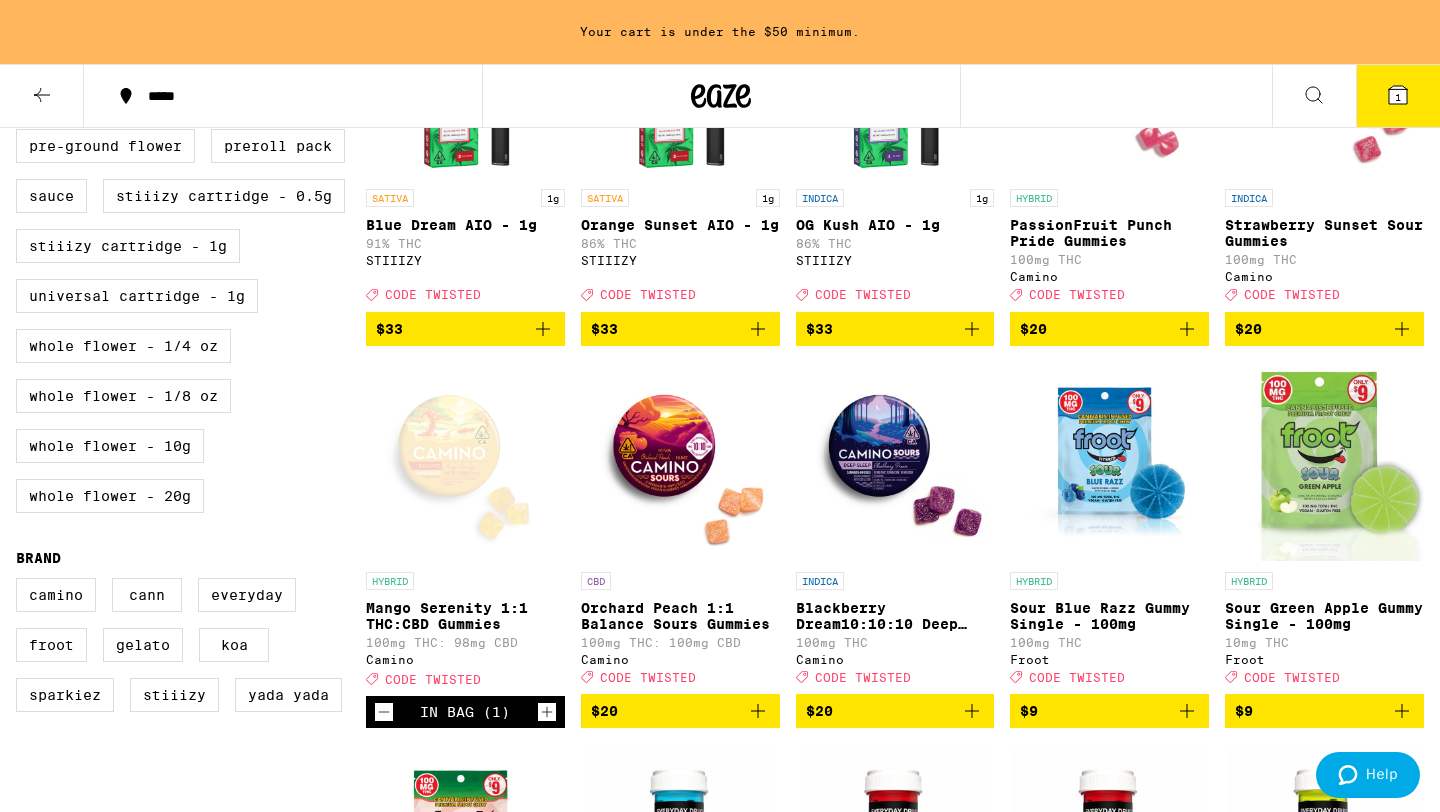 click 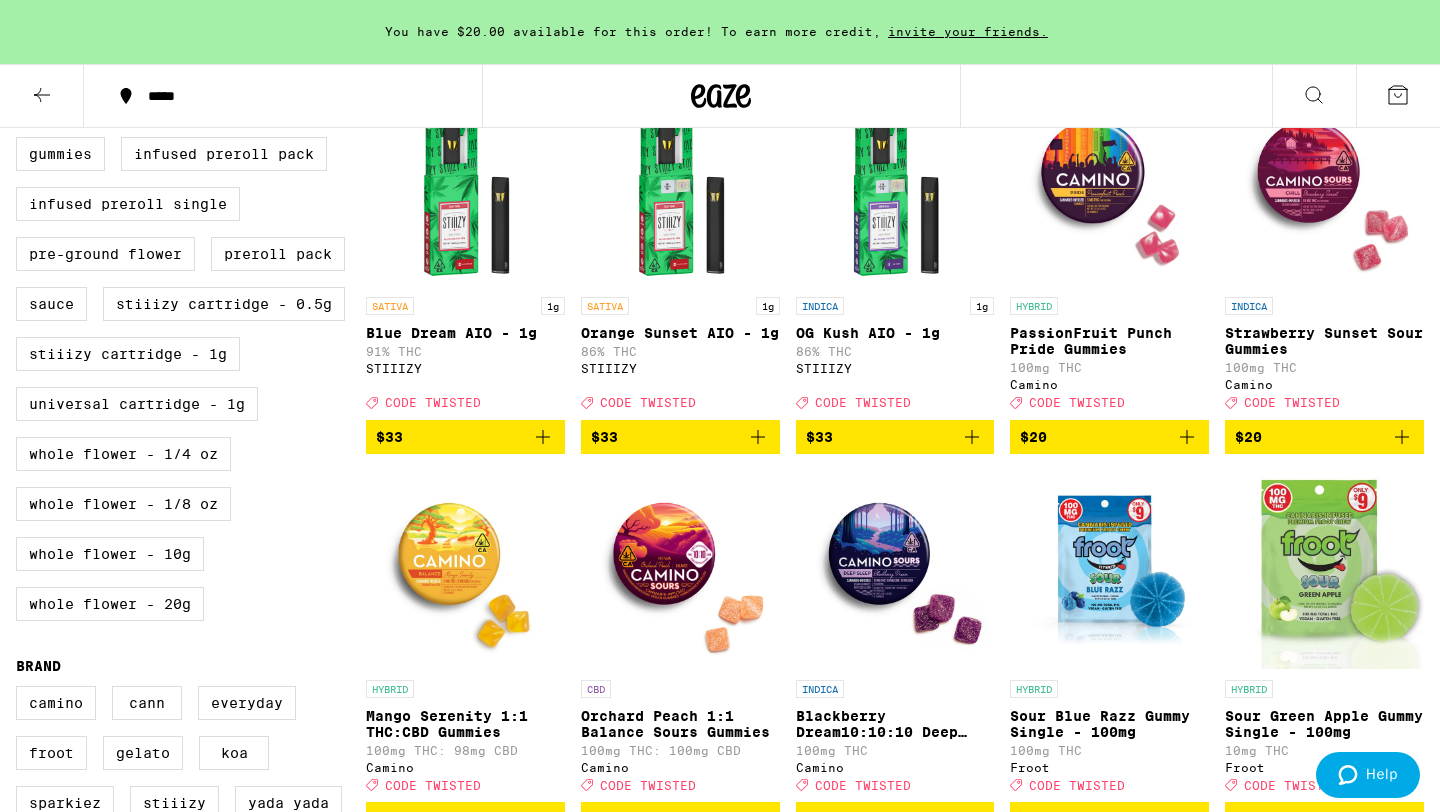 scroll, scrollTop: 616, scrollLeft: 0, axis: vertical 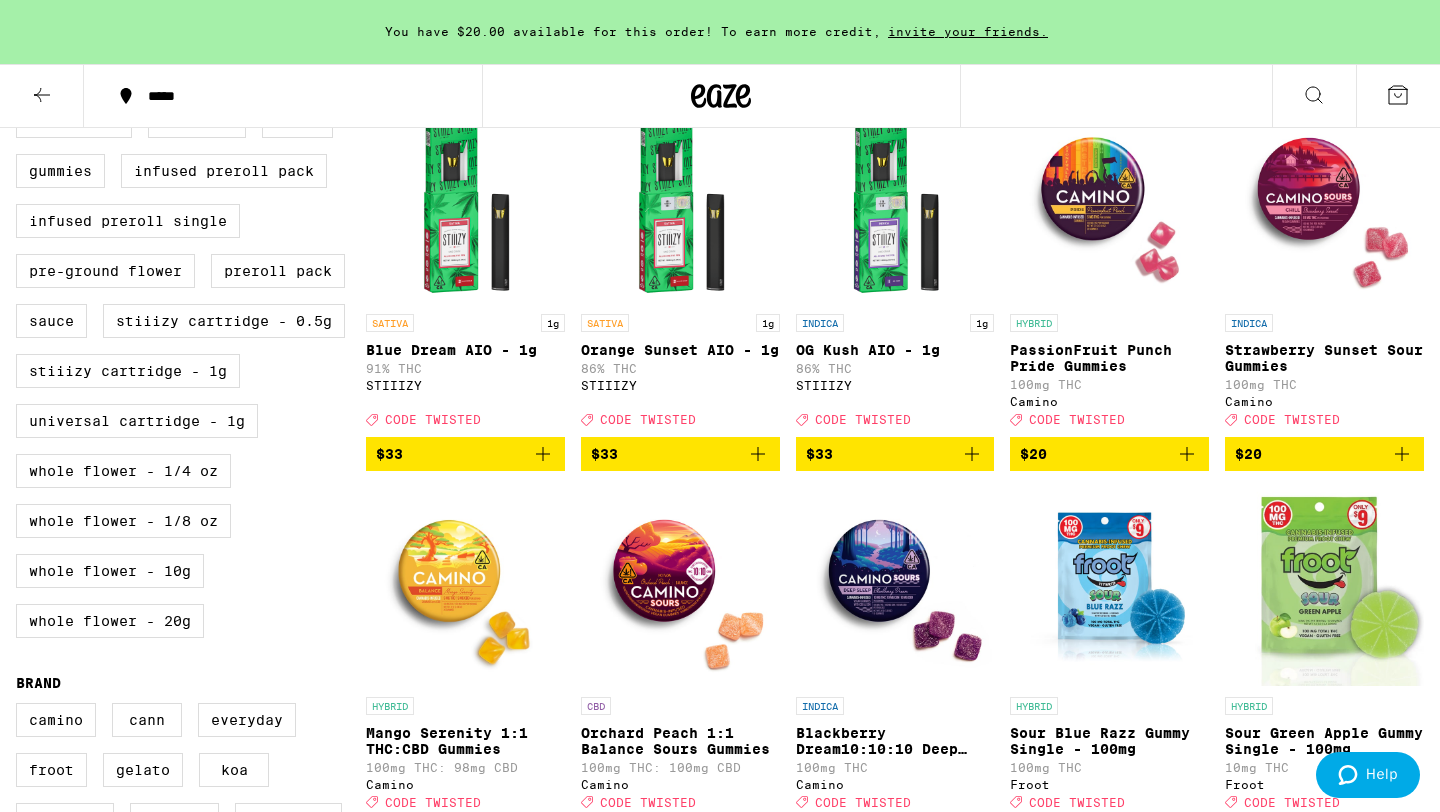 click 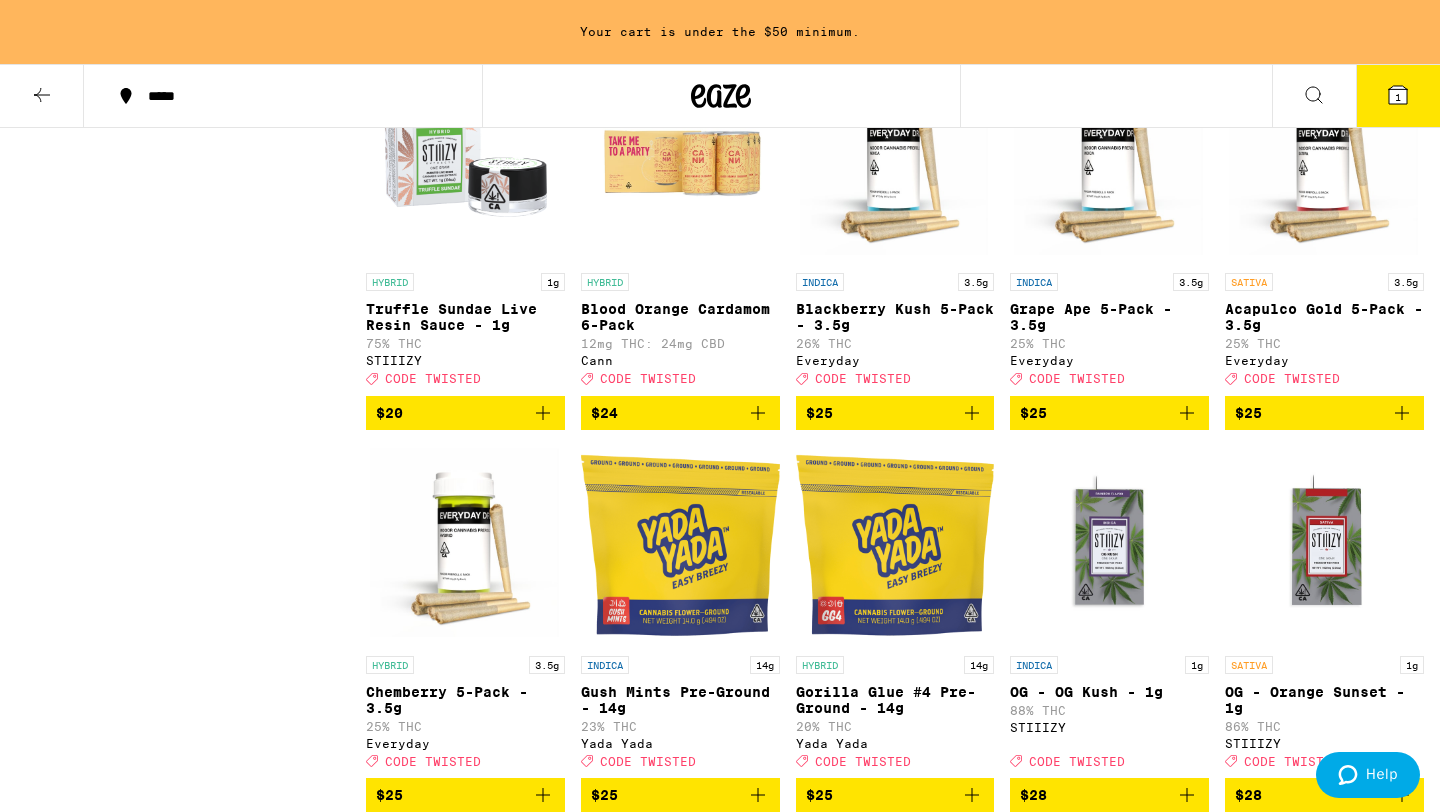 scroll, scrollTop: 3755, scrollLeft: 0, axis: vertical 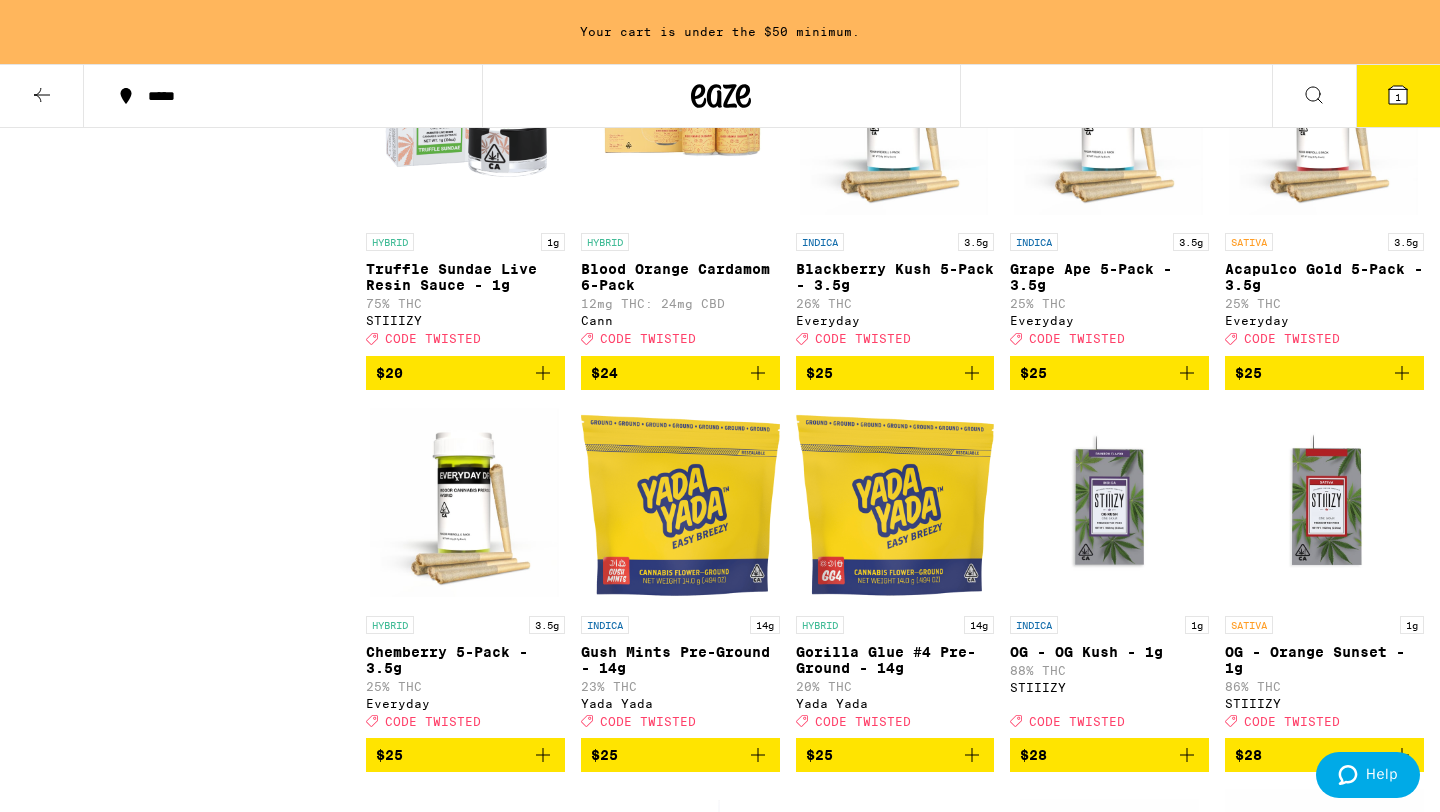 click 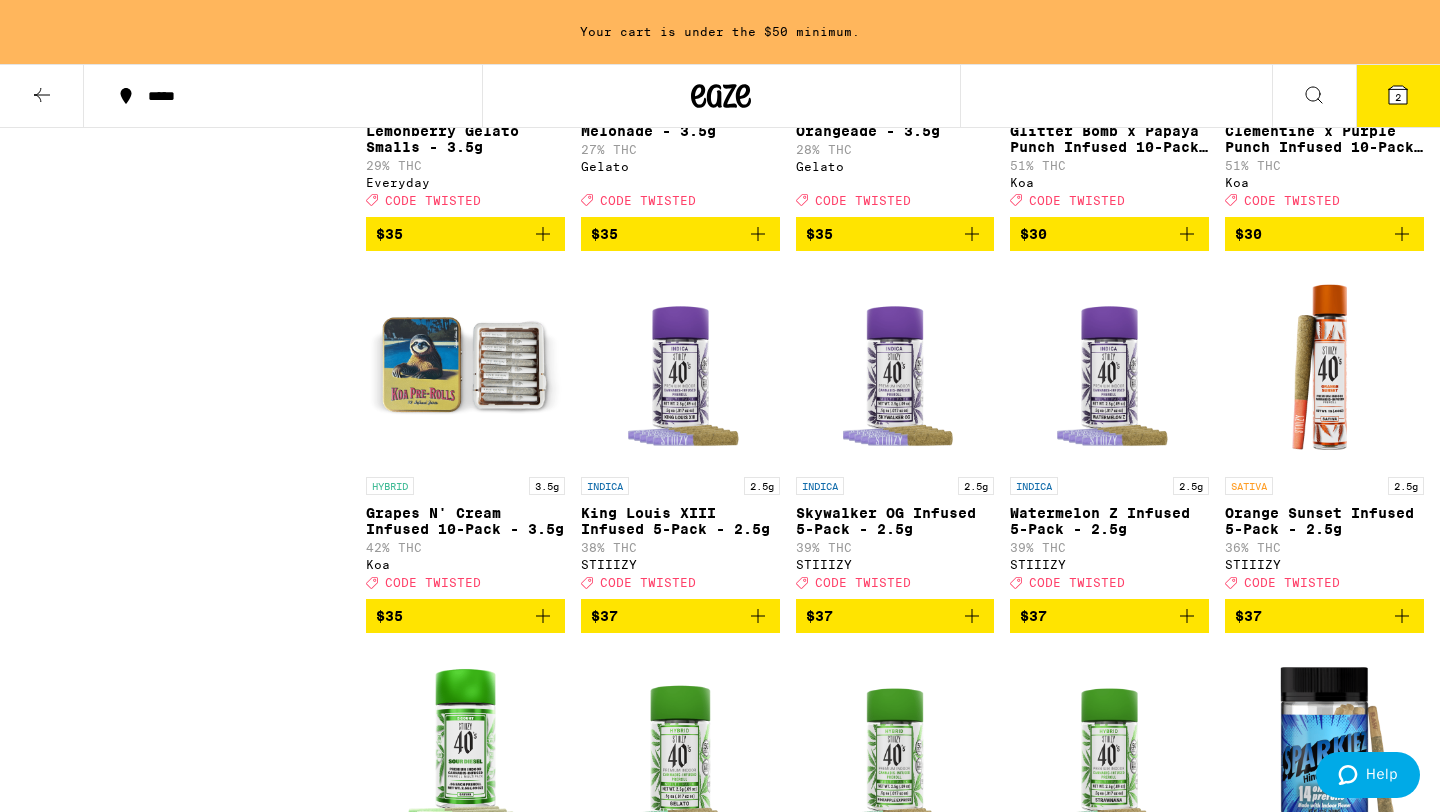 scroll, scrollTop: 5766, scrollLeft: 0, axis: vertical 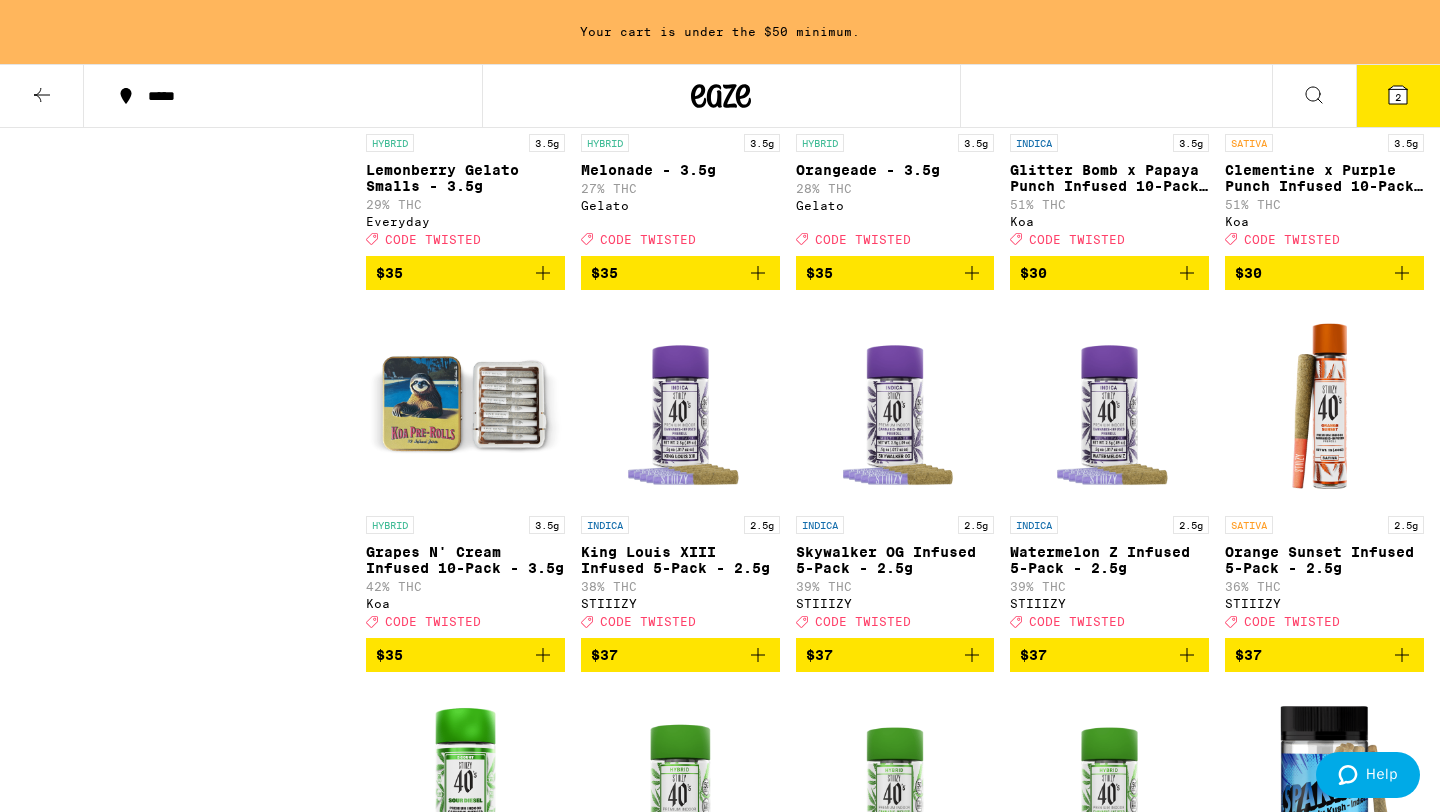 click 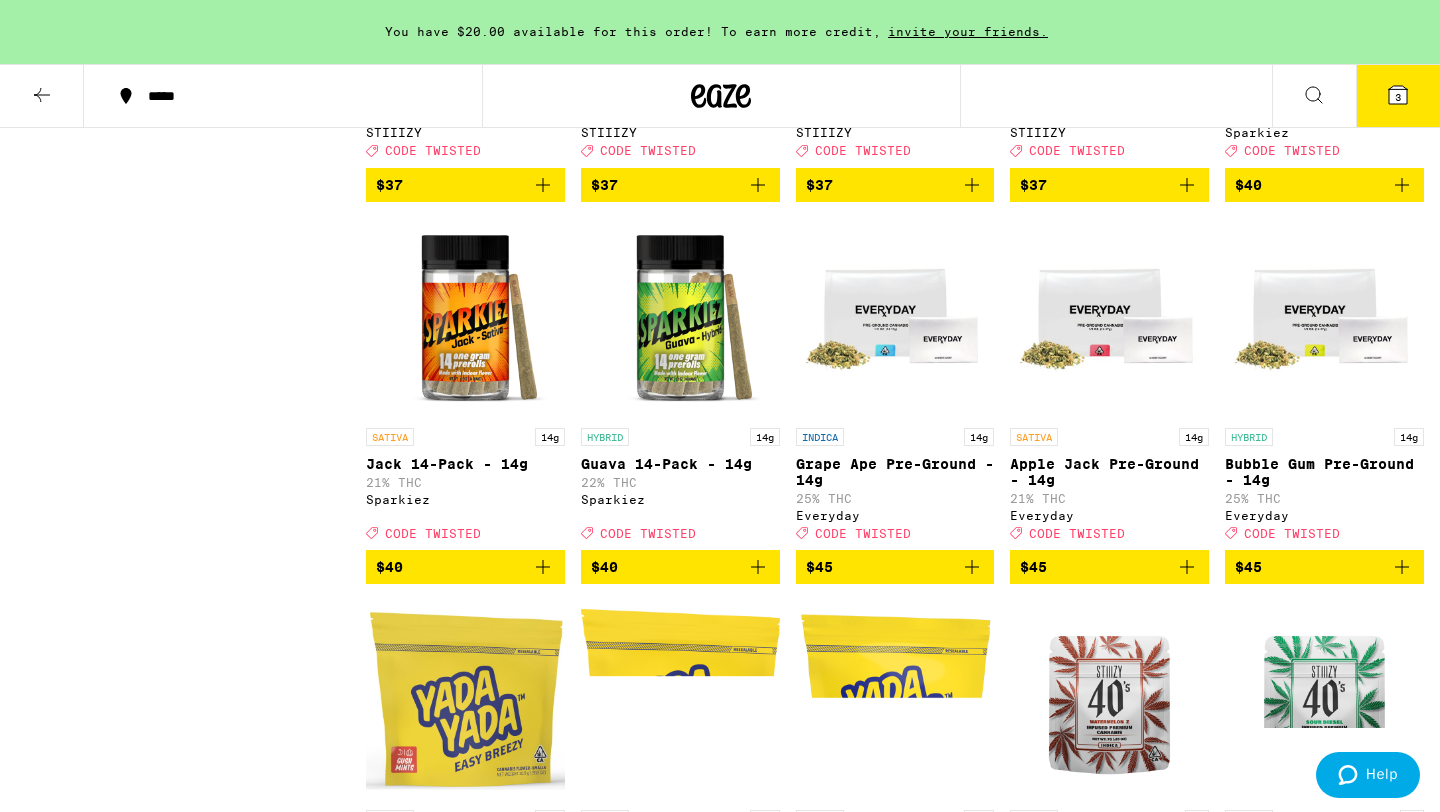 scroll, scrollTop: 6709, scrollLeft: 0, axis: vertical 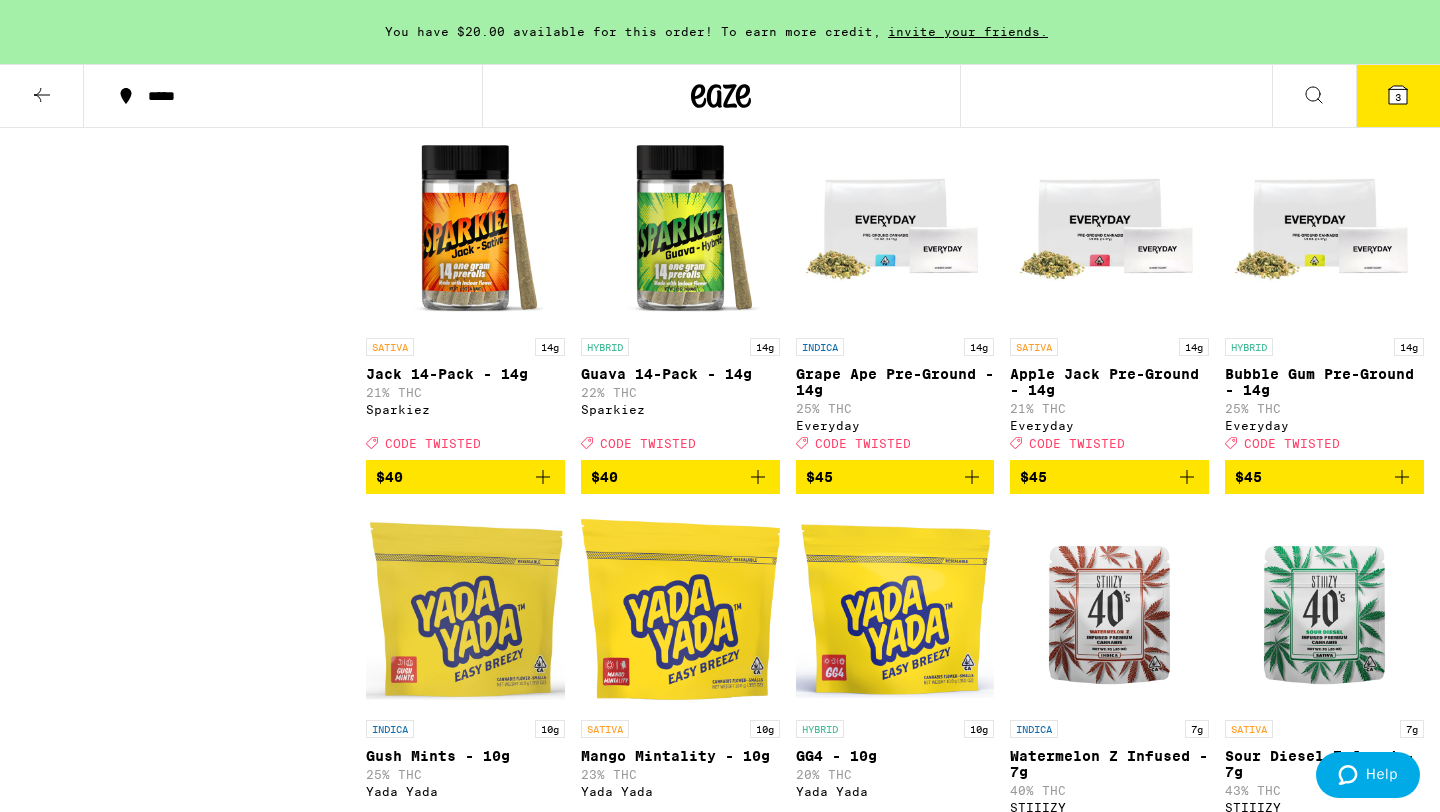 click 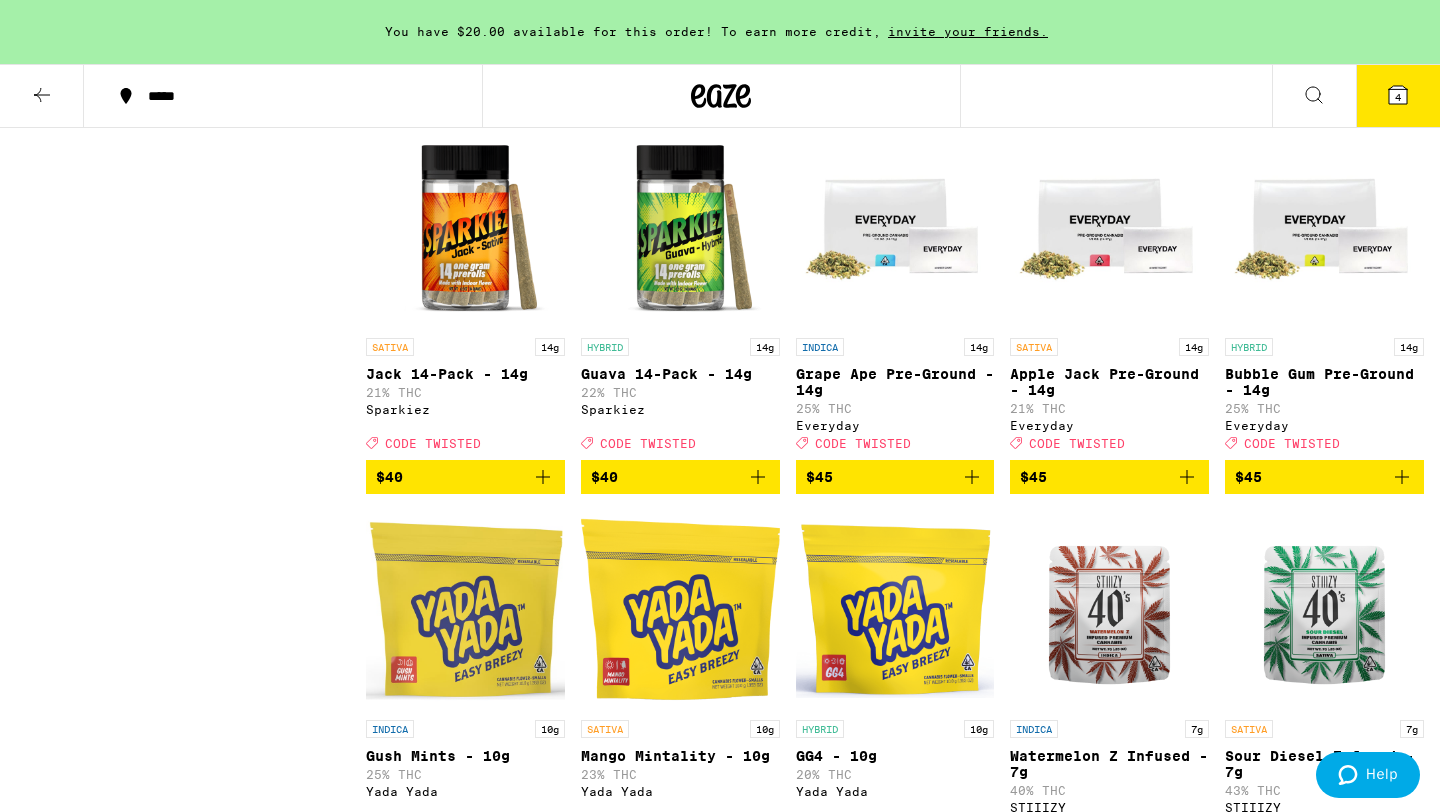 click 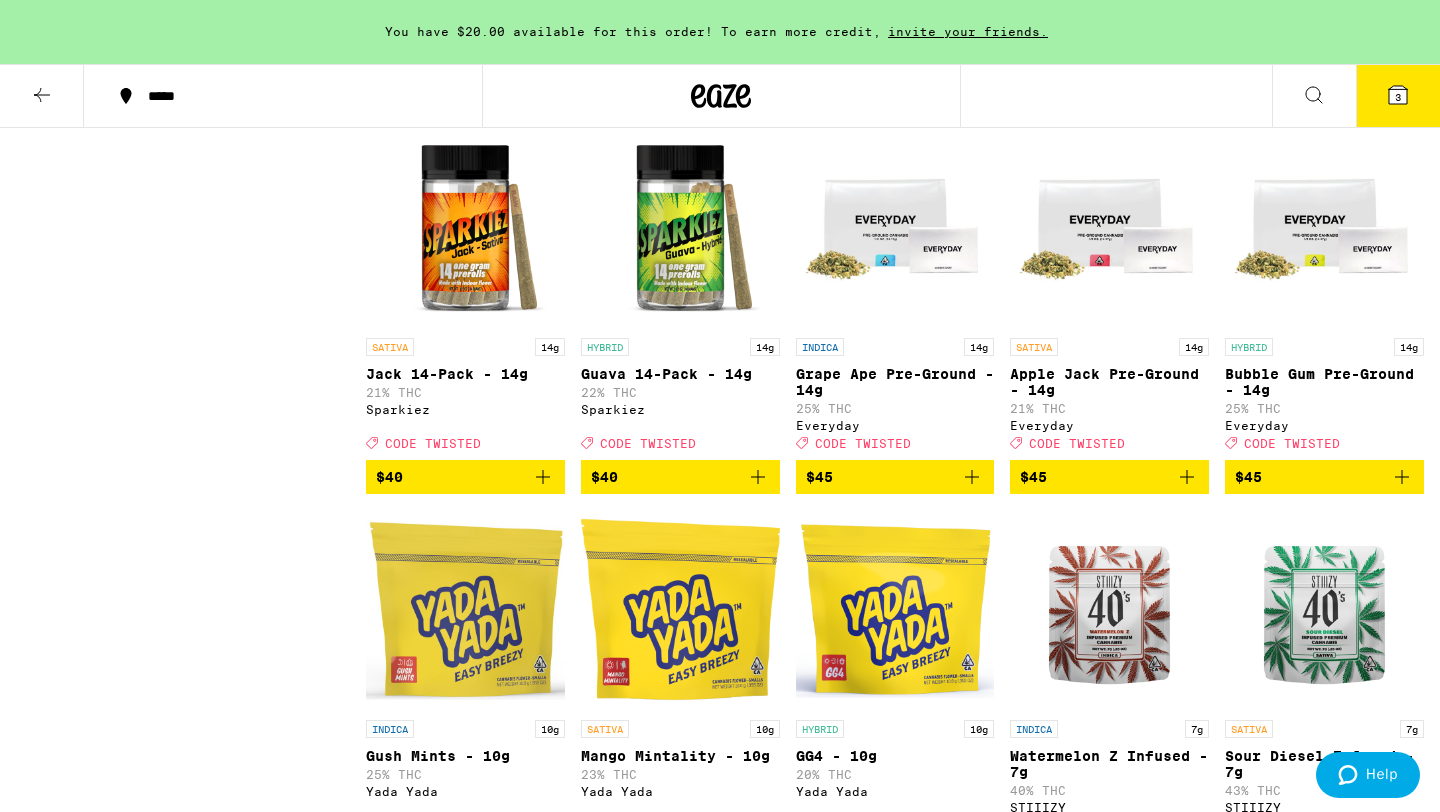 click 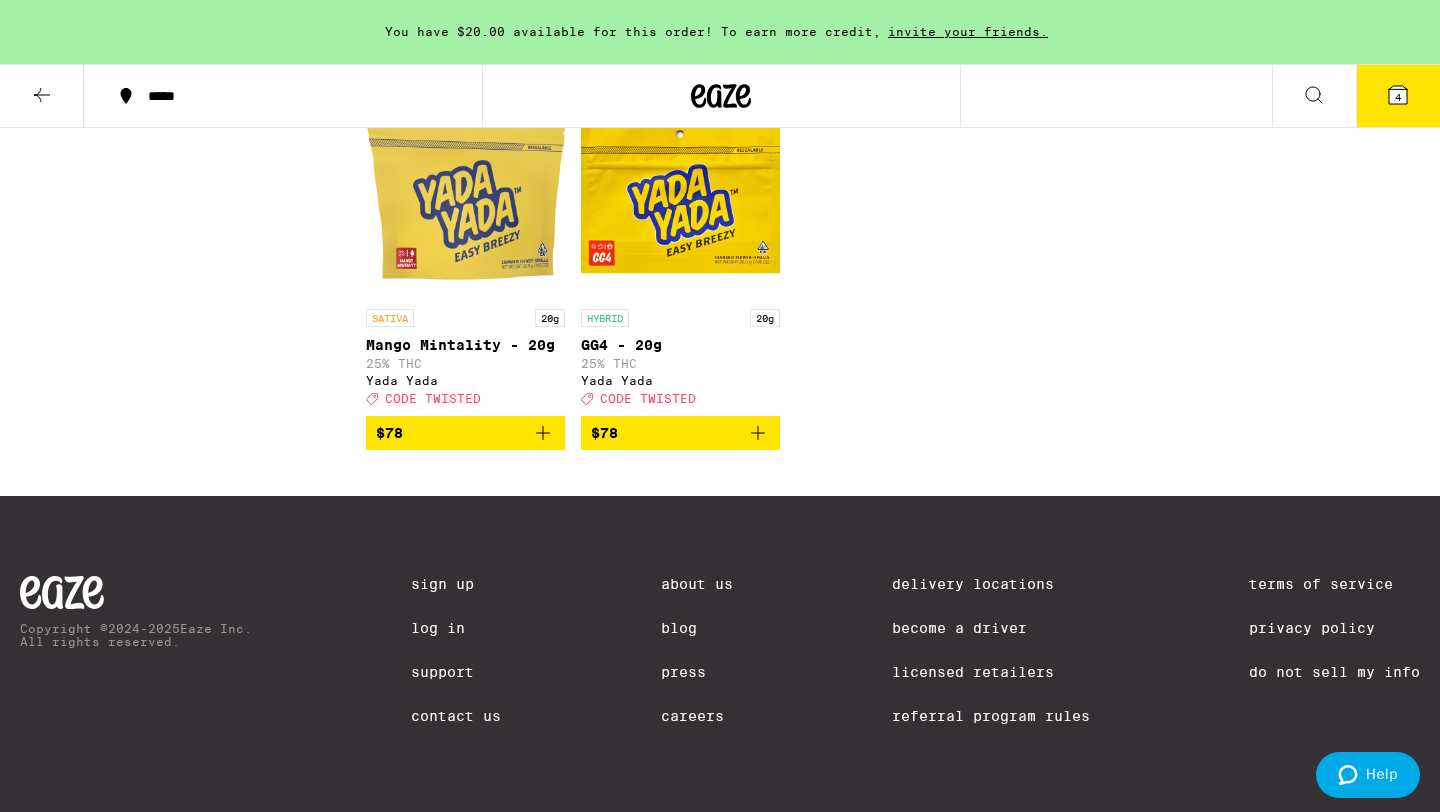 scroll, scrollTop: 7929, scrollLeft: 0, axis: vertical 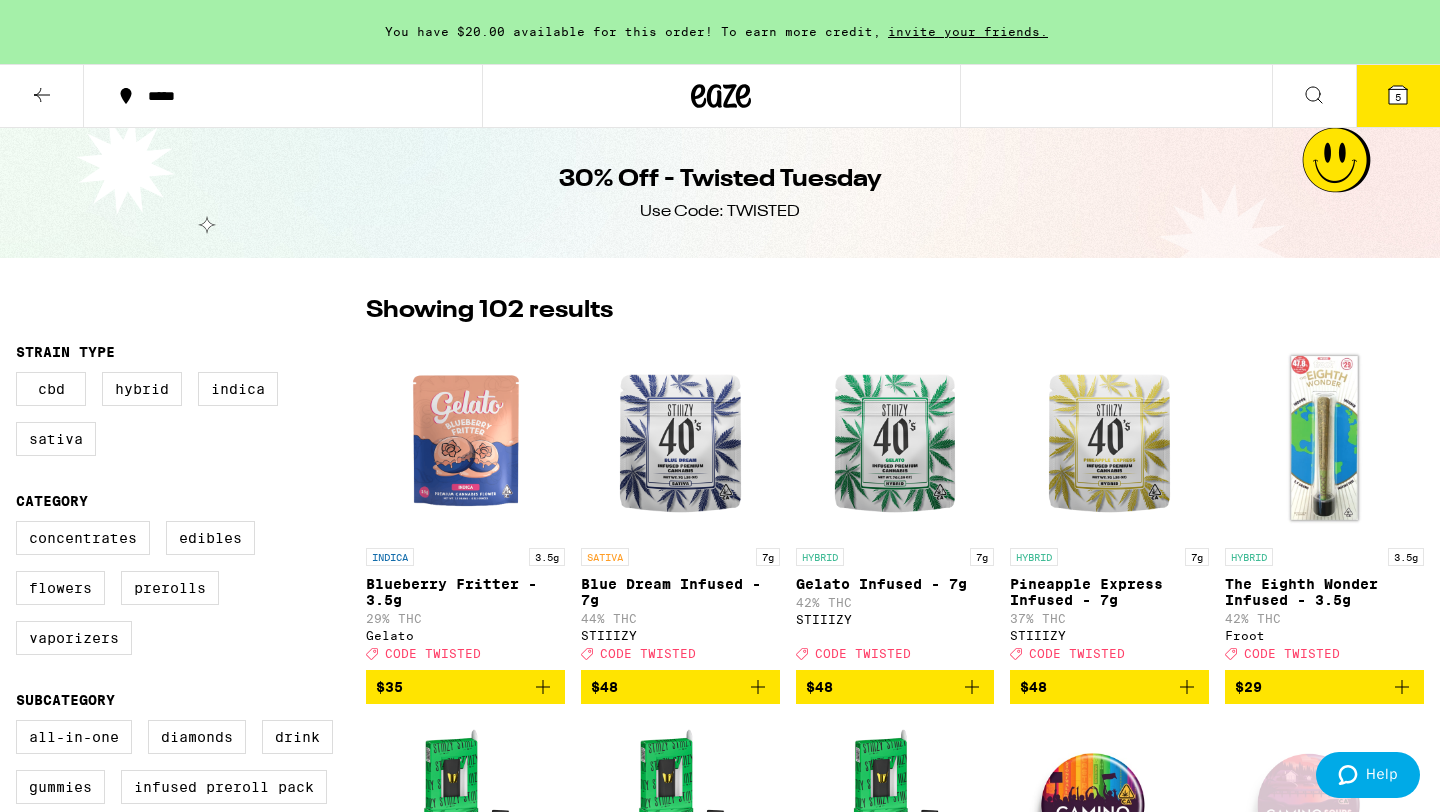 click 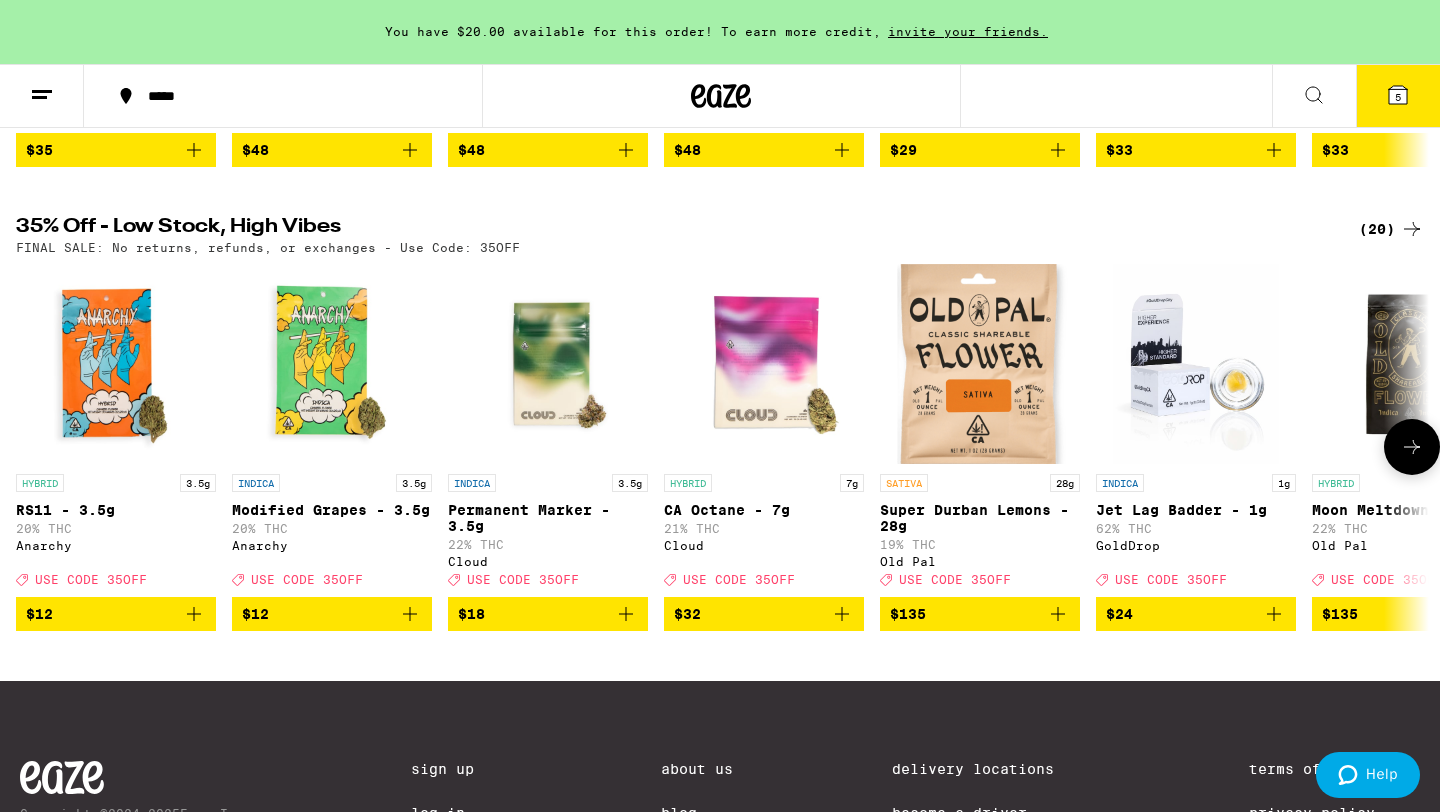 scroll, scrollTop: 0, scrollLeft: 0, axis: both 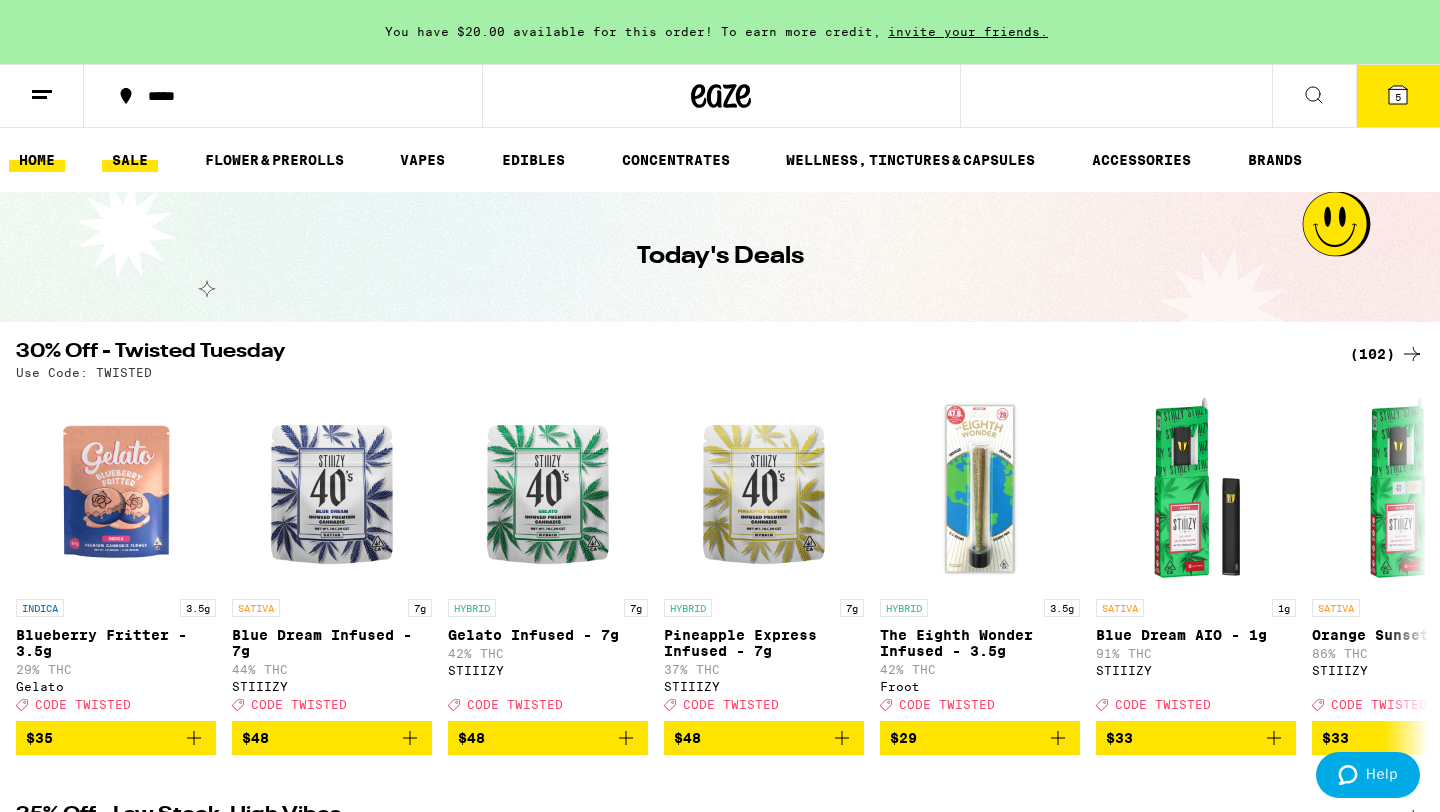 click on "HOME" at bounding box center [37, 160] 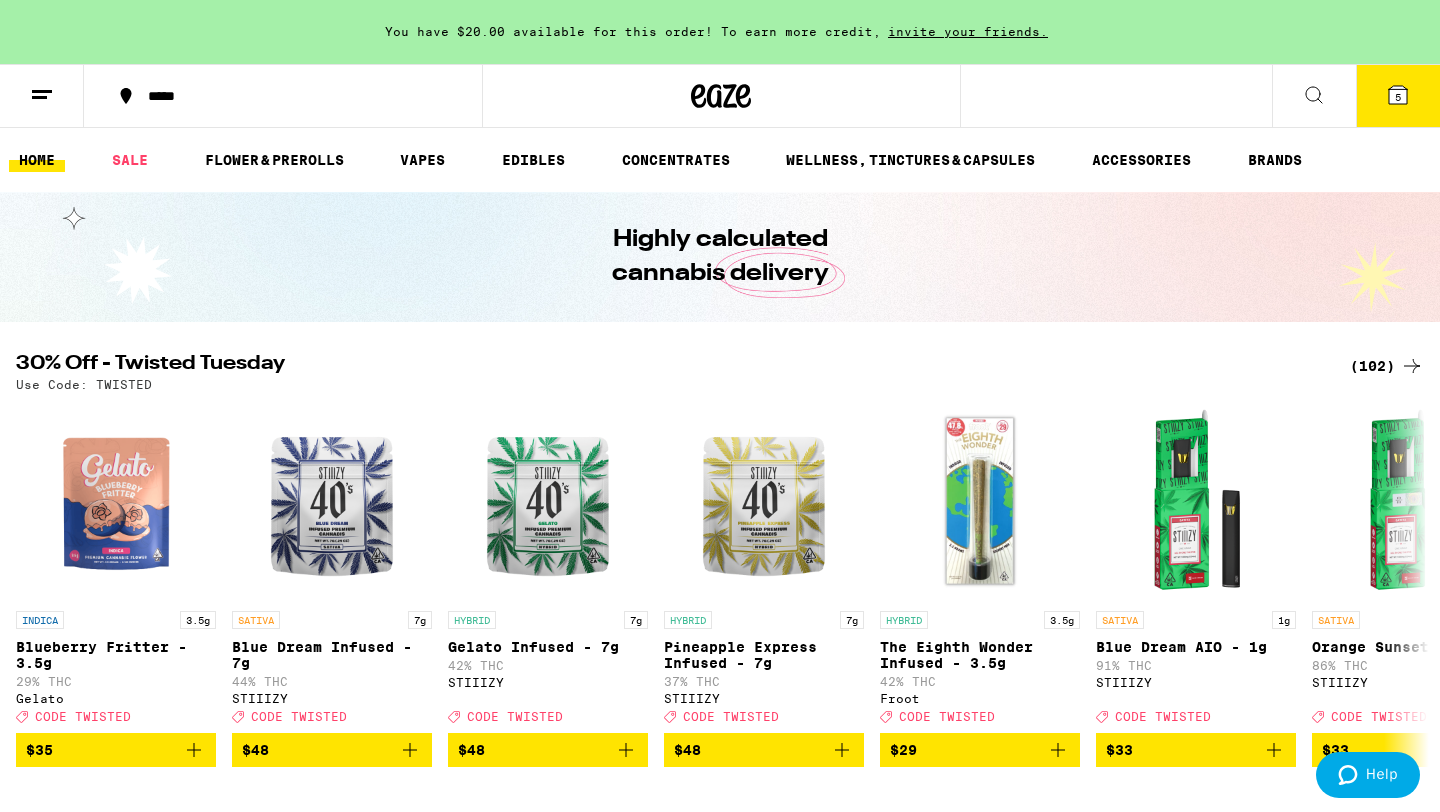scroll, scrollTop: 0, scrollLeft: 0, axis: both 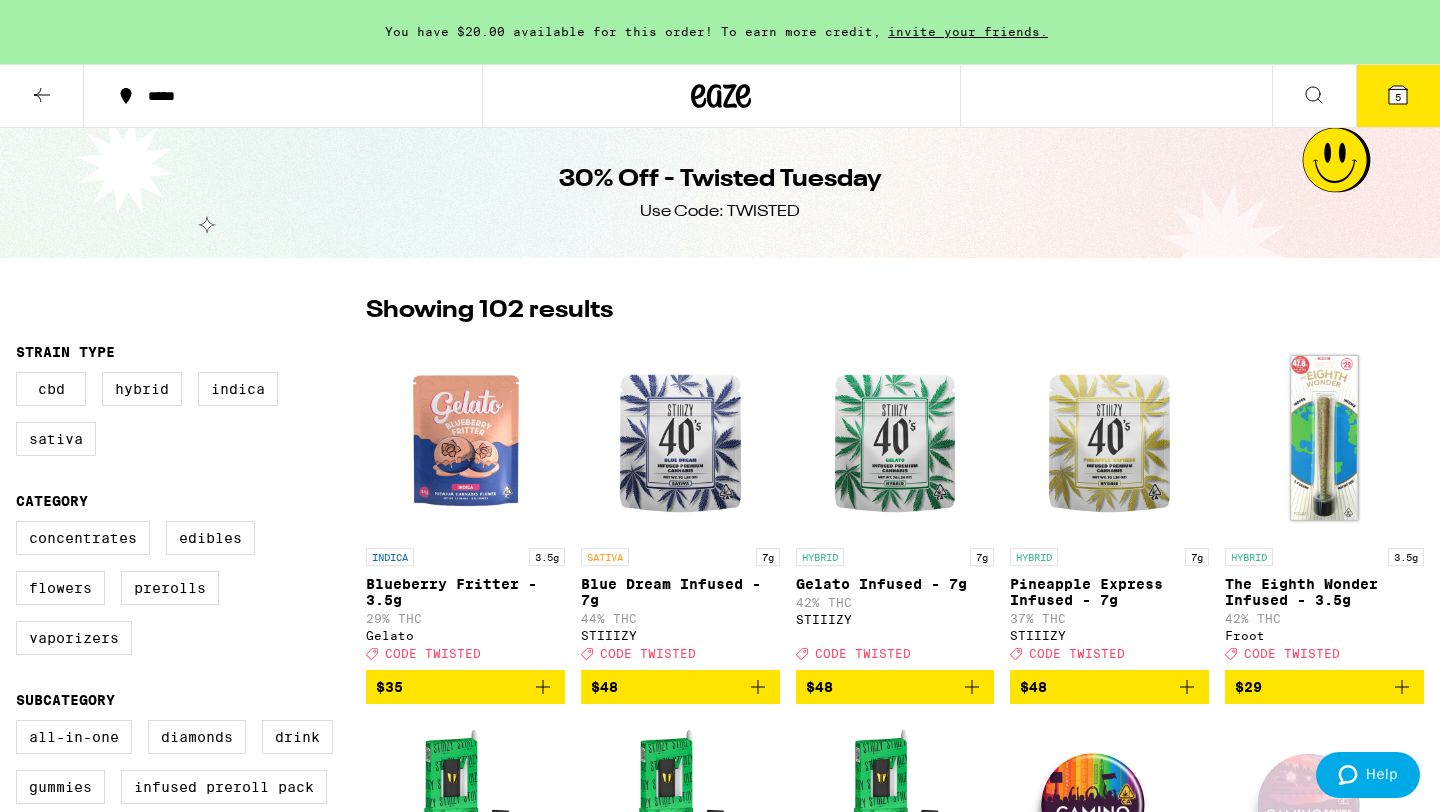 click 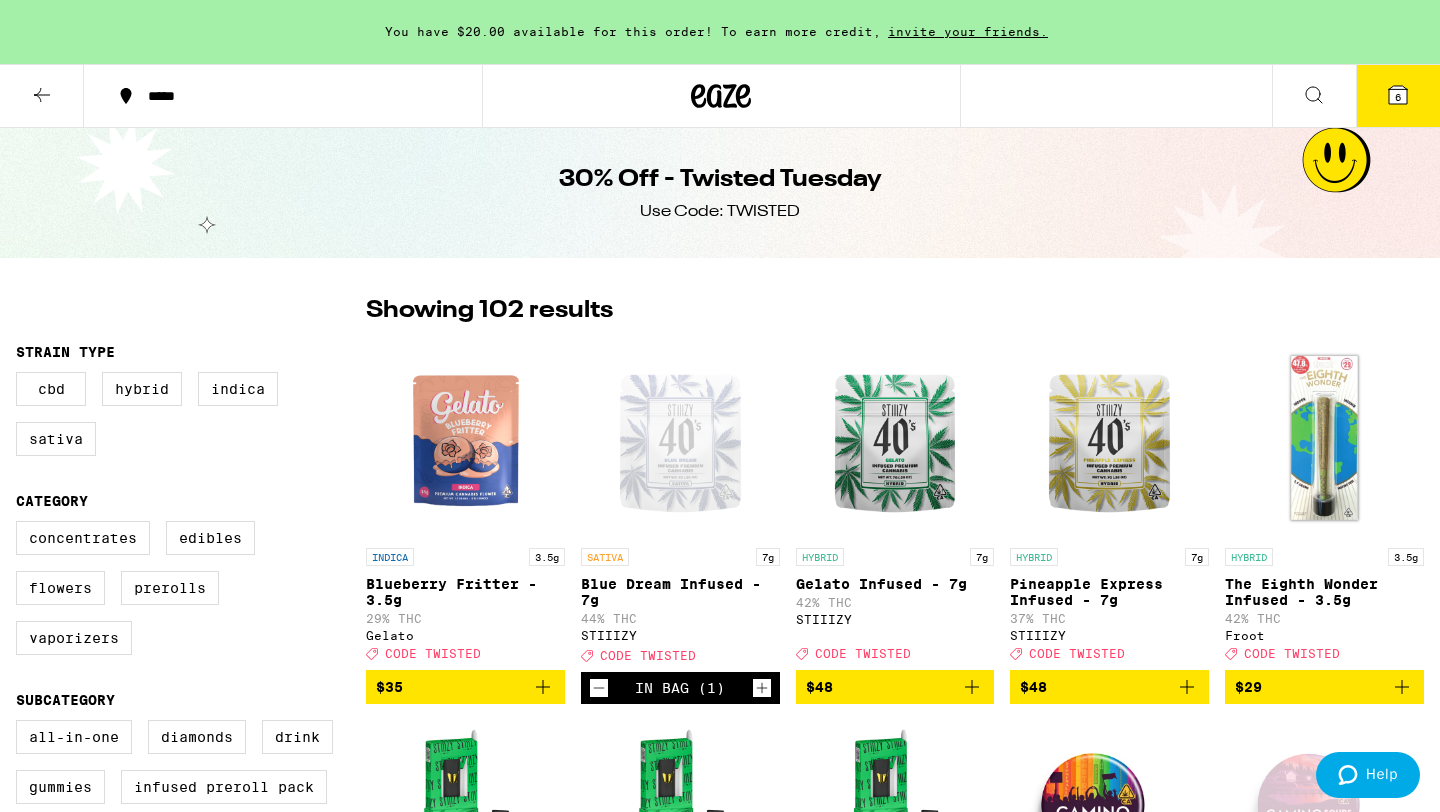 click 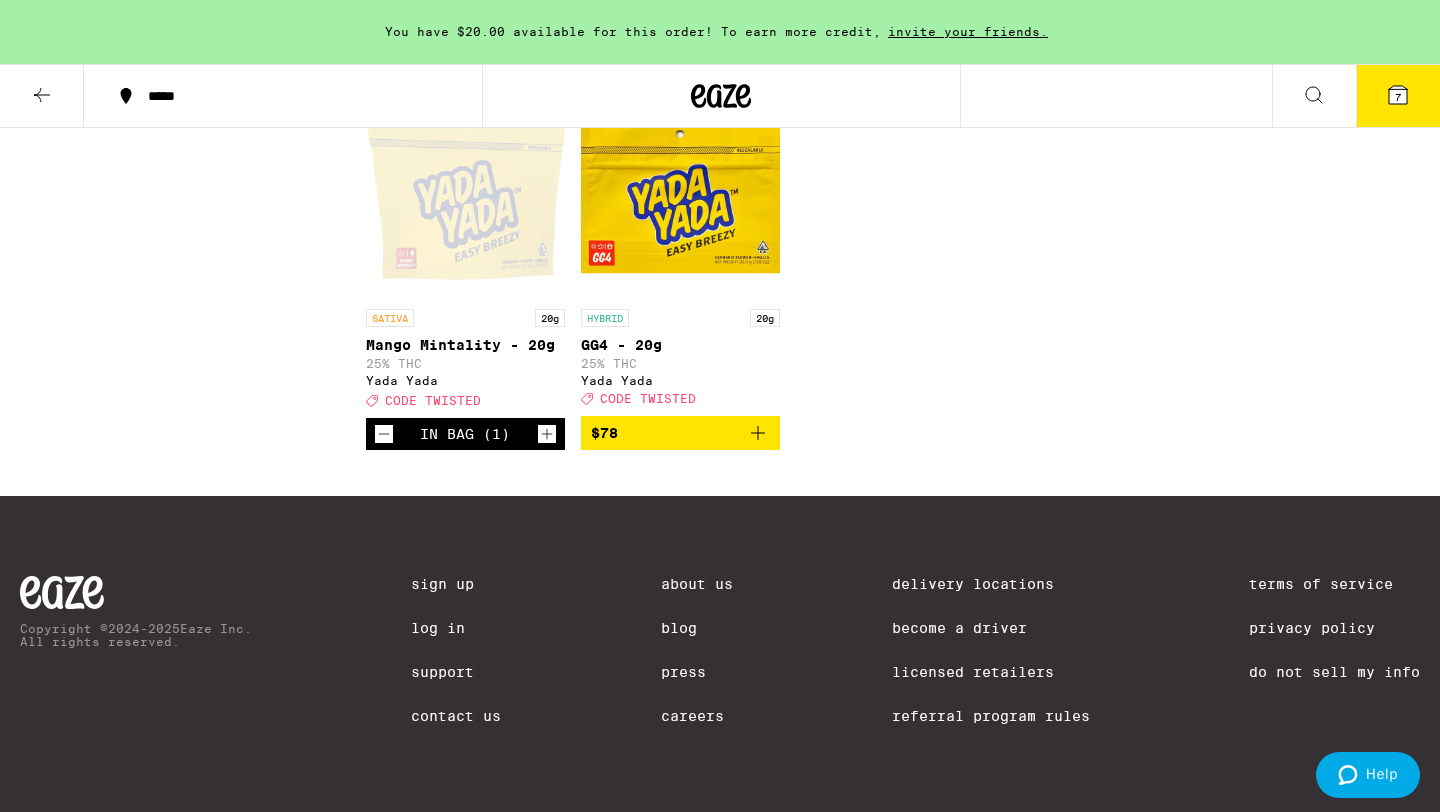 scroll, scrollTop: 7981, scrollLeft: 0, axis: vertical 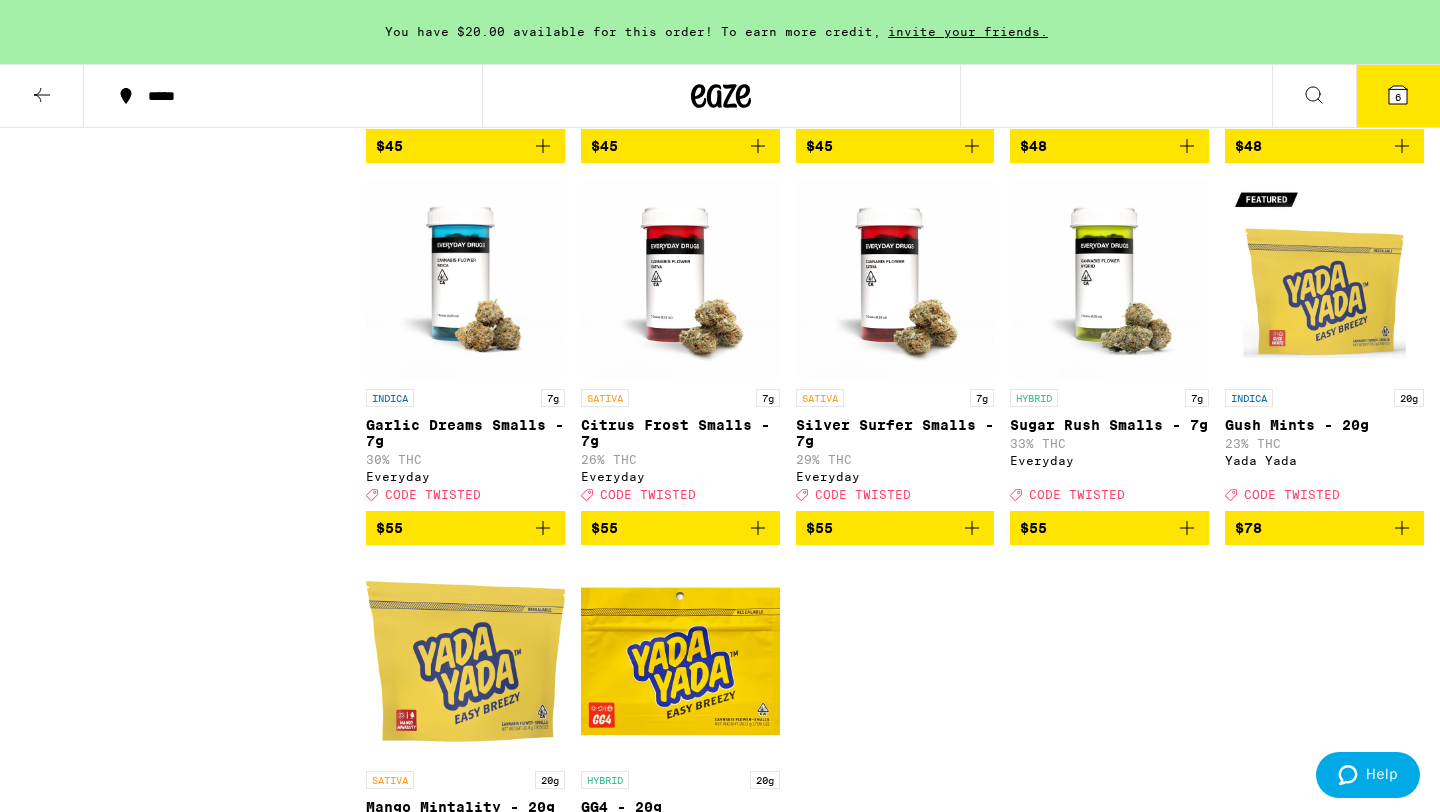 click 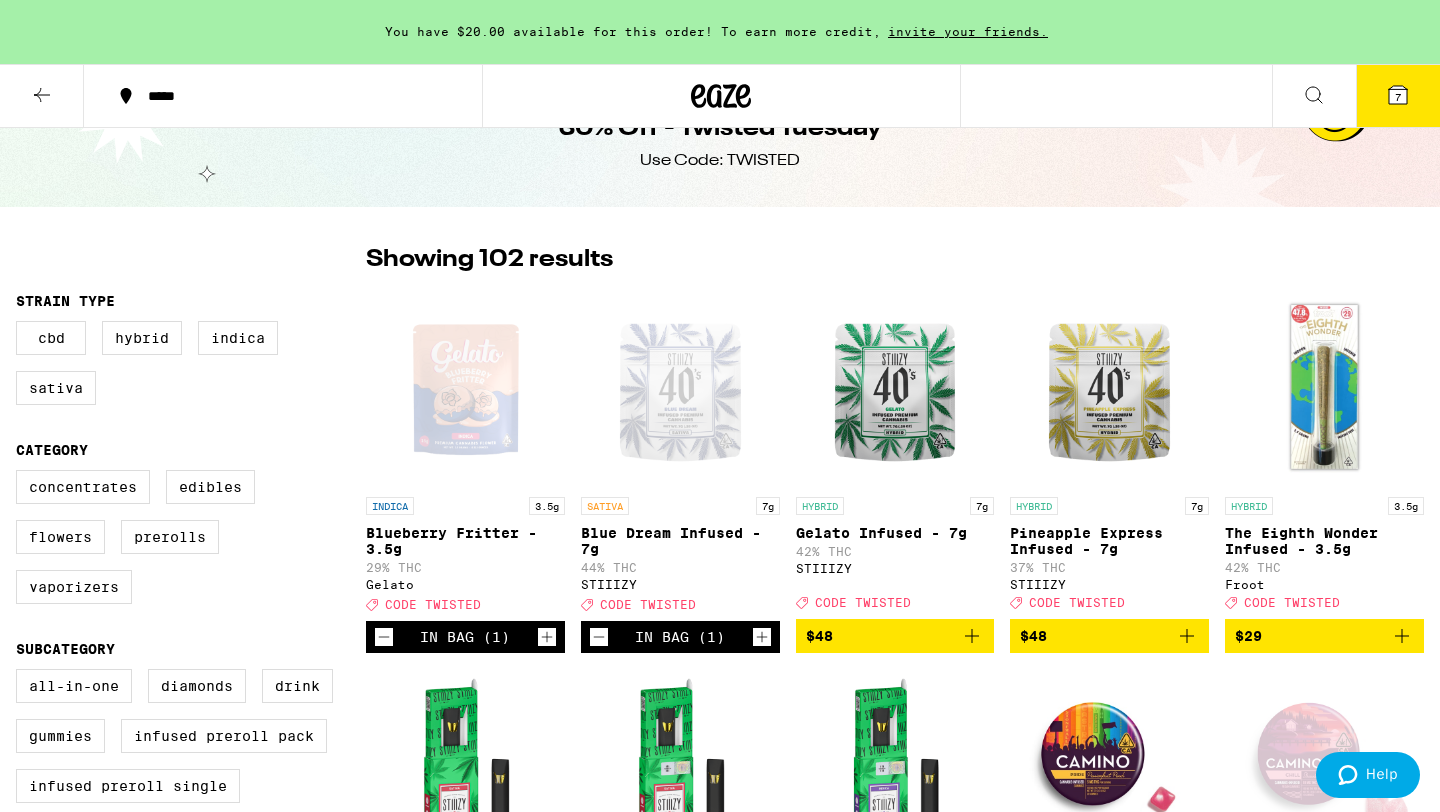 scroll, scrollTop: 0, scrollLeft: 0, axis: both 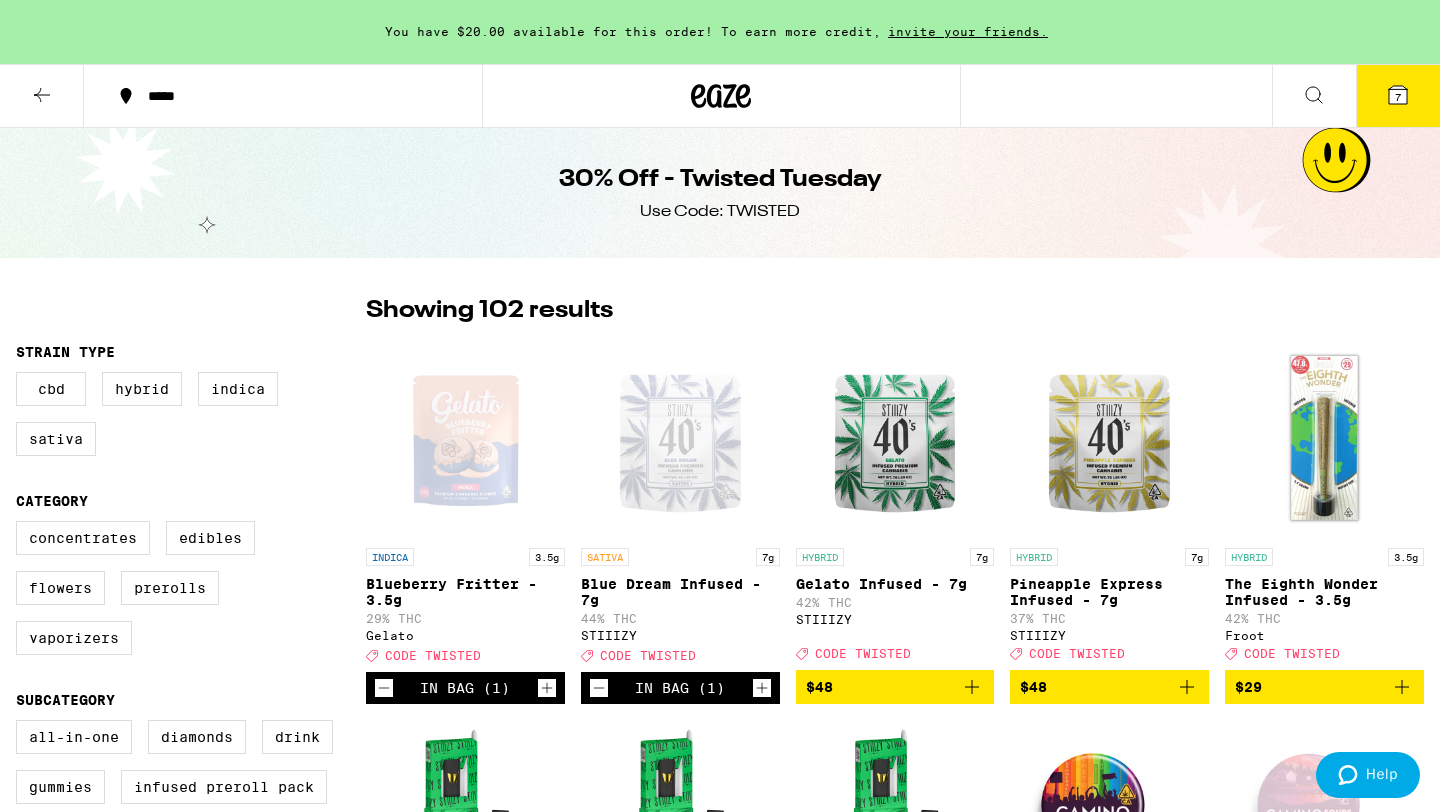 click 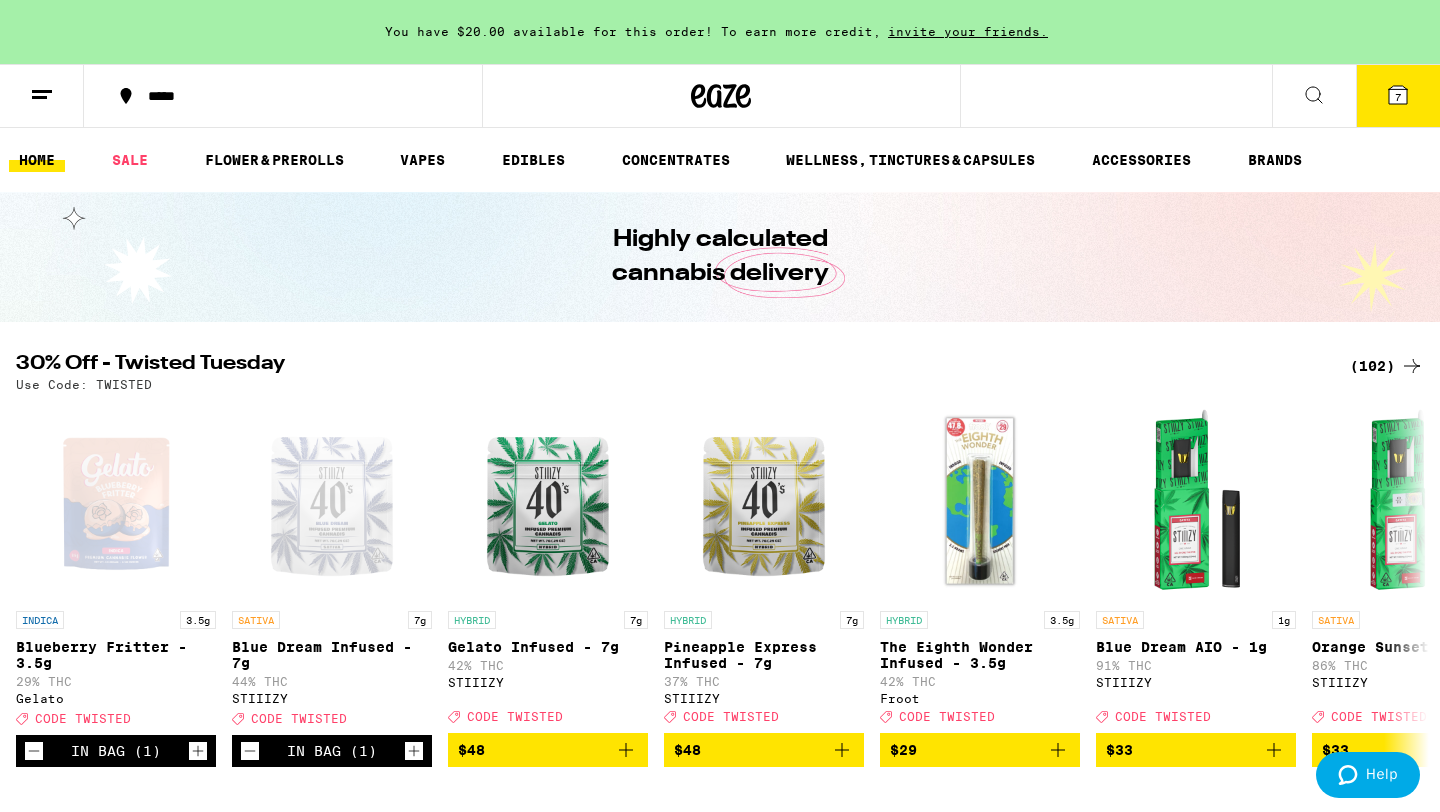 scroll, scrollTop: 201, scrollLeft: 0, axis: vertical 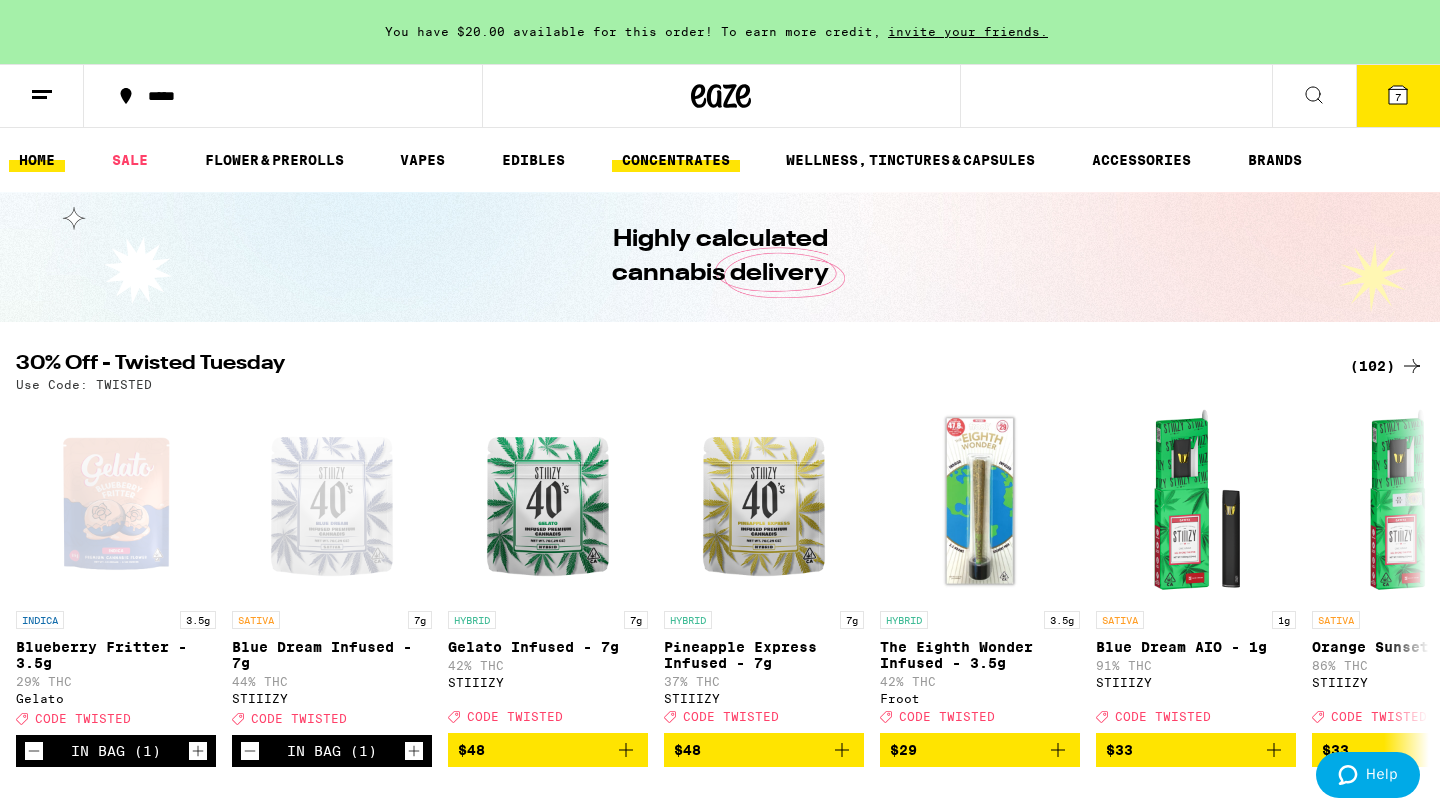 click on "CONCENTRATES" at bounding box center (676, 160) 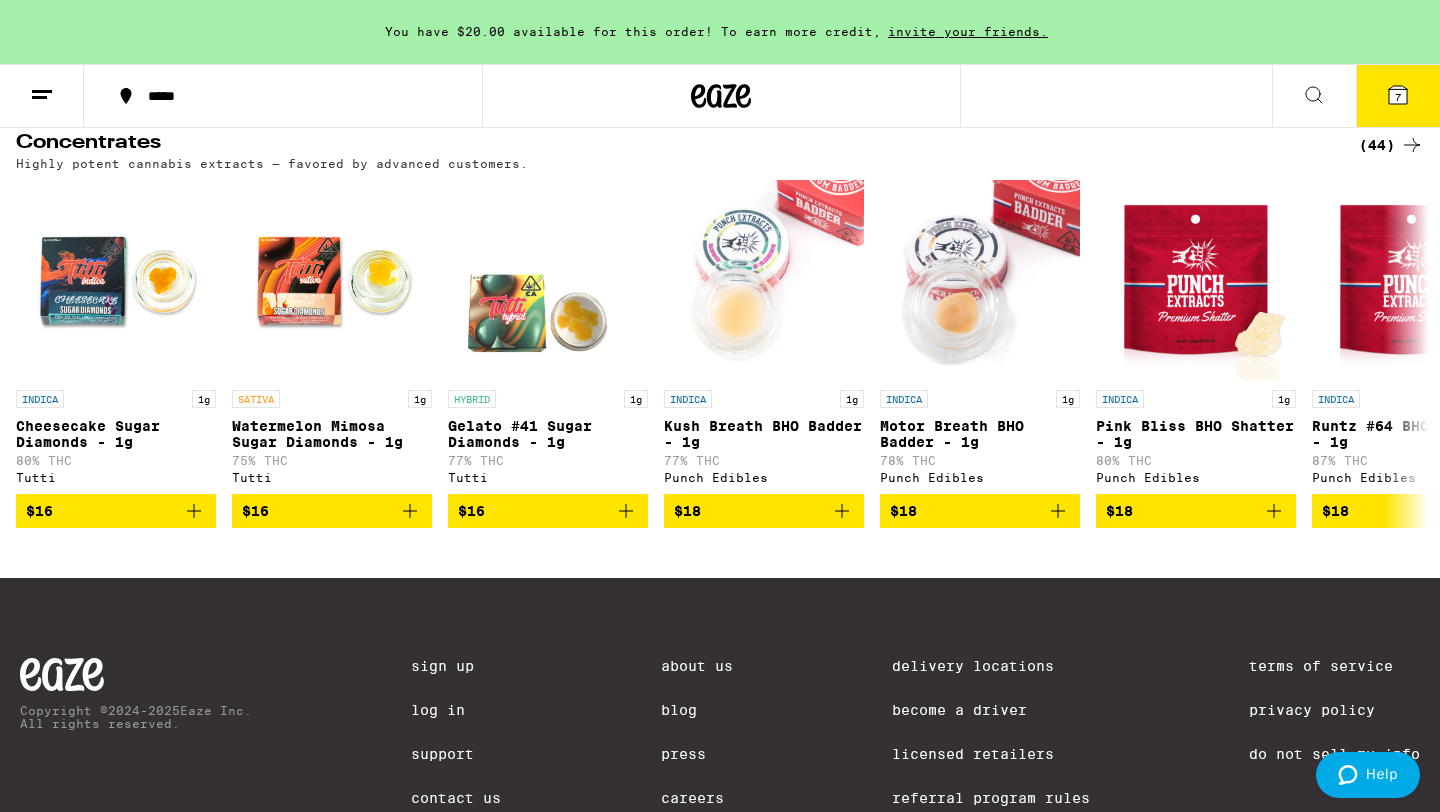 scroll, scrollTop: 313, scrollLeft: 0, axis: vertical 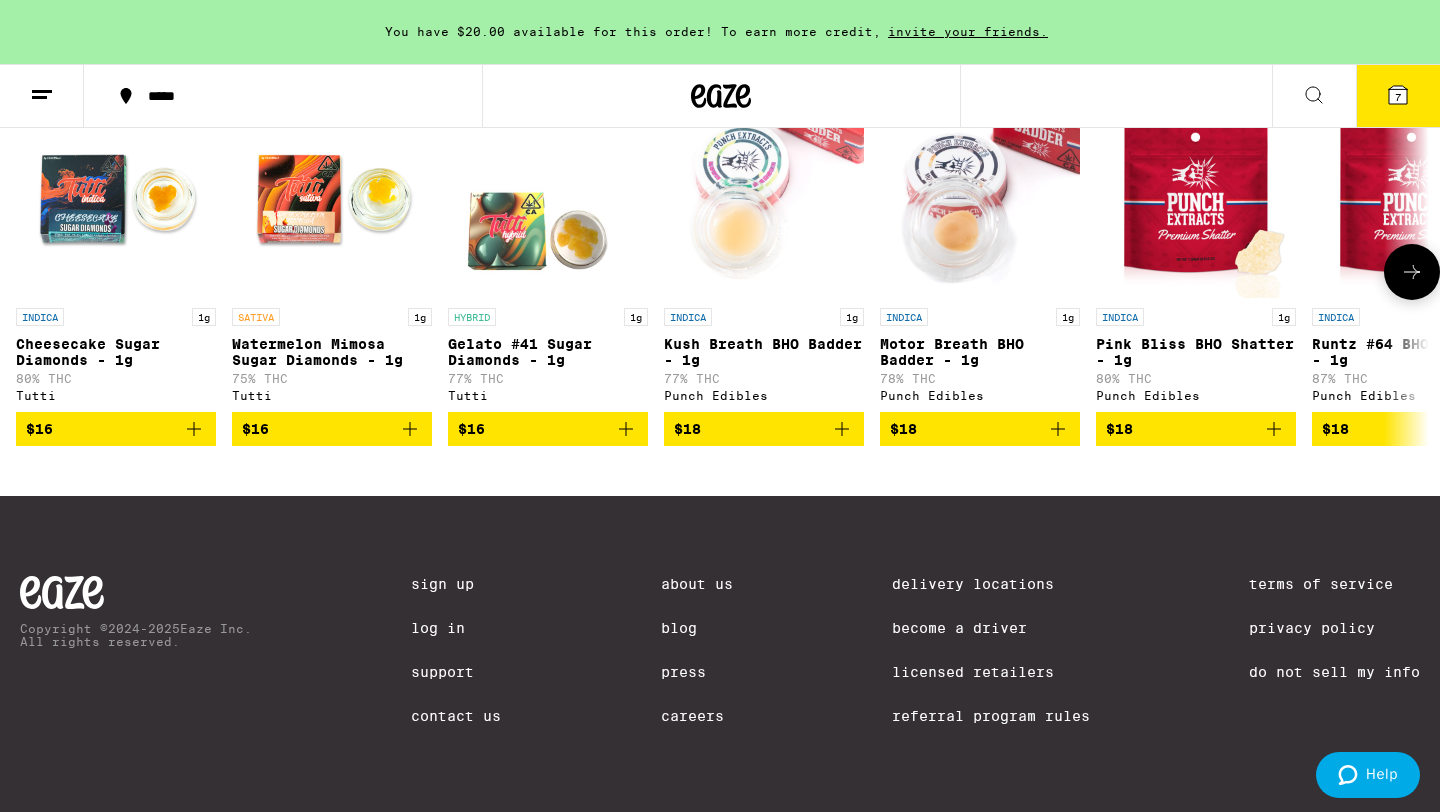 click 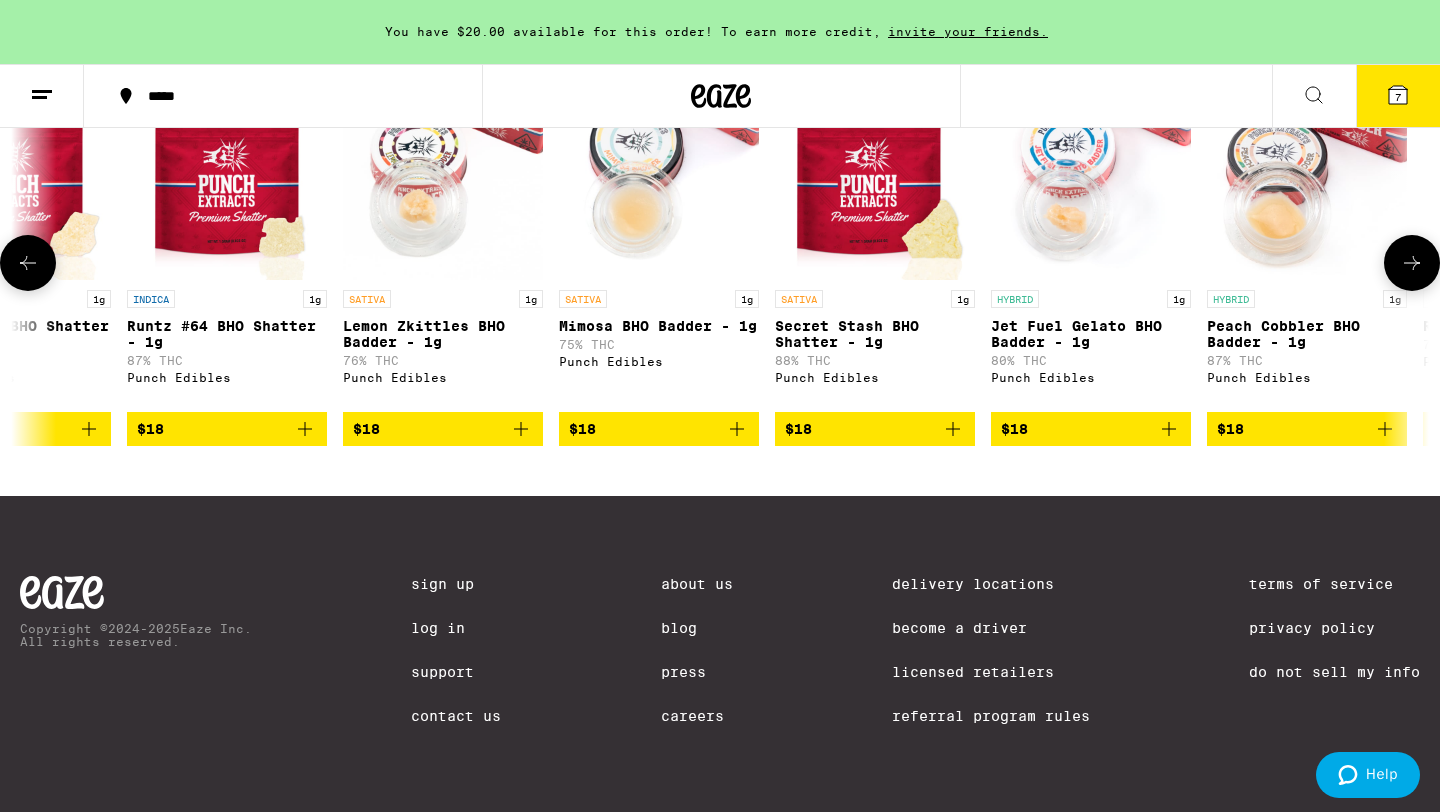scroll, scrollTop: 0, scrollLeft: 1190, axis: horizontal 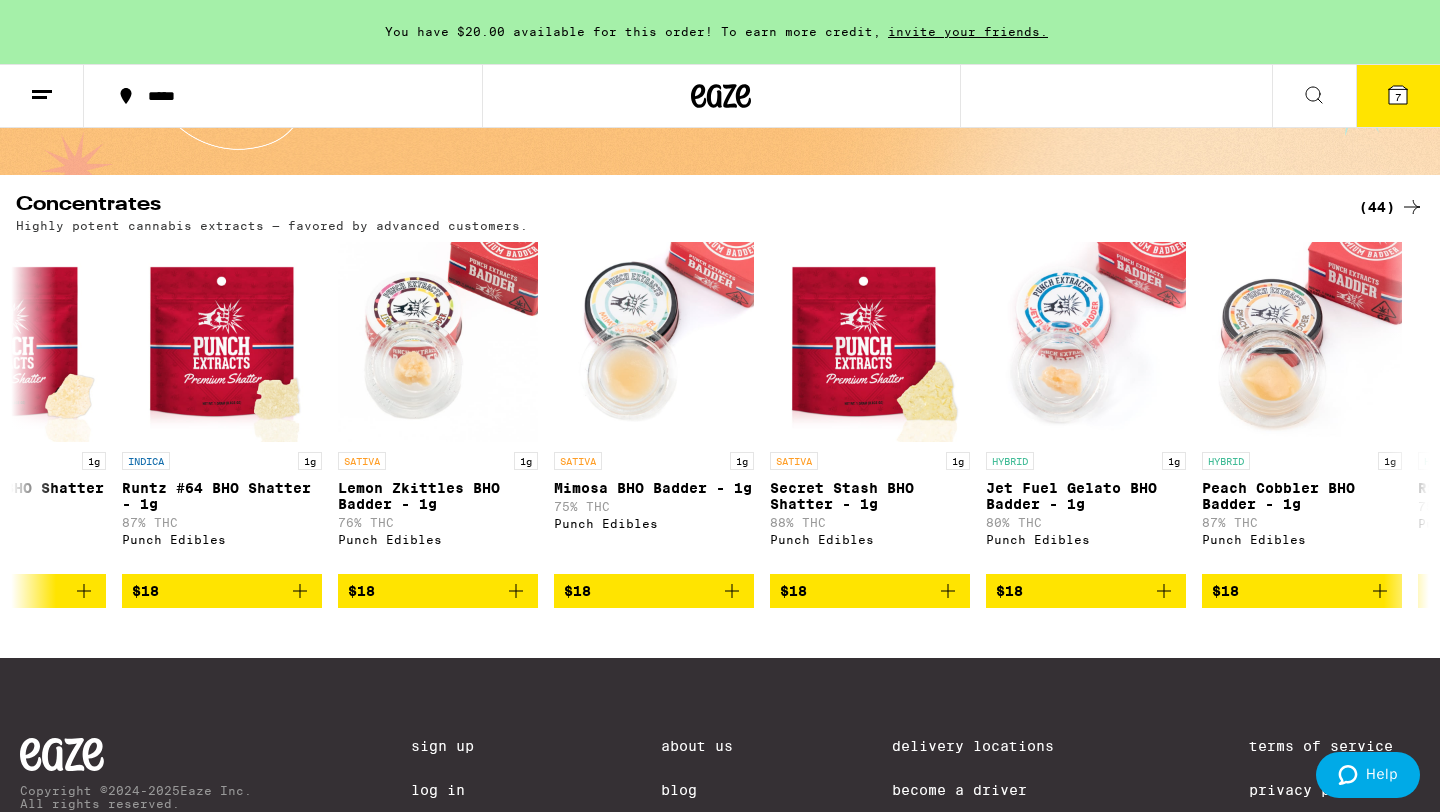 click on "(44)" at bounding box center (1391, 207) 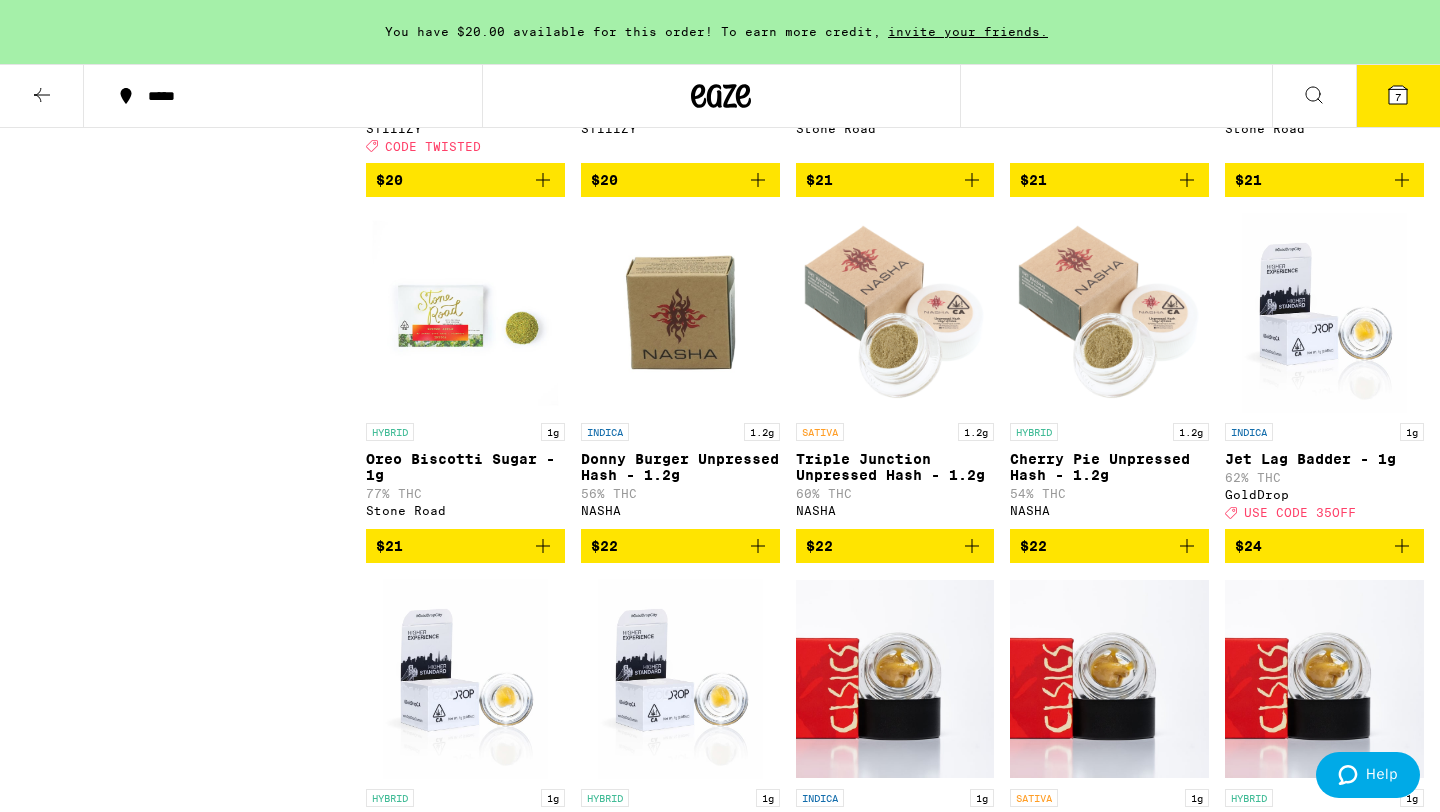 scroll, scrollTop: 2038, scrollLeft: 0, axis: vertical 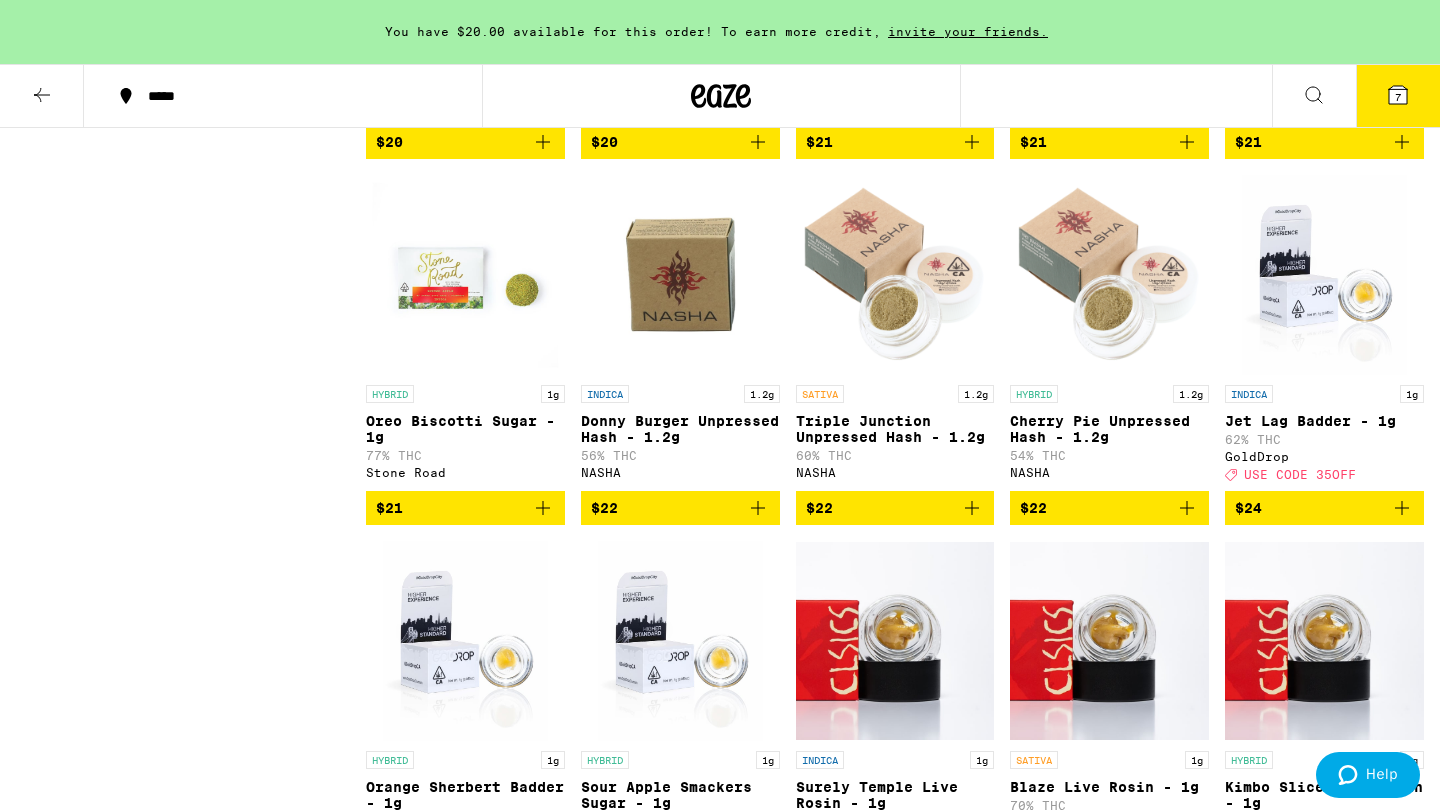 click 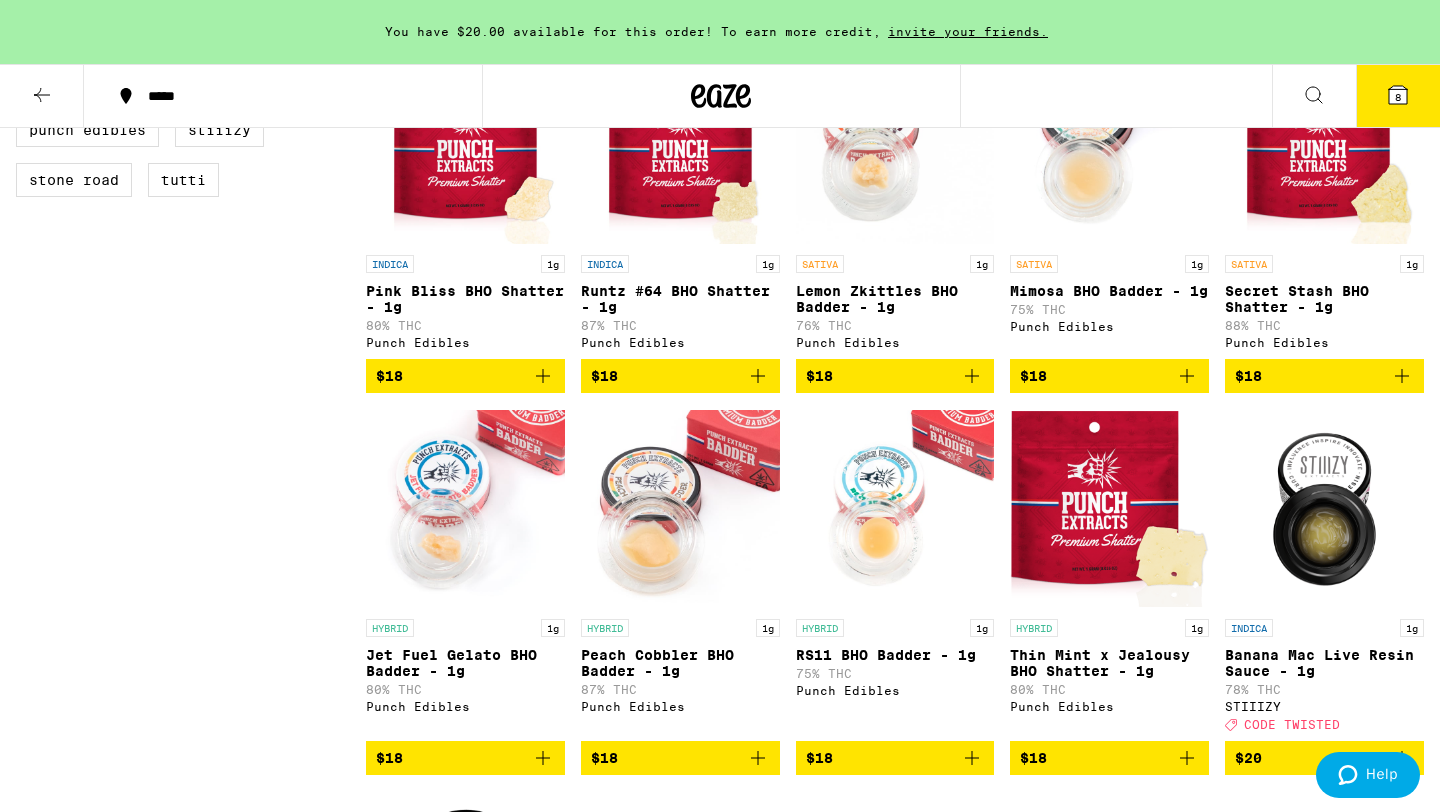 scroll, scrollTop: 0, scrollLeft: 0, axis: both 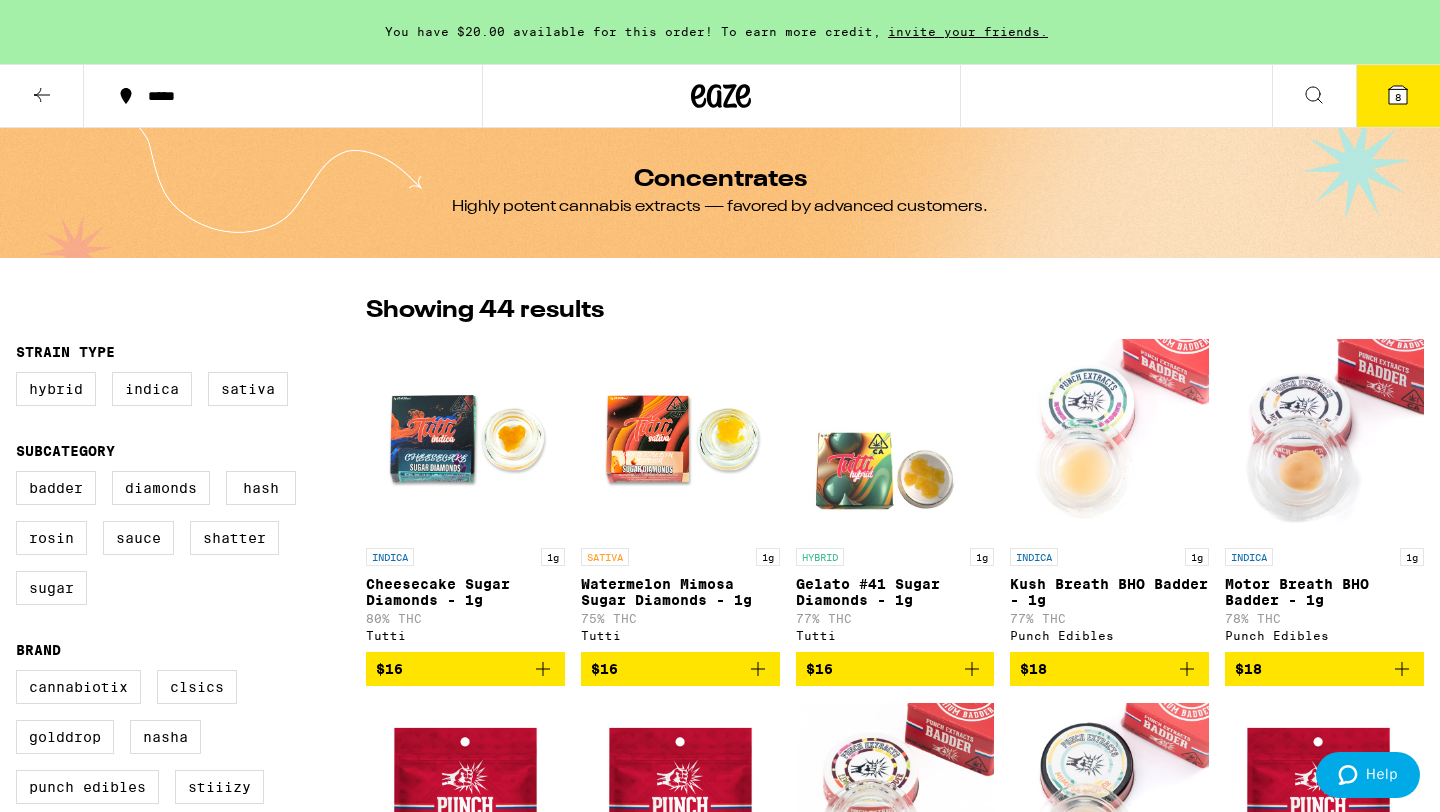 click 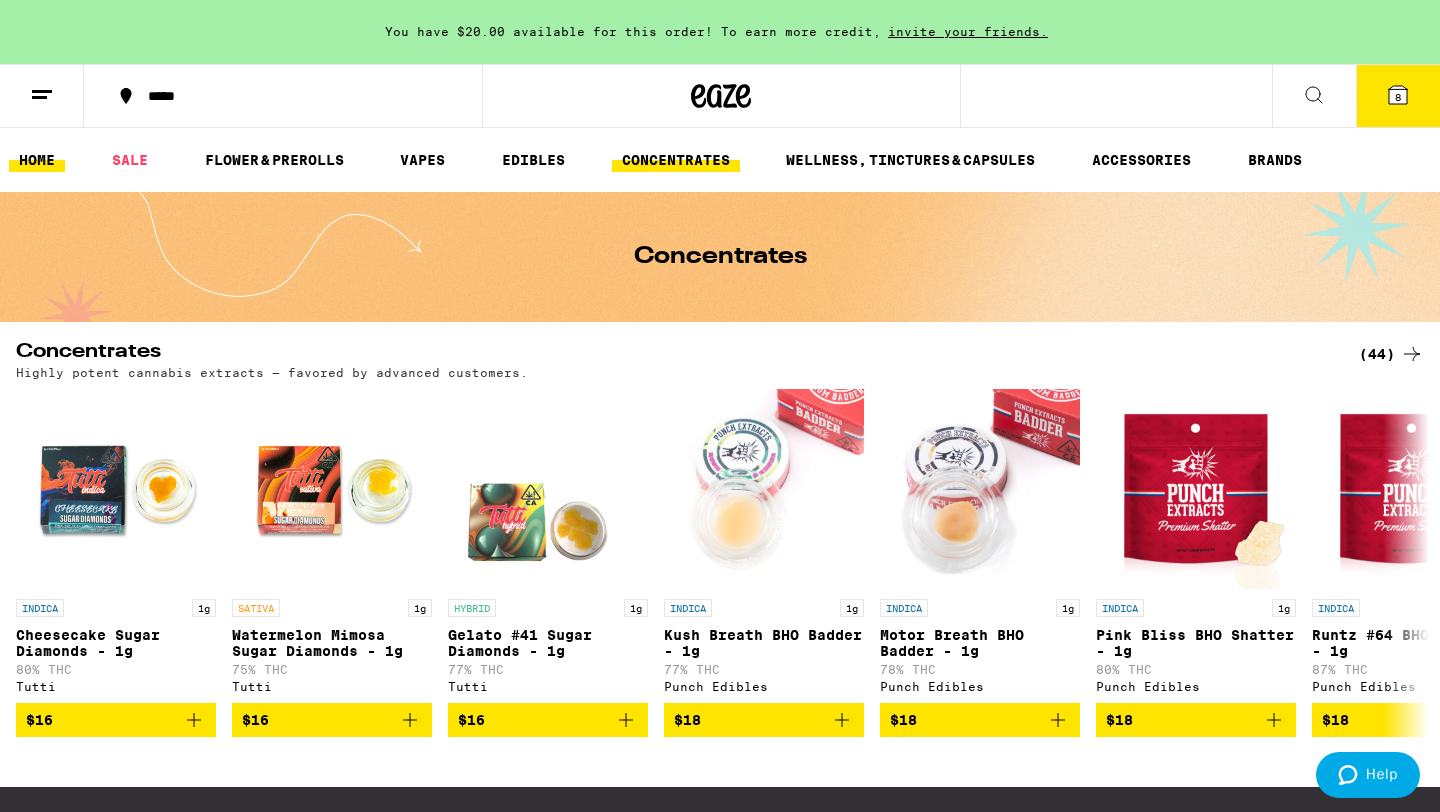 click on "HOME" at bounding box center [37, 160] 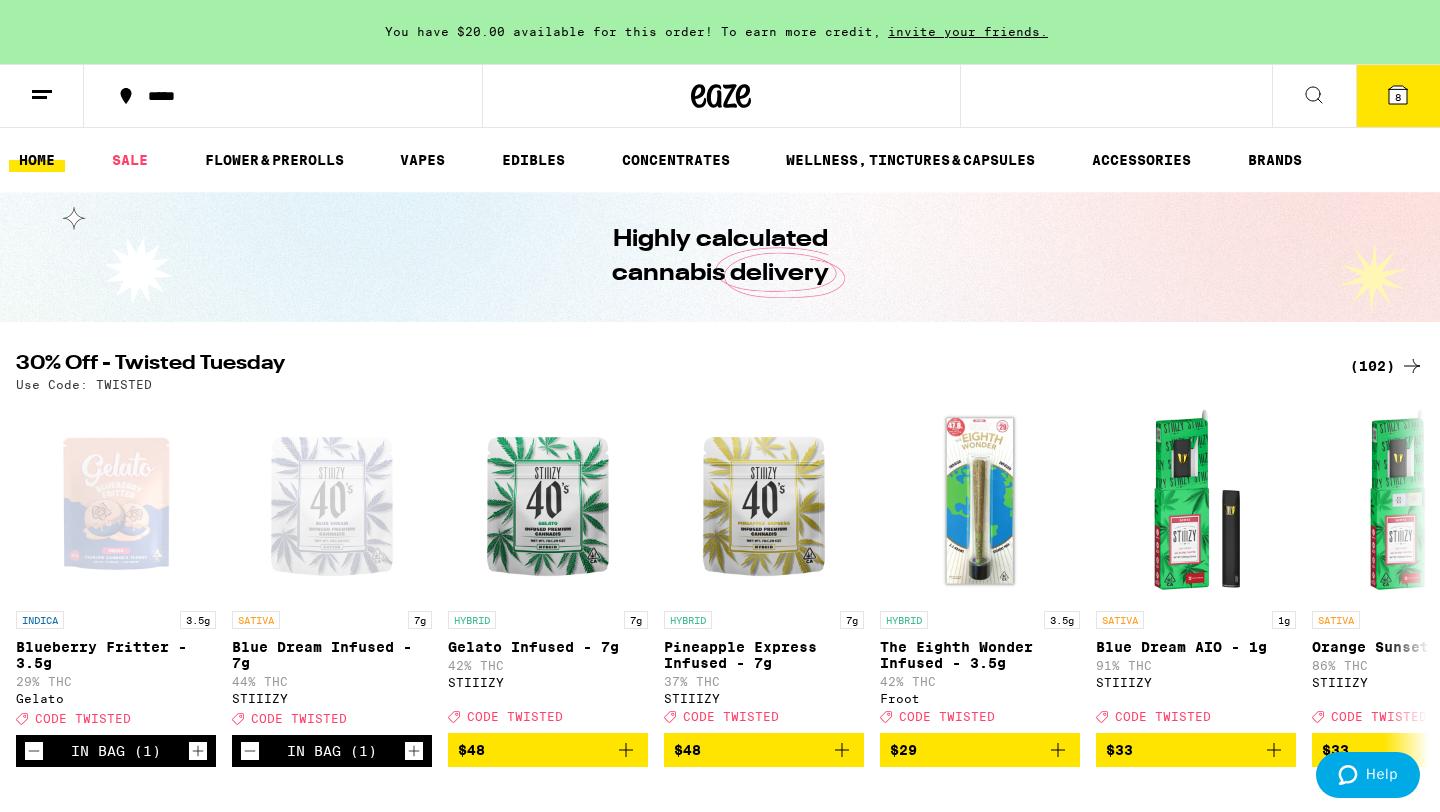 scroll, scrollTop: 0, scrollLeft: 0, axis: both 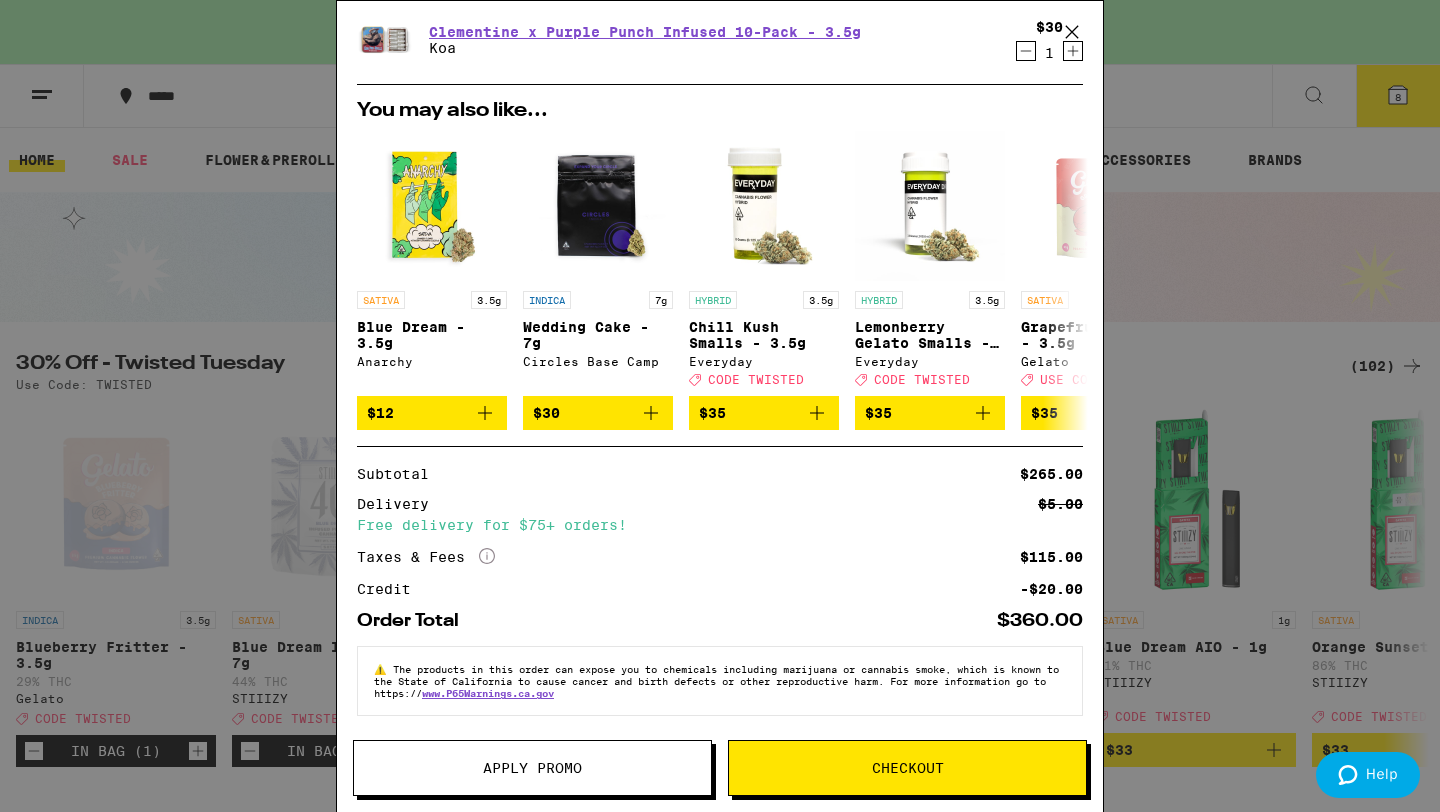click on "Apply Promo" at bounding box center (532, 768) 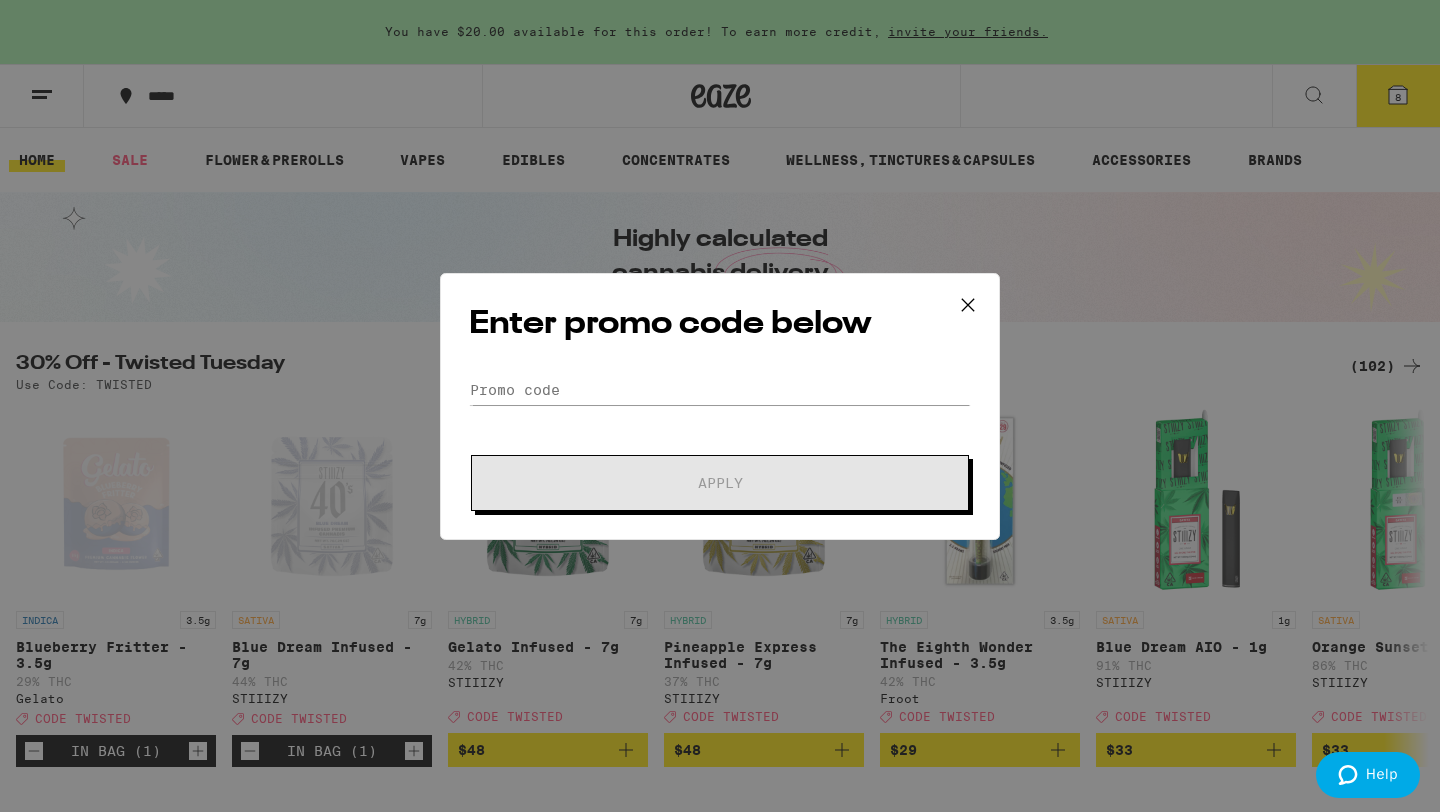 scroll, scrollTop: 0, scrollLeft: 0, axis: both 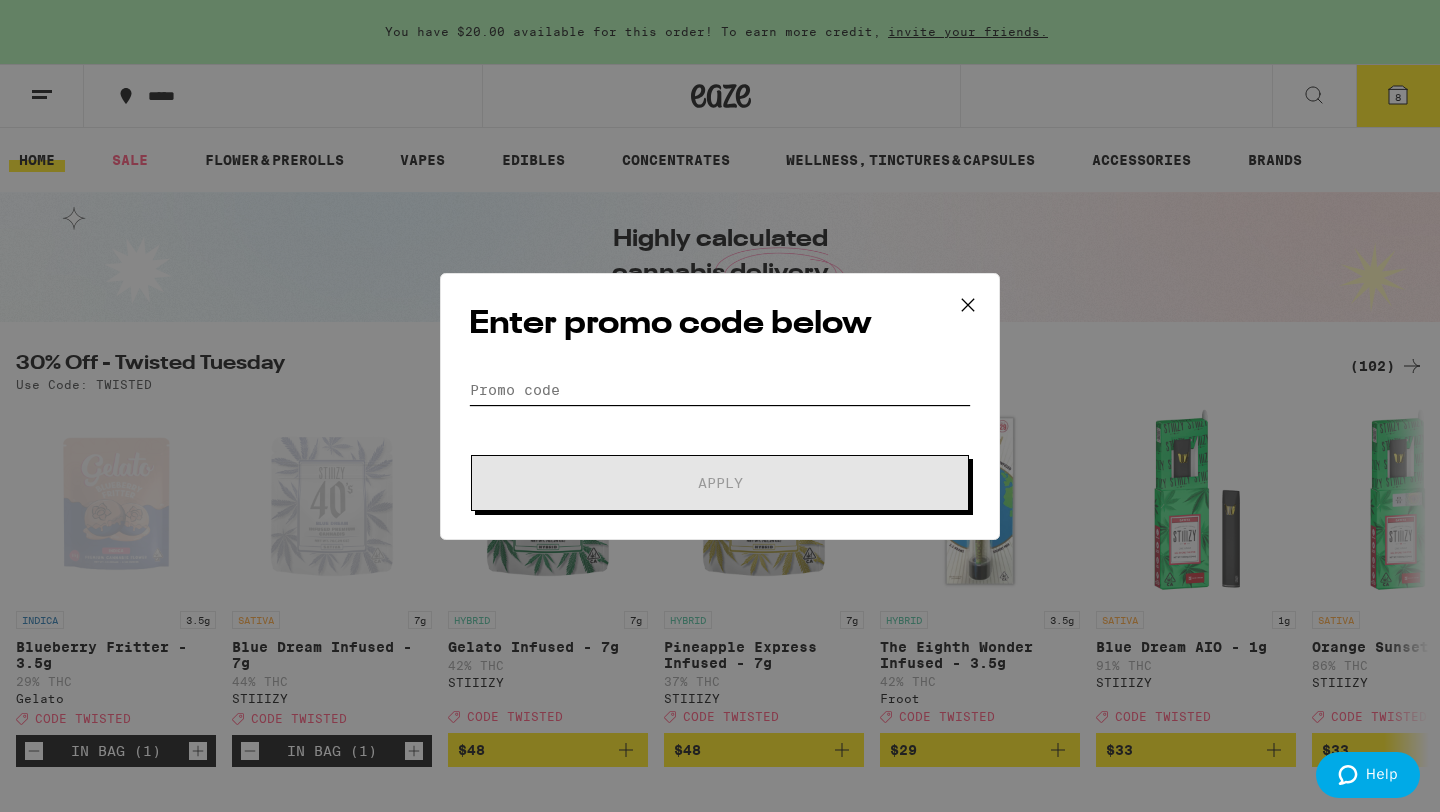 click on "Promo Code" at bounding box center [720, 390] 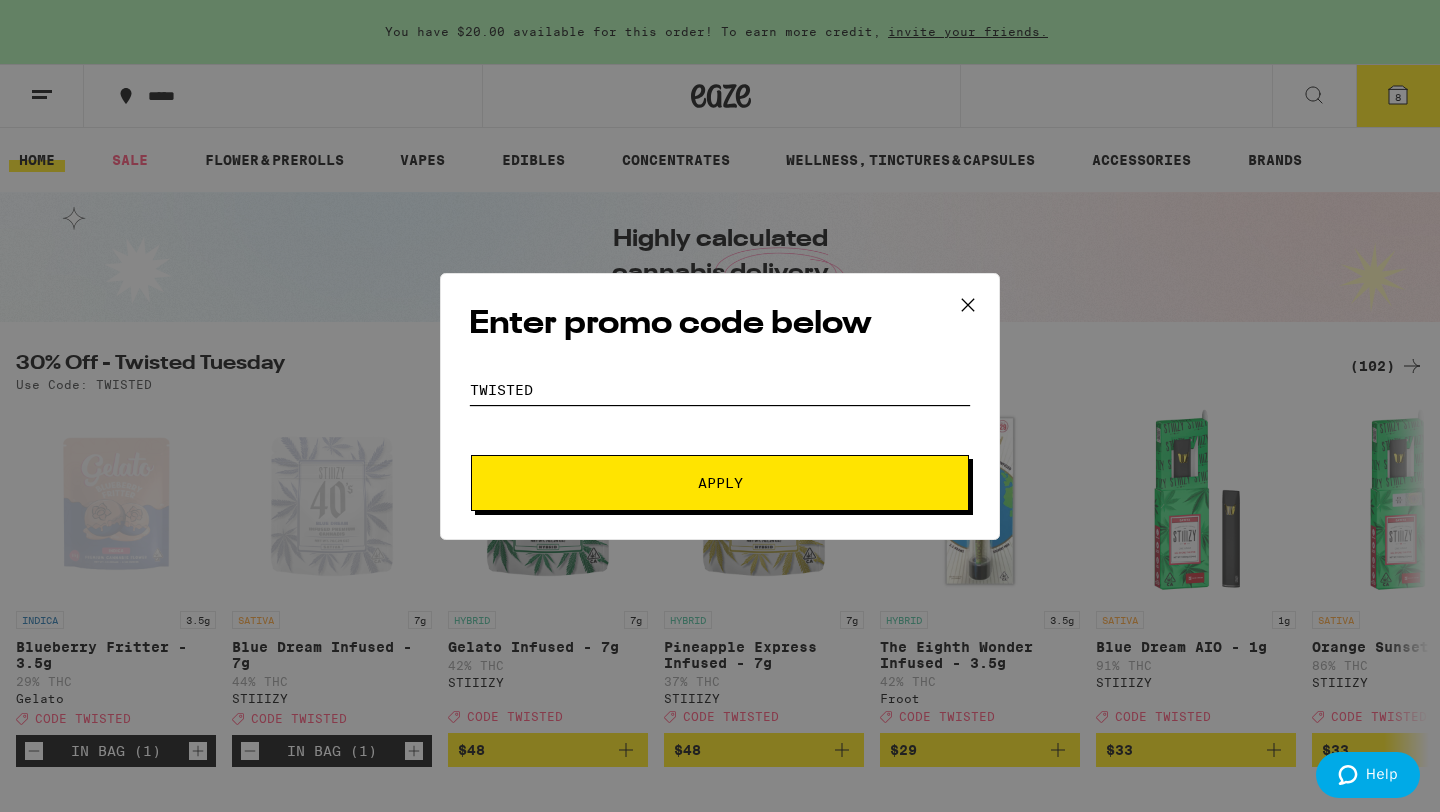 type on "twisted" 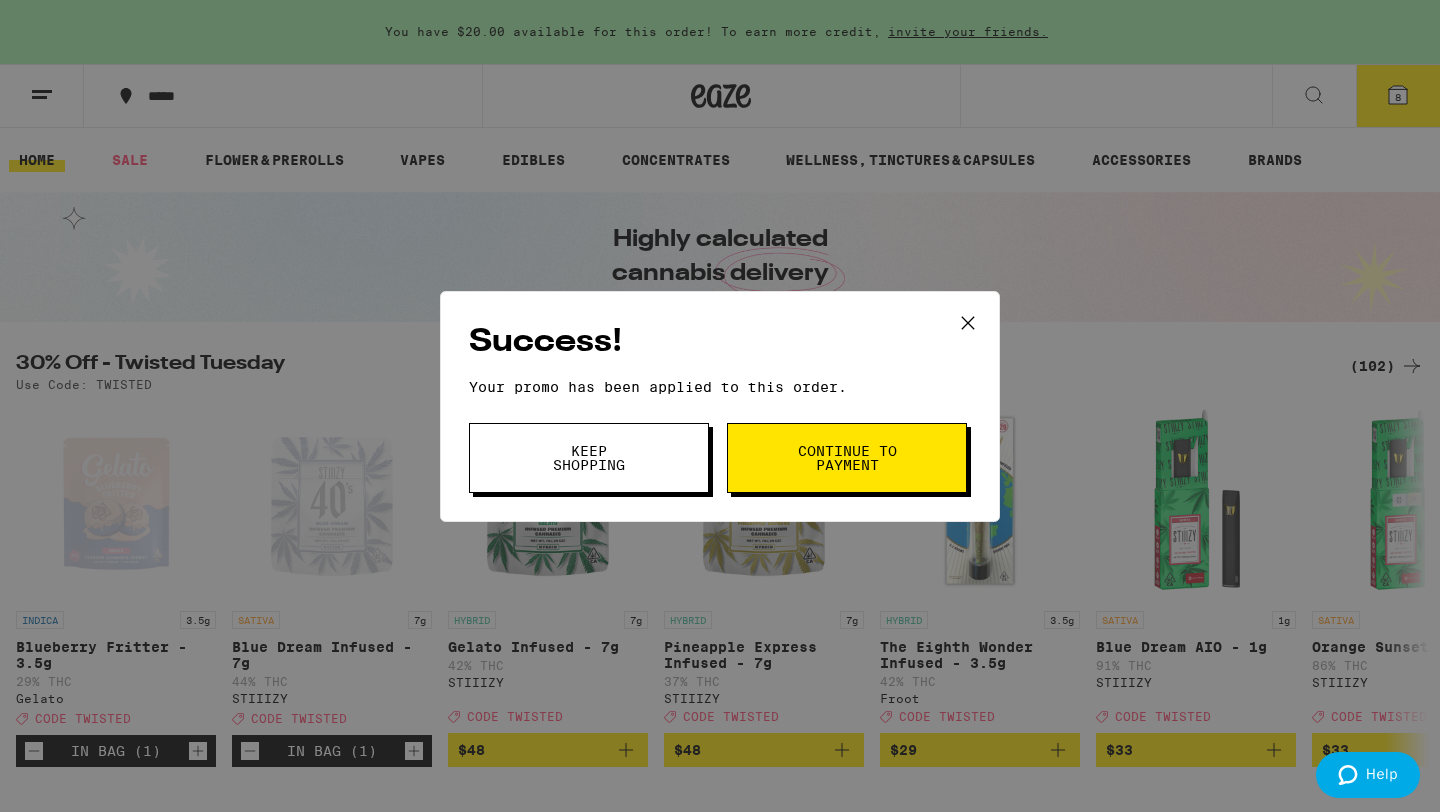 click on "Keep Shopping" at bounding box center [589, 458] 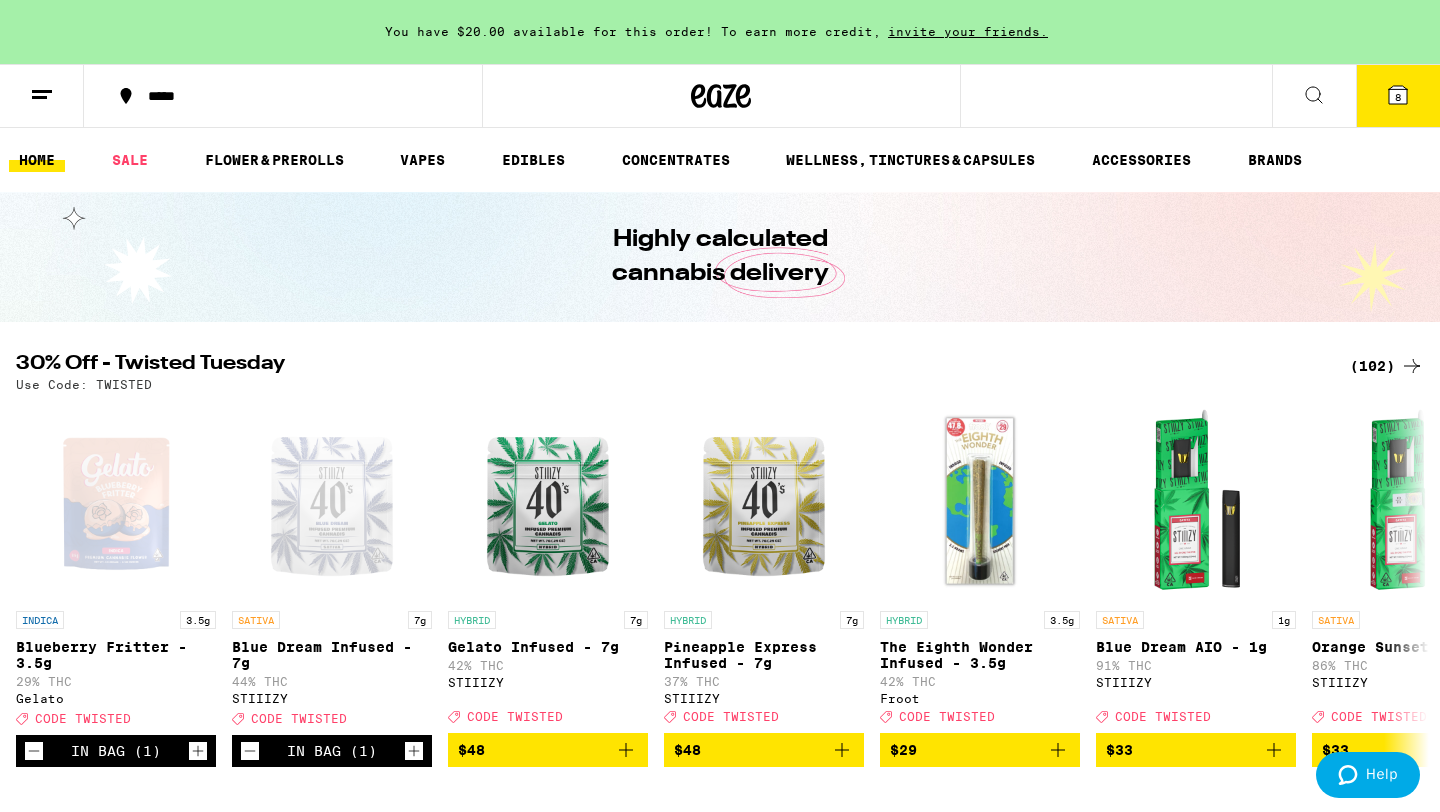 scroll, scrollTop: 0, scrollLeft: 0, axis: both 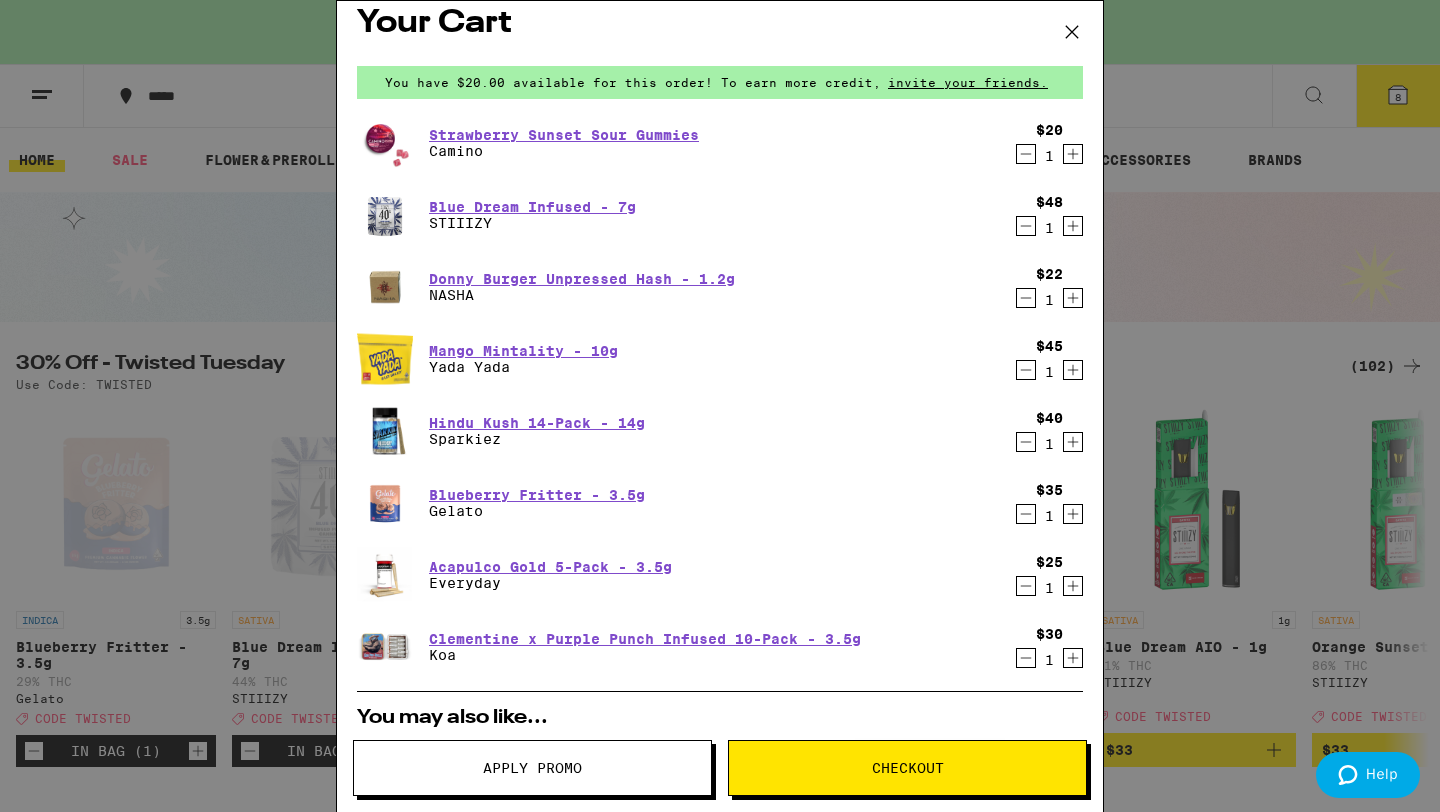 click 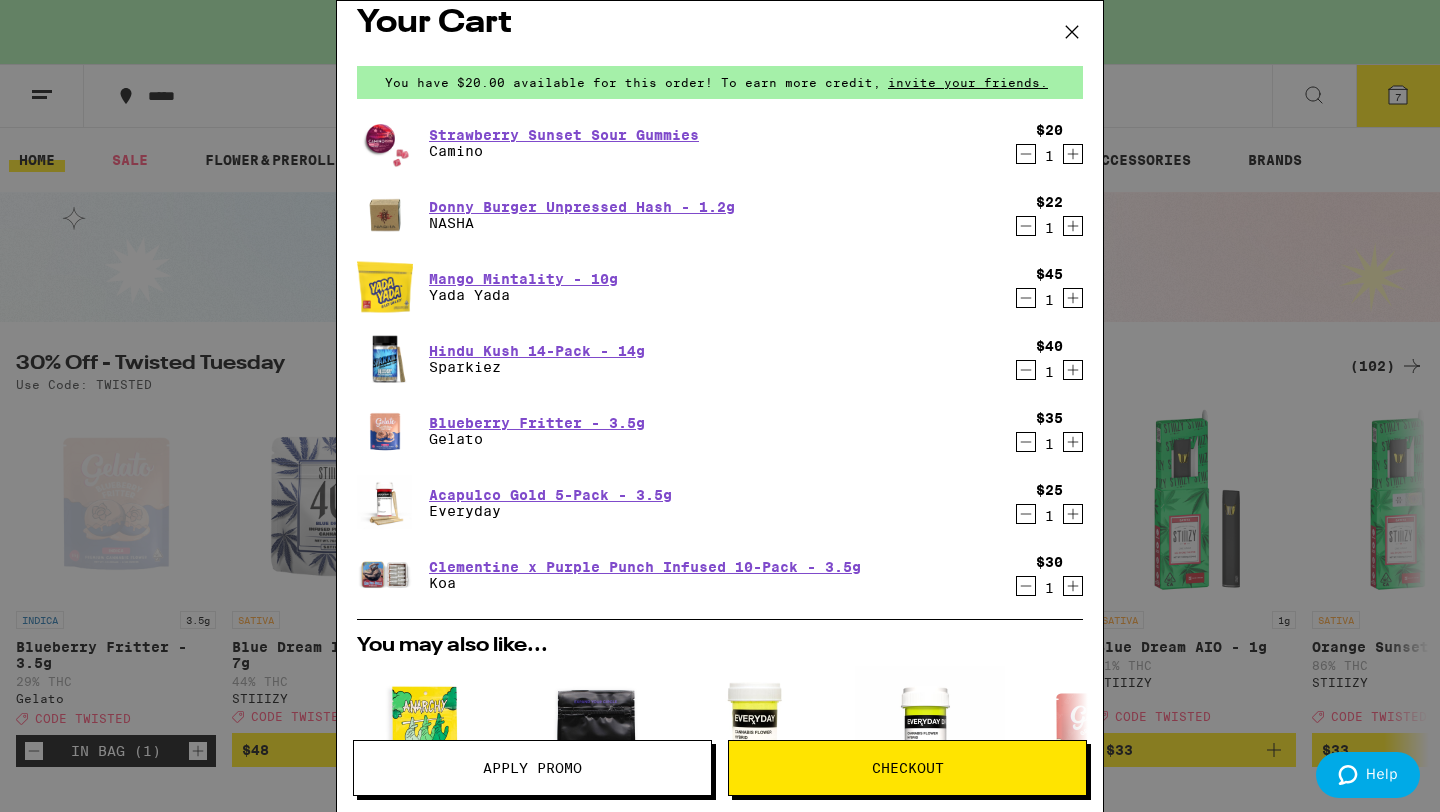 click 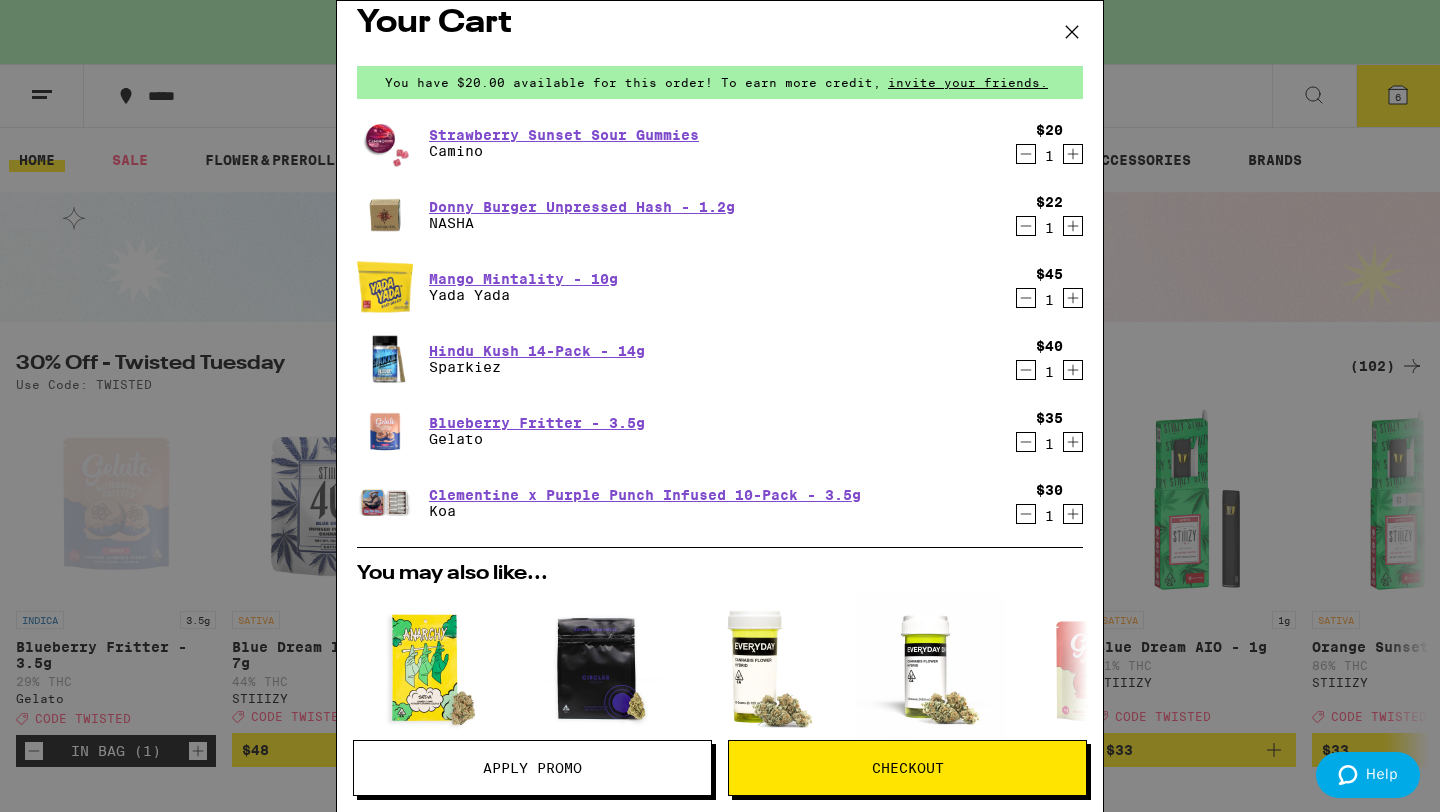 click 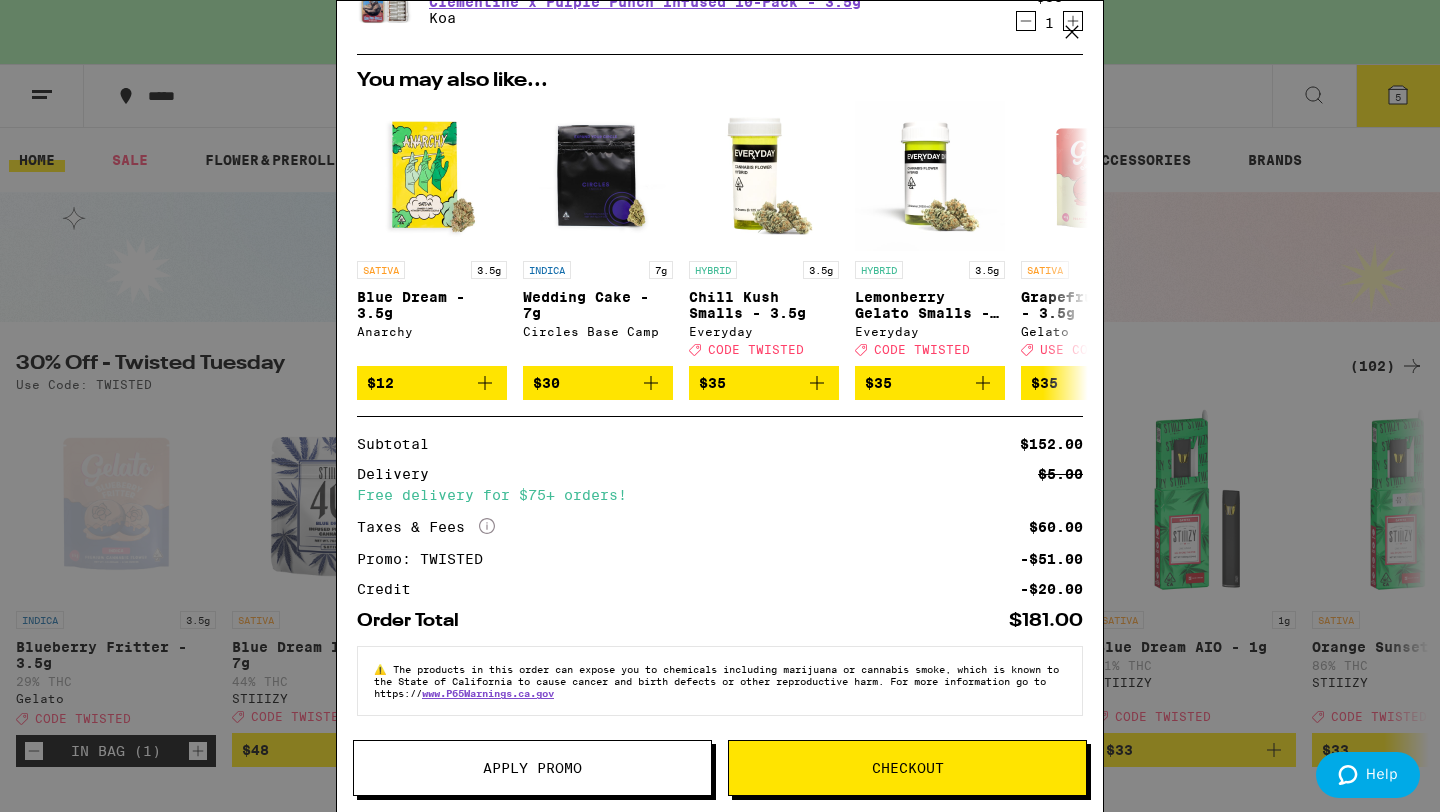 scroll, scrollTop: 0, scrollLeft: 0, axis: both 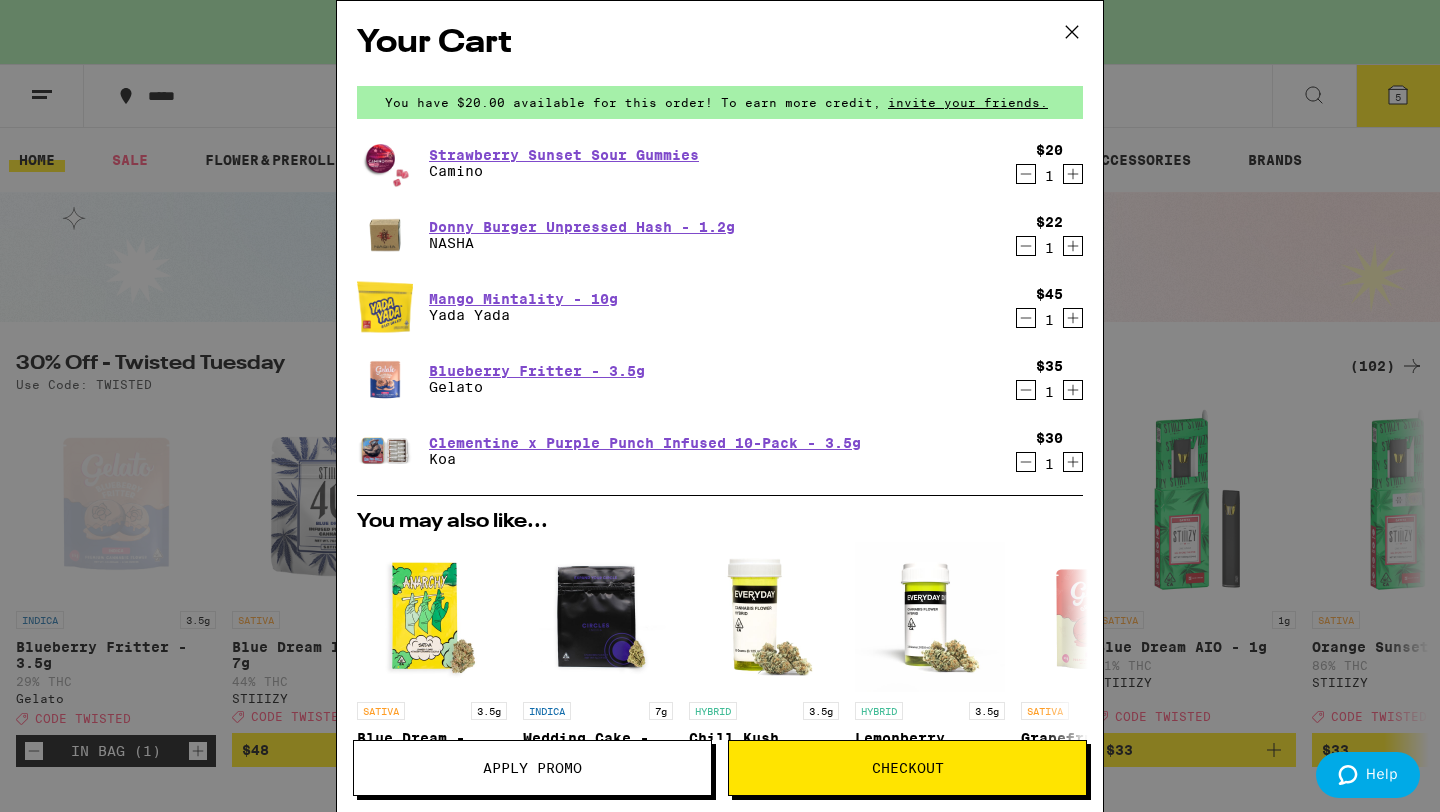 click 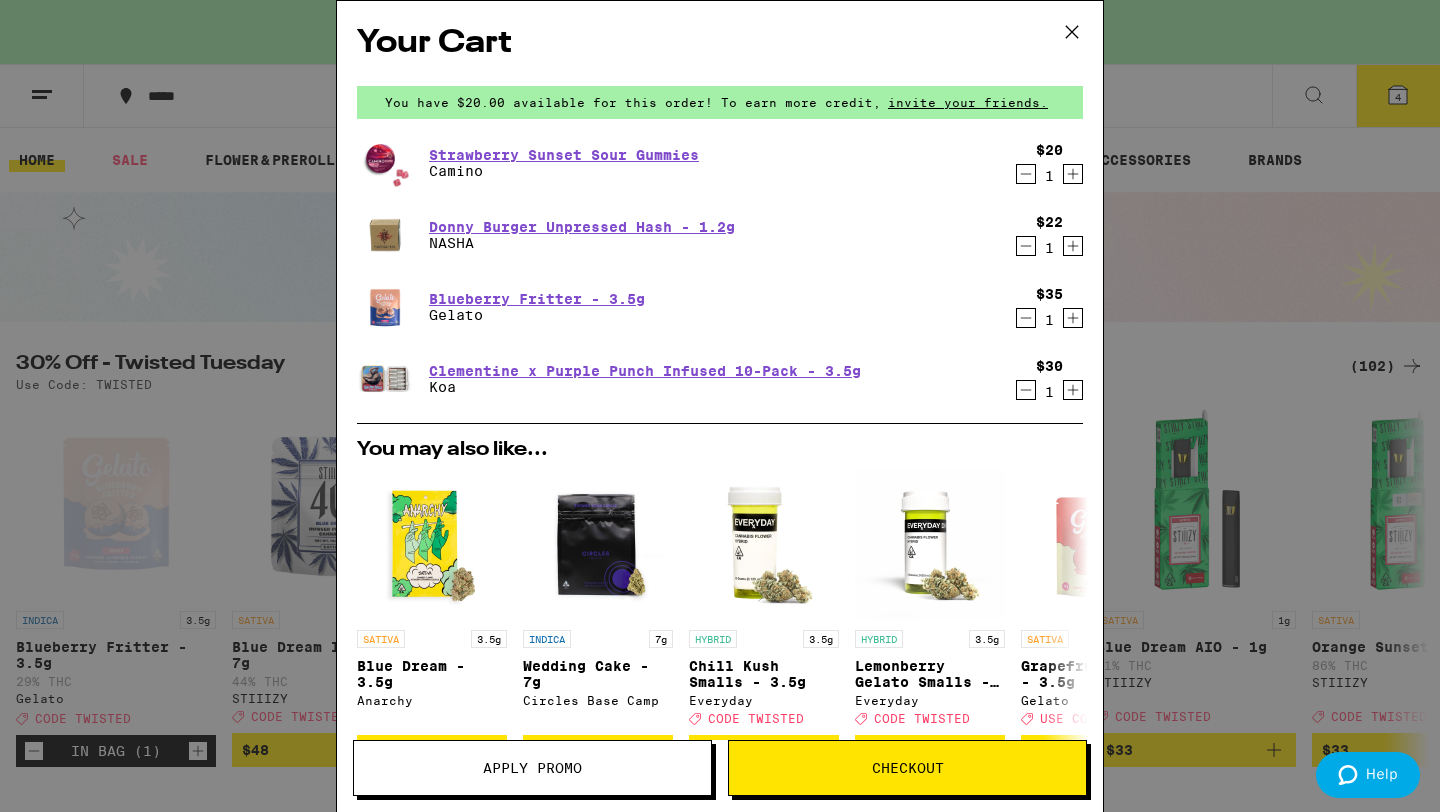 click 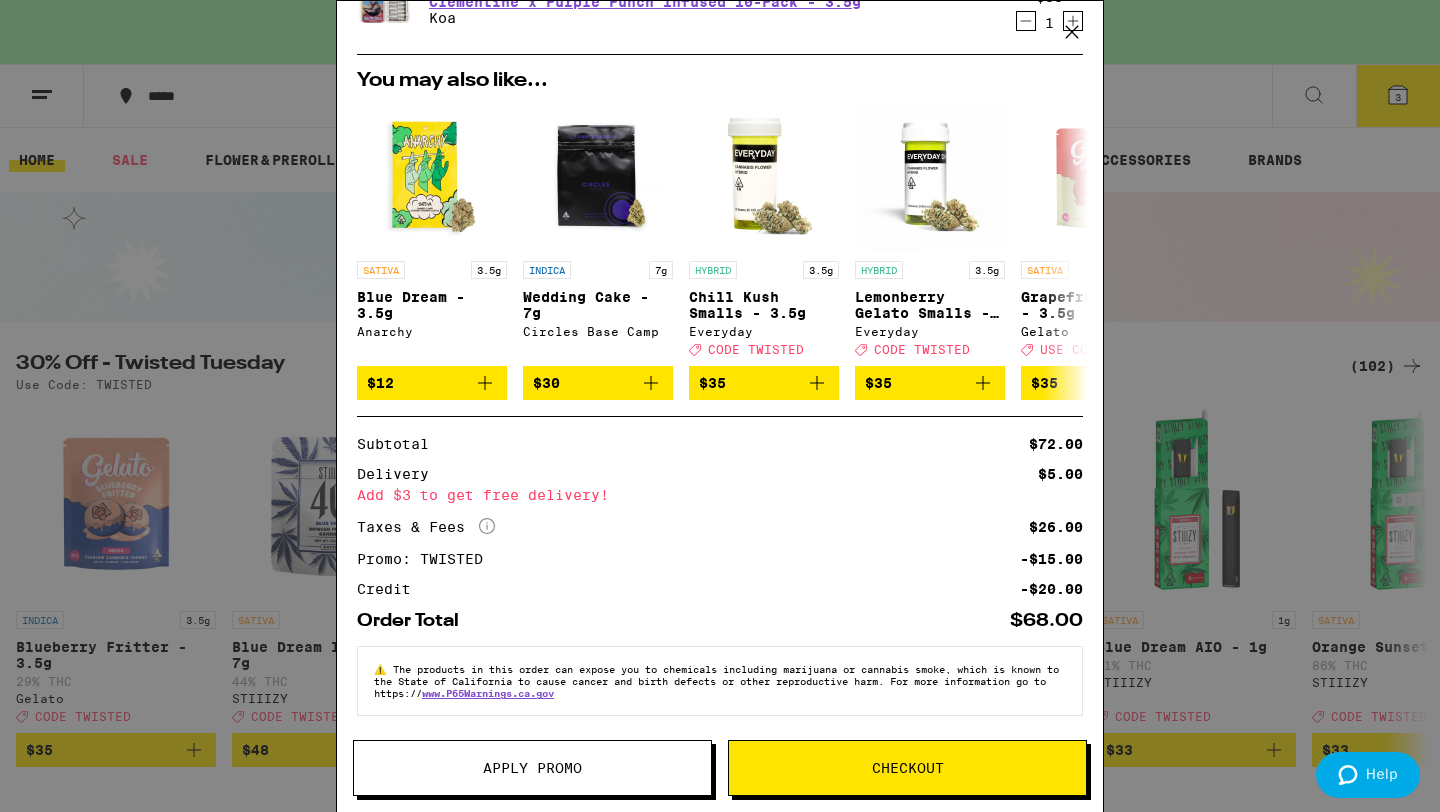 scroll, scrollTop: 0, scrollLeft: 0, axis: both 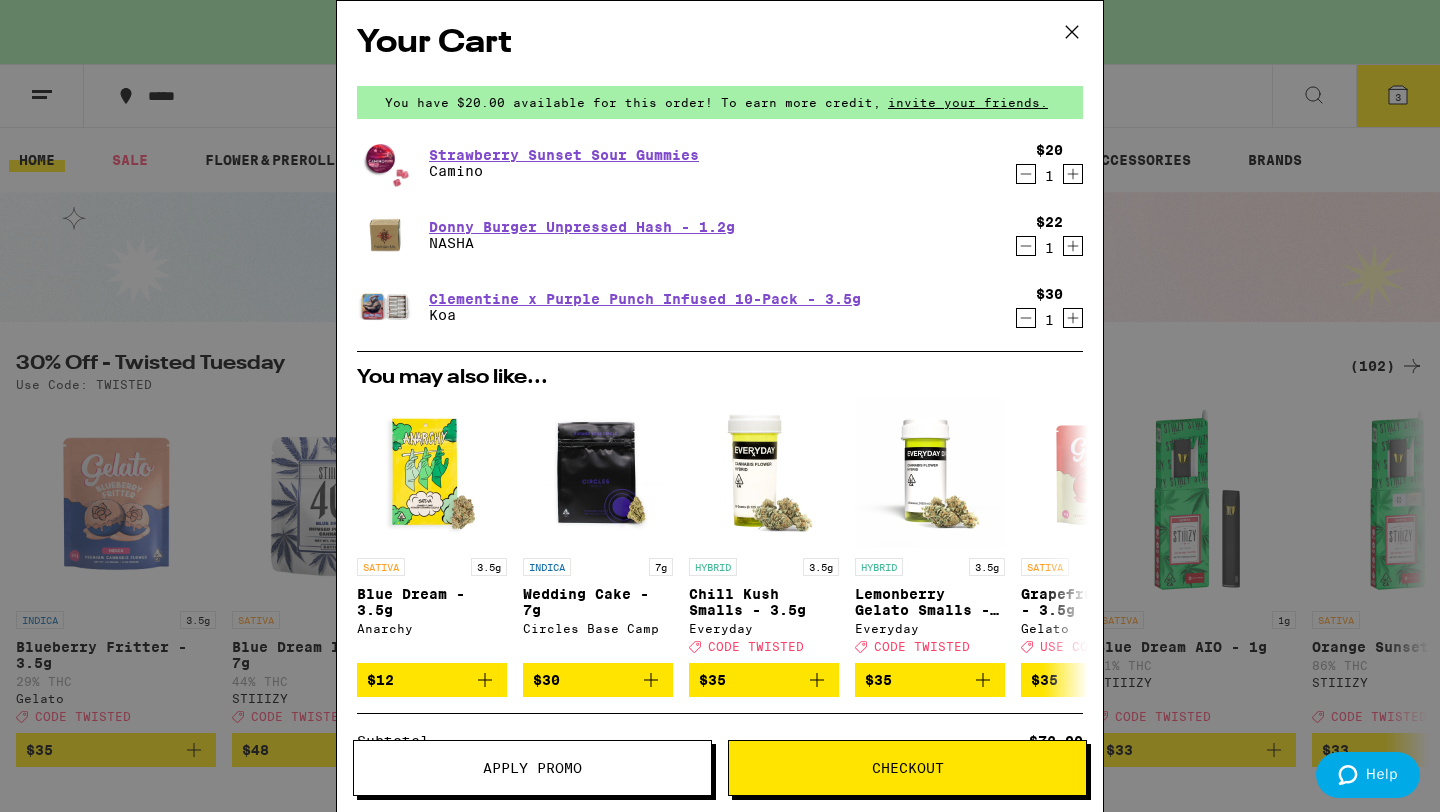 click 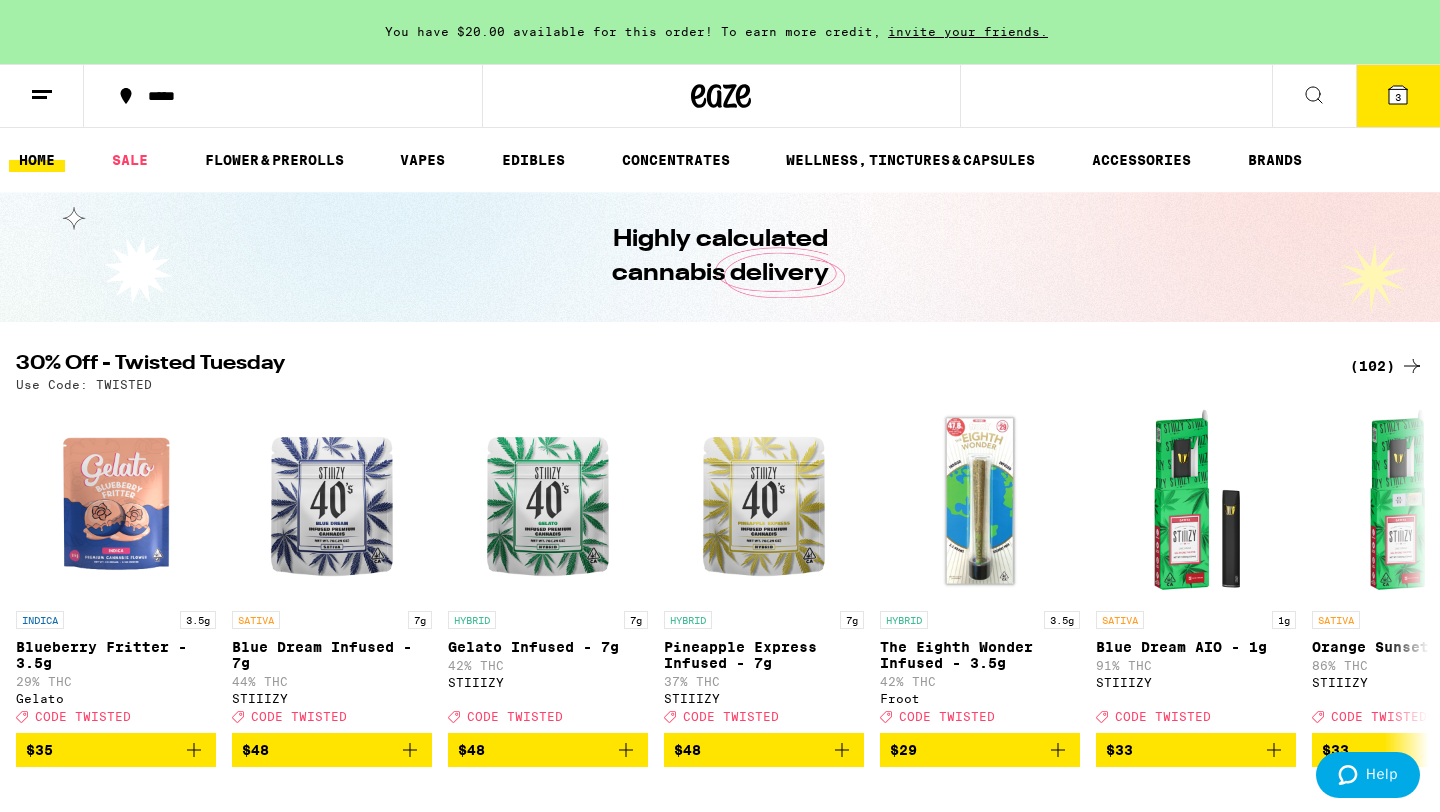 scroll, scrollTop: 0, scrollLeft: 0, axis: both 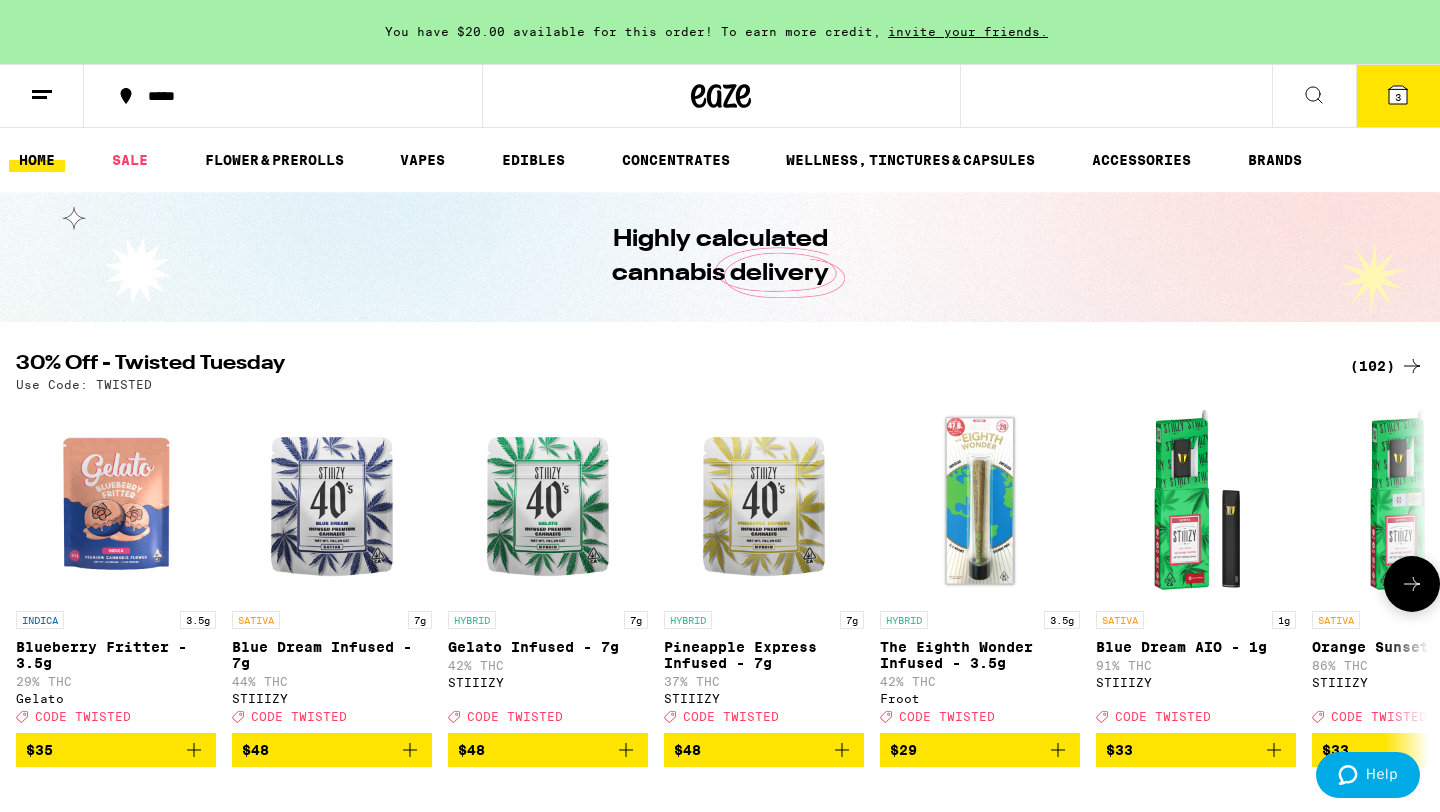 click at bounding box center [332, 501] 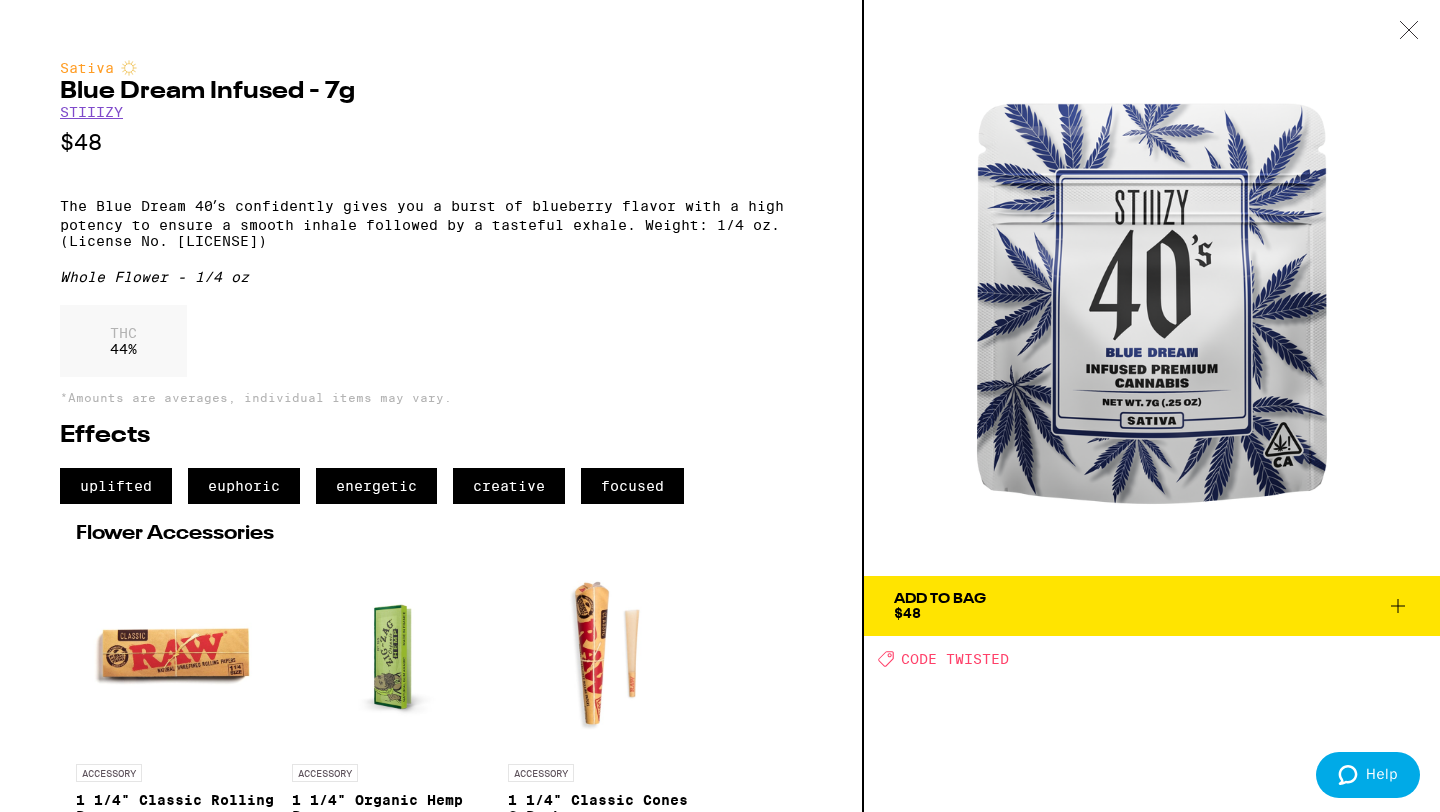 click 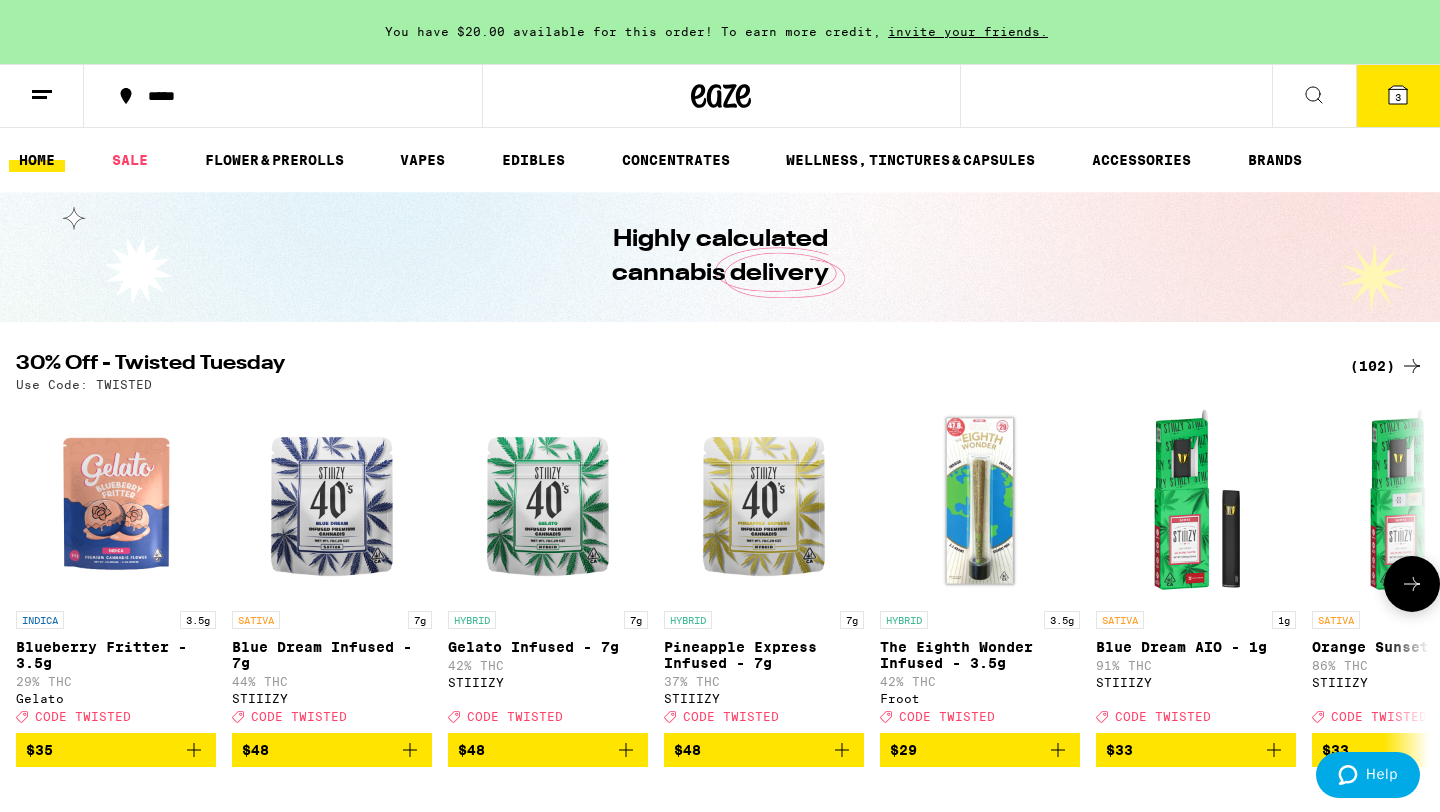 click 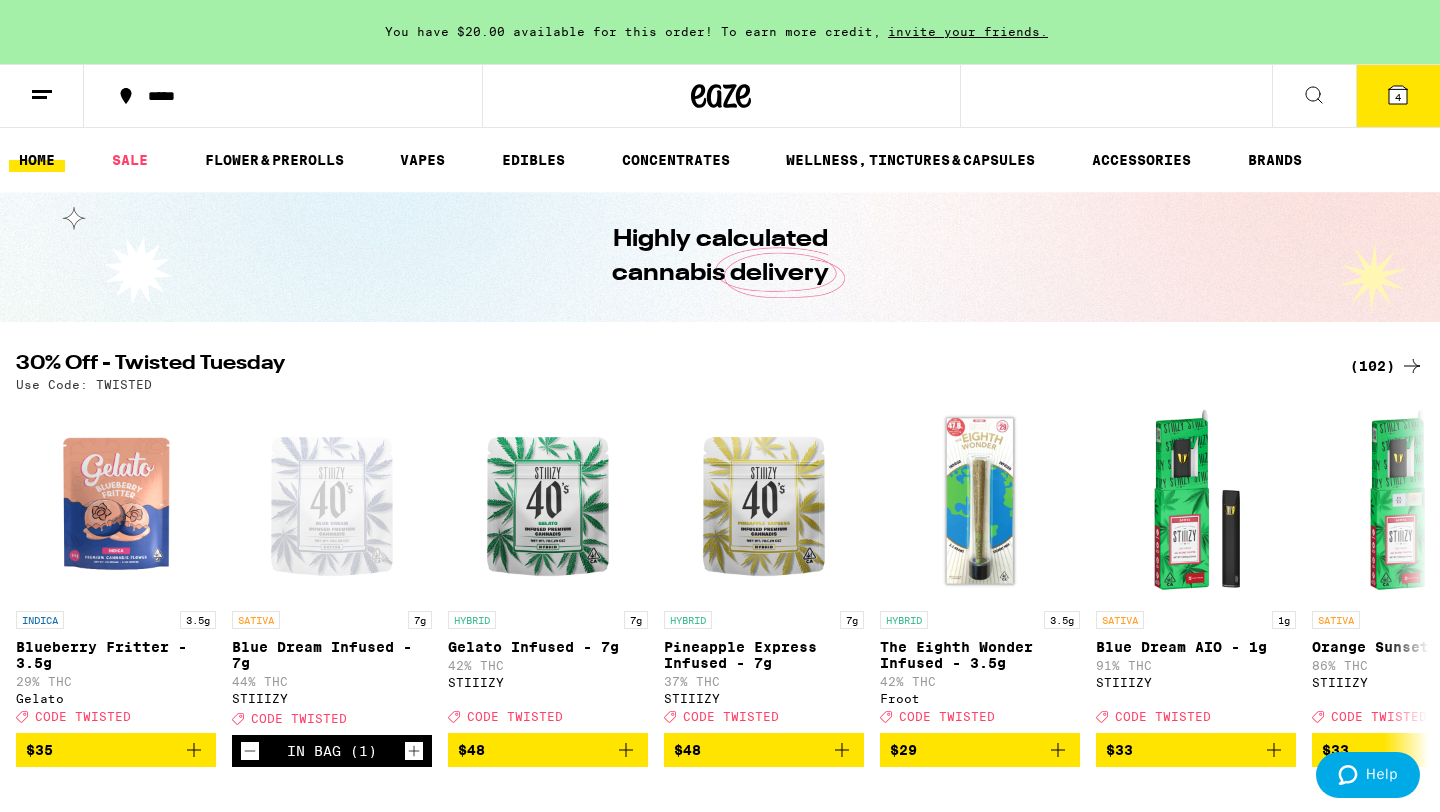 click on "4" at bounding box center [1398, 97] 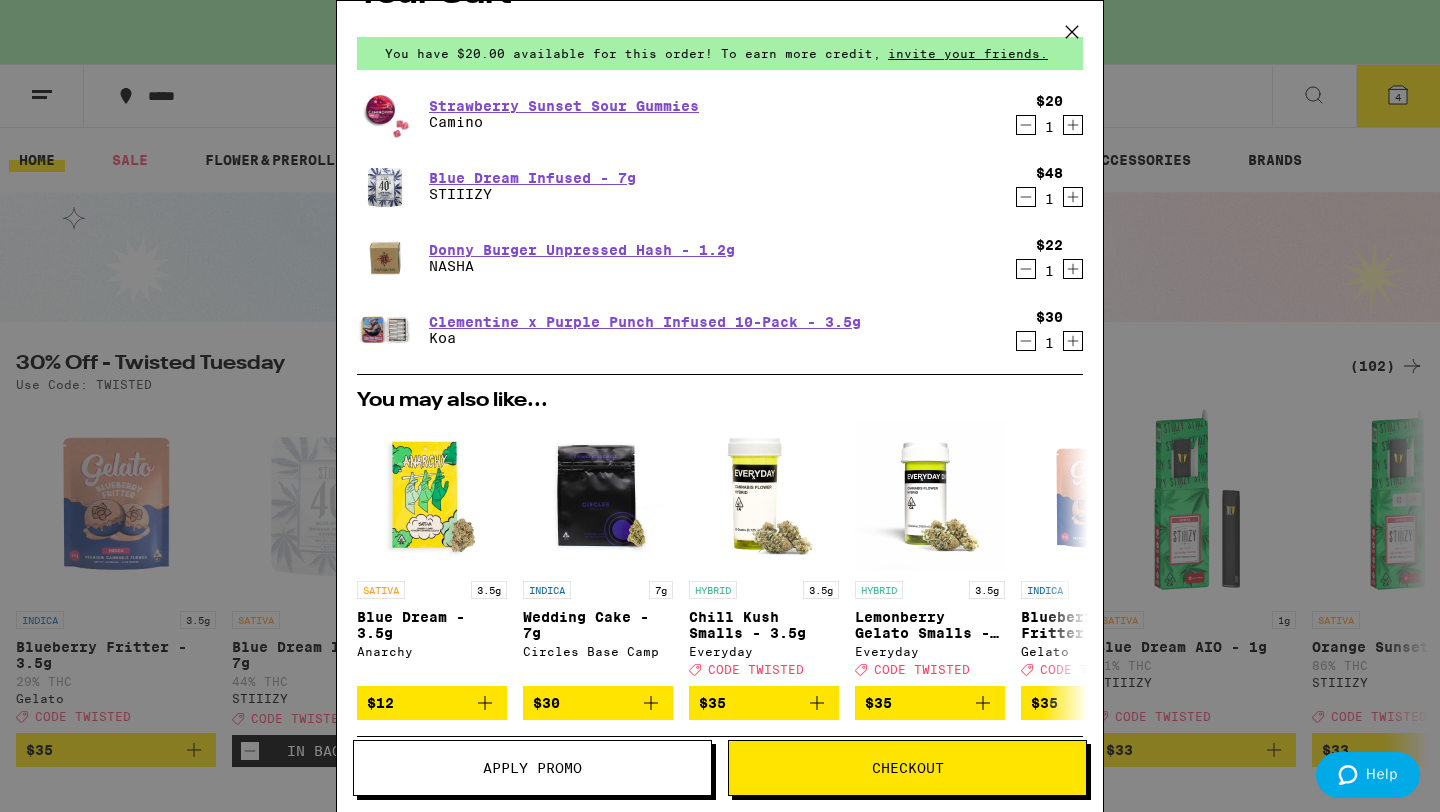 scroll, scrollTop: 0, scrollLeft: 0, axis: both 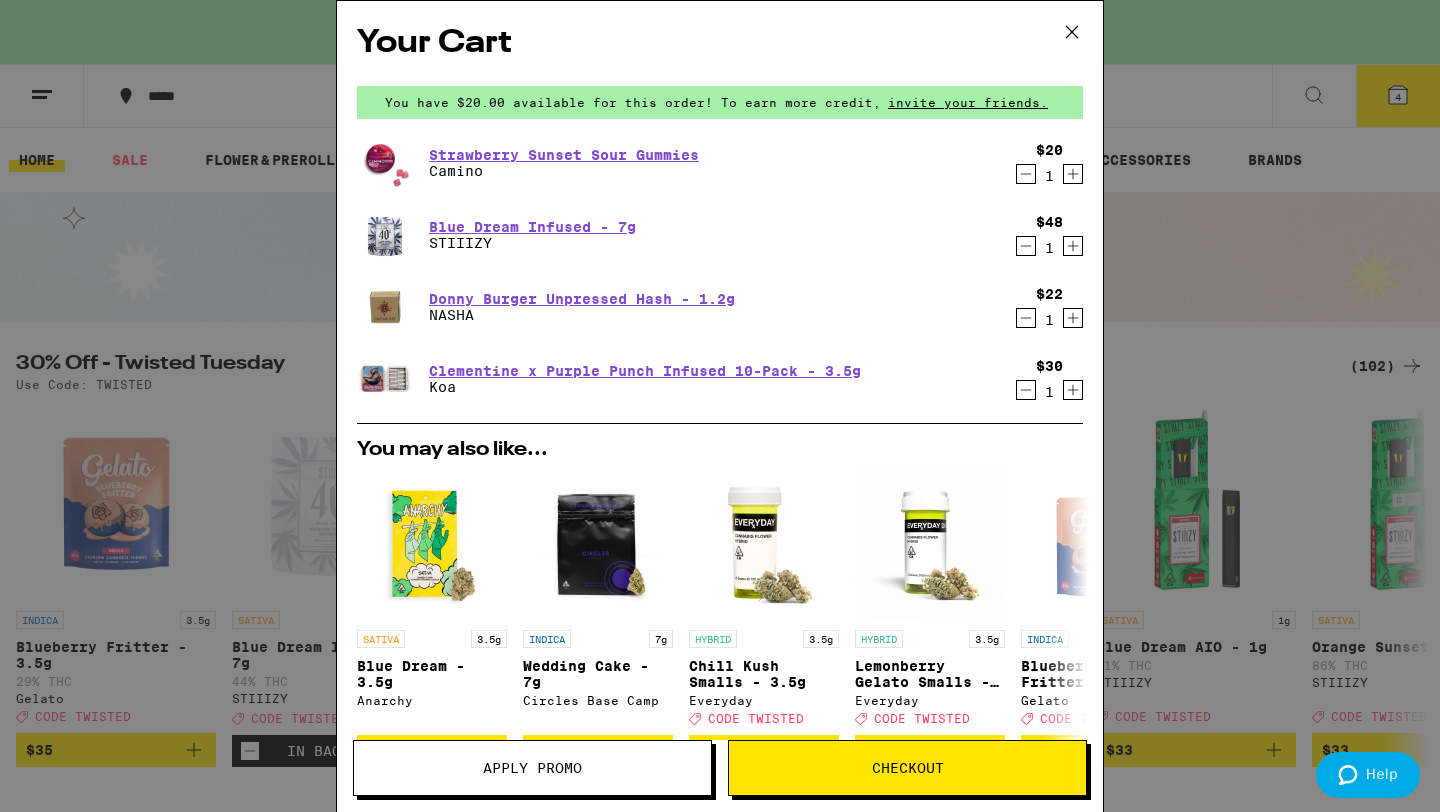 click 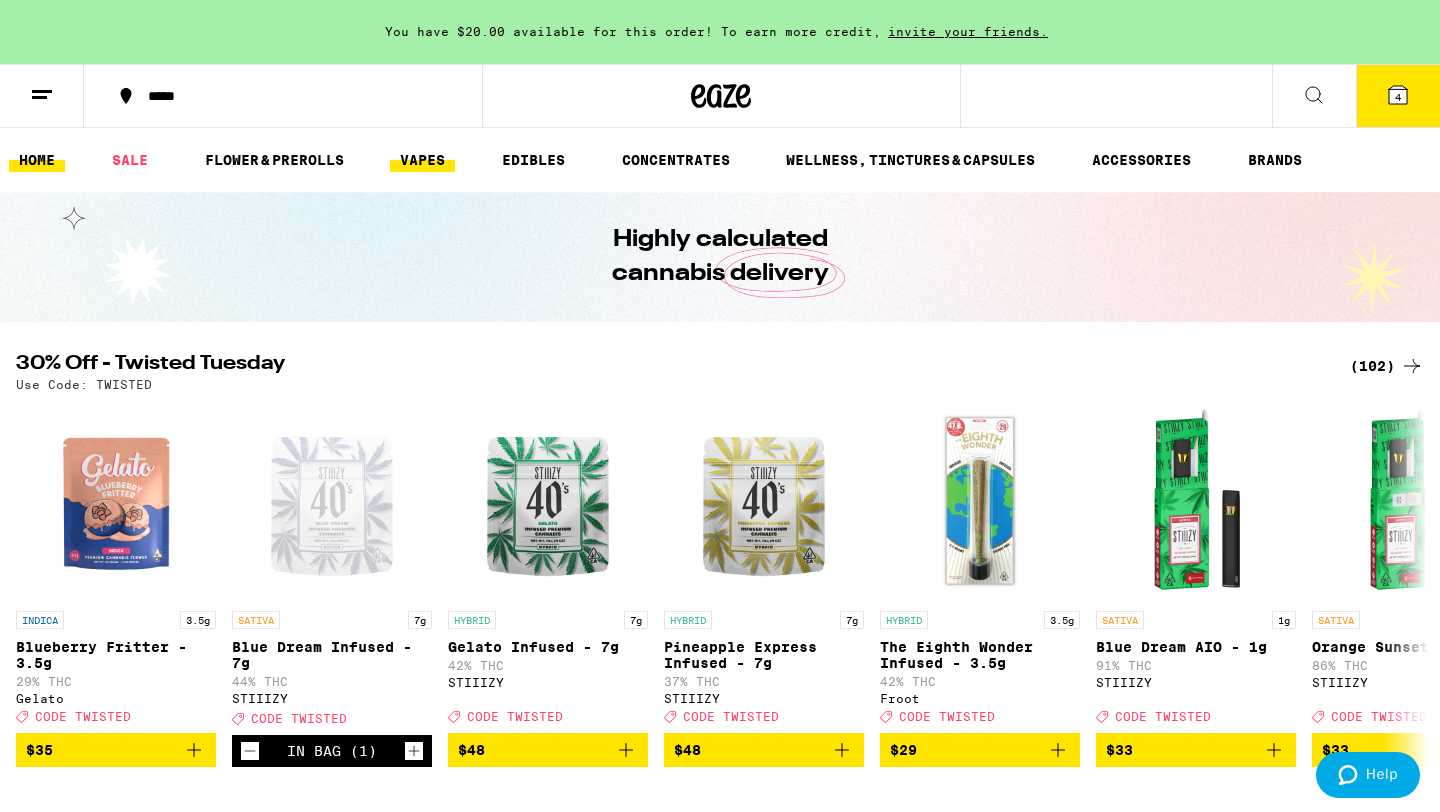 scroll, scrollTop: 0, scrollLeft: 0, axis: both 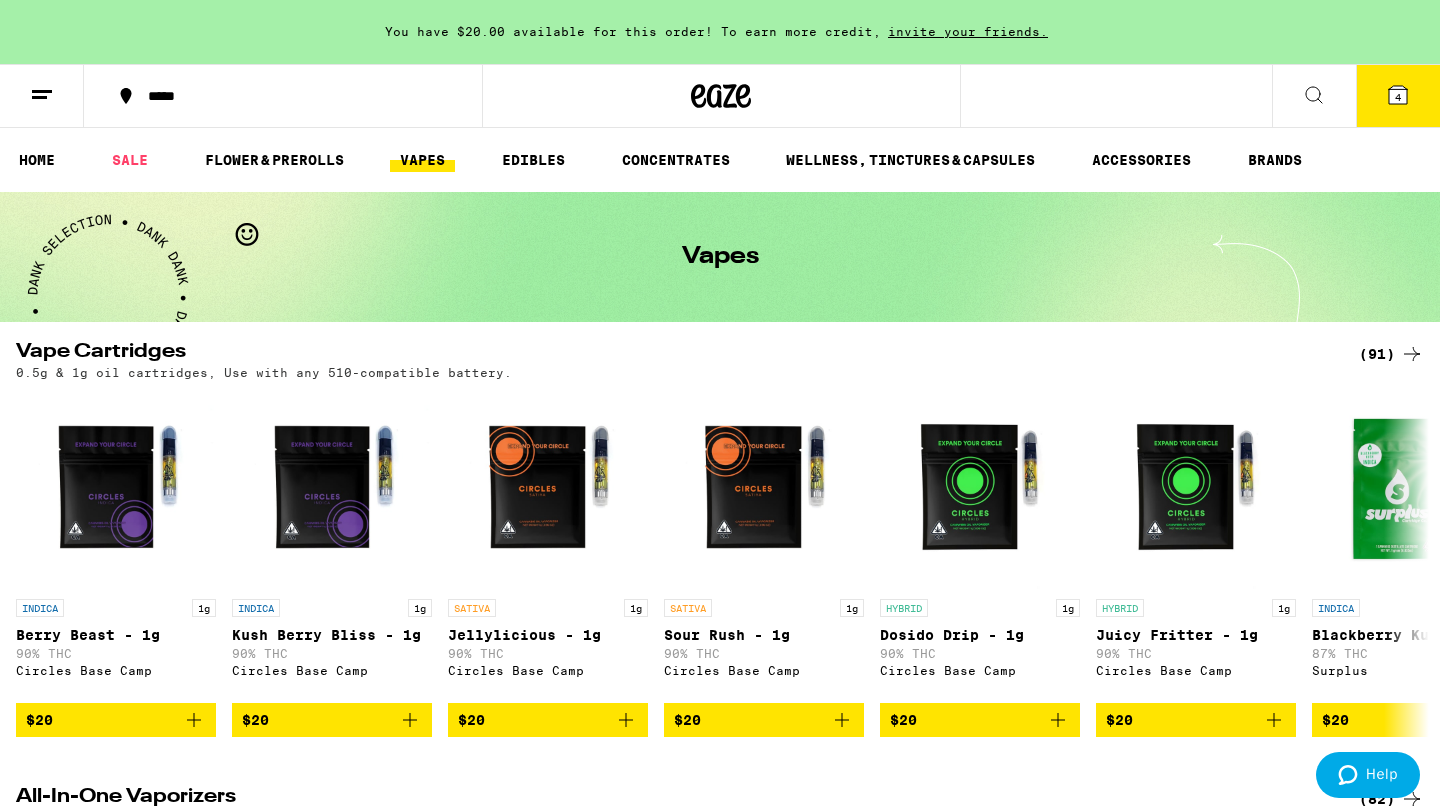 click on "(91)" at bounding box center (1391, 354) 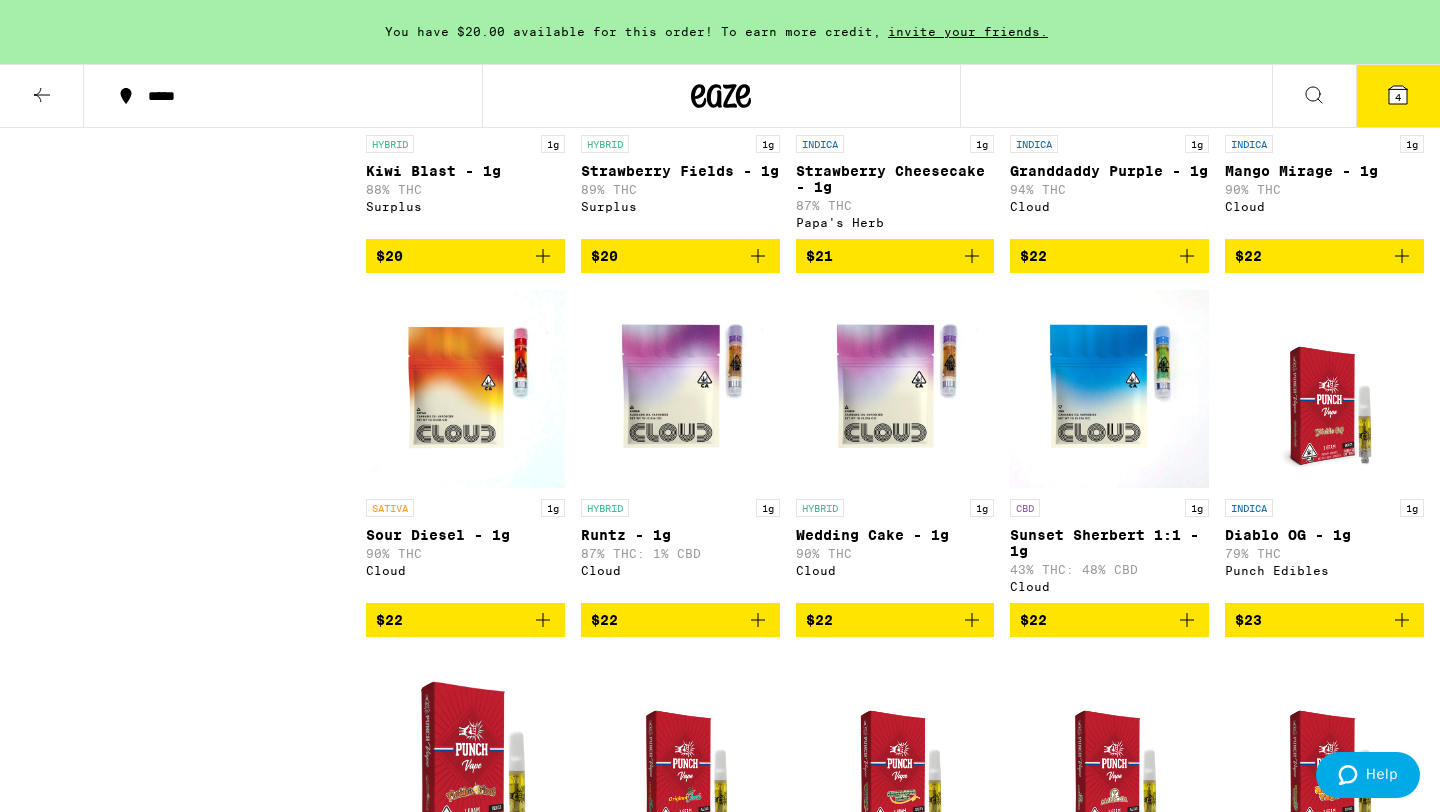 scroll, scrollTop: 1197, scrollLeft: 0, axis: vertical 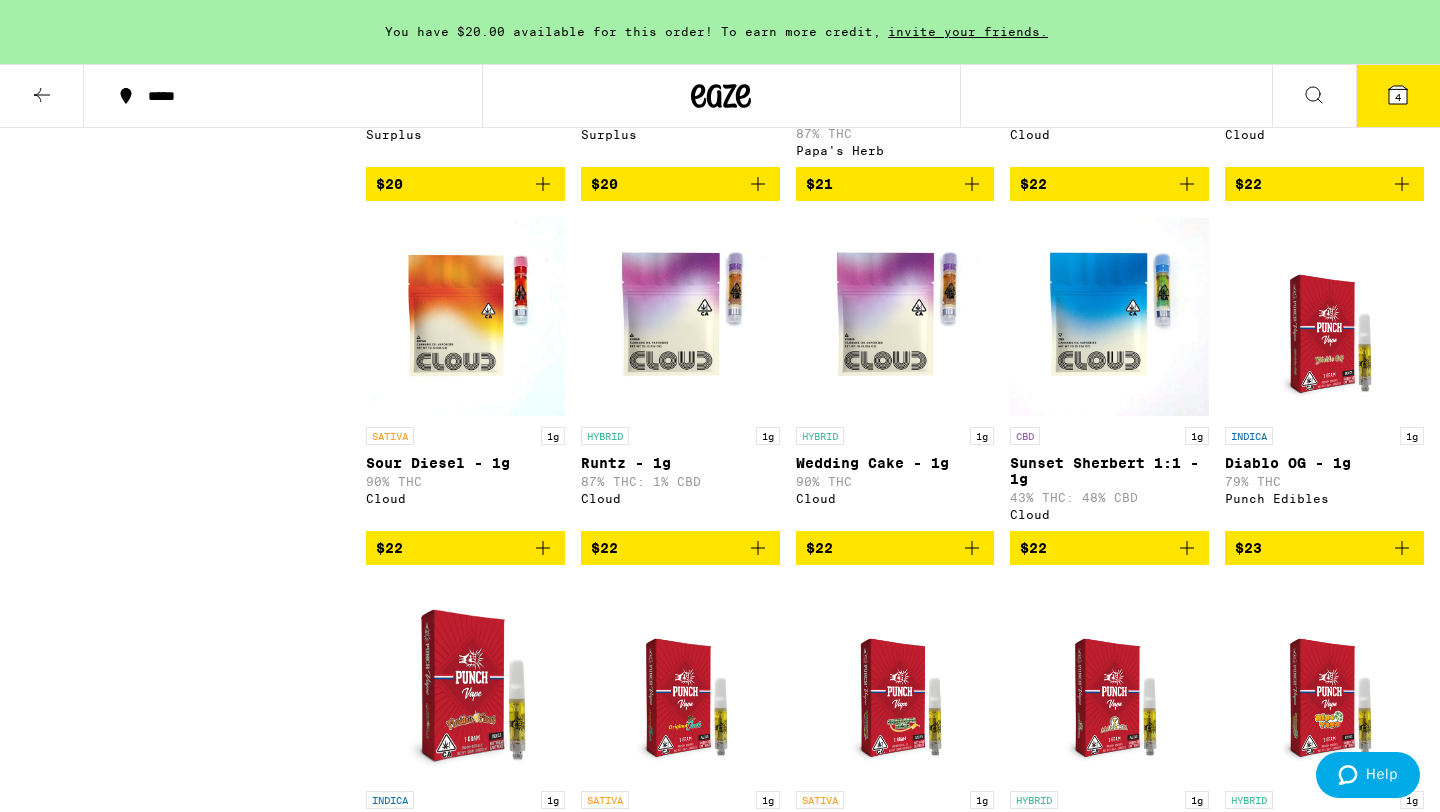 click 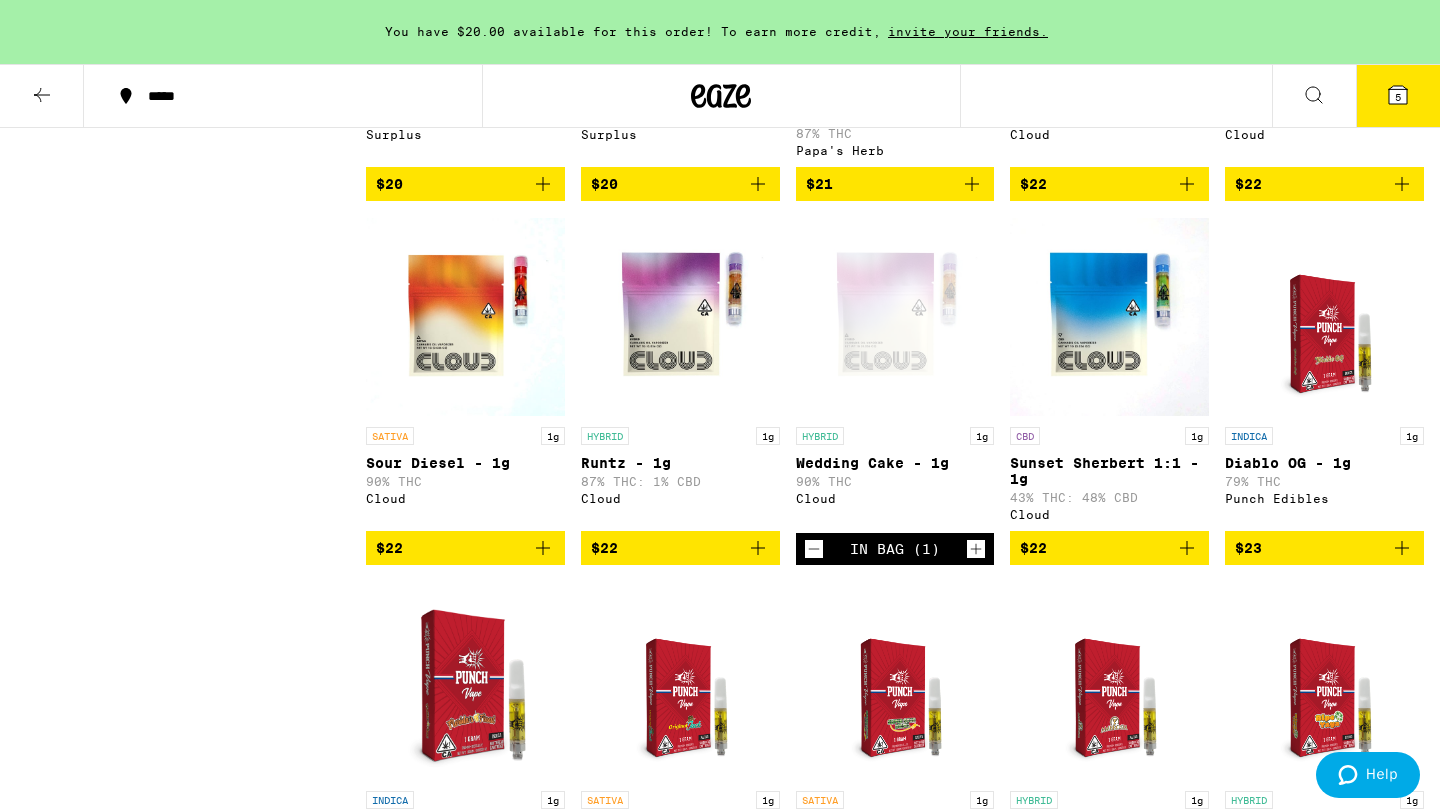 click on "5" at bounding box center [1398, 97] 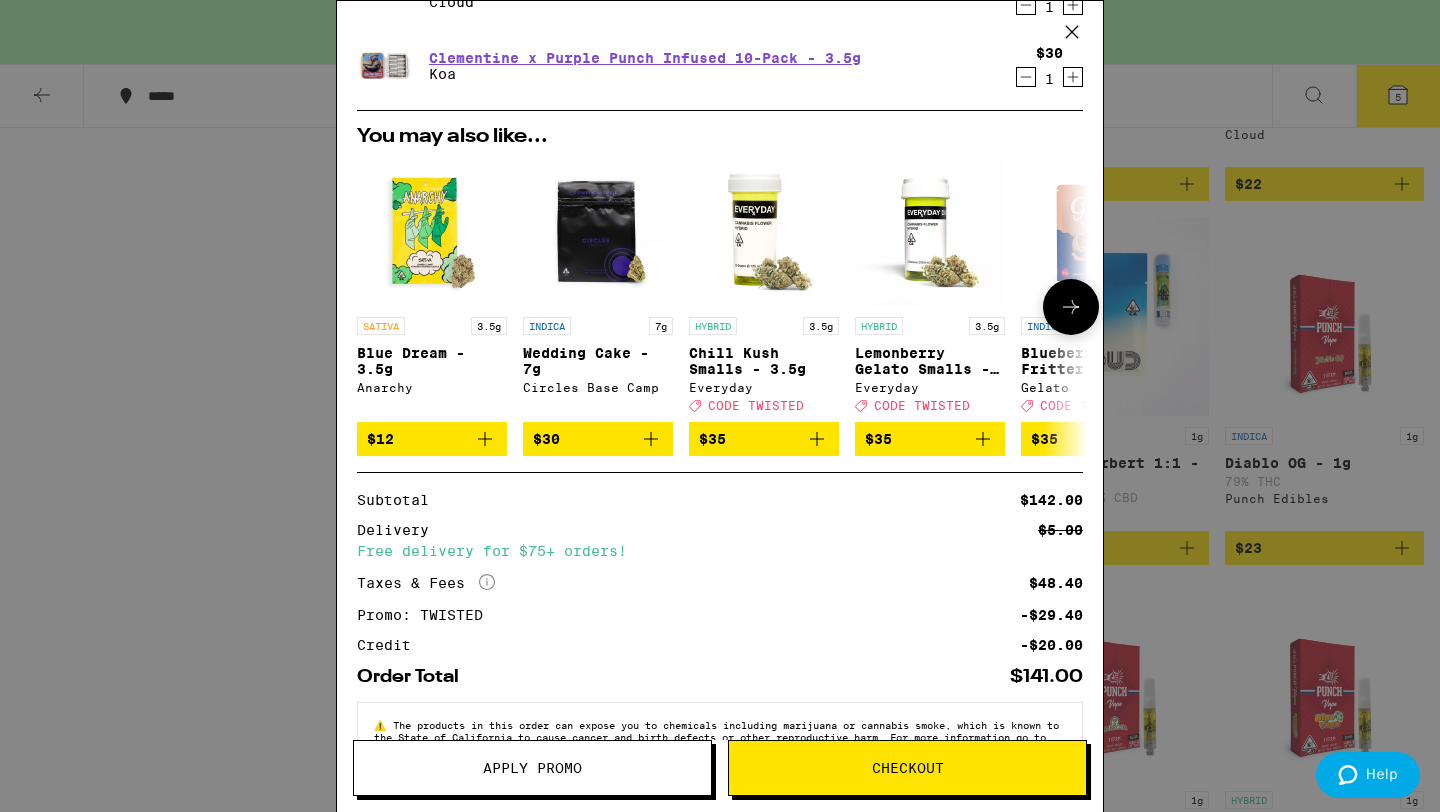 scroll, scrollTop: 455, scrollLeft: 0, axis: vertical 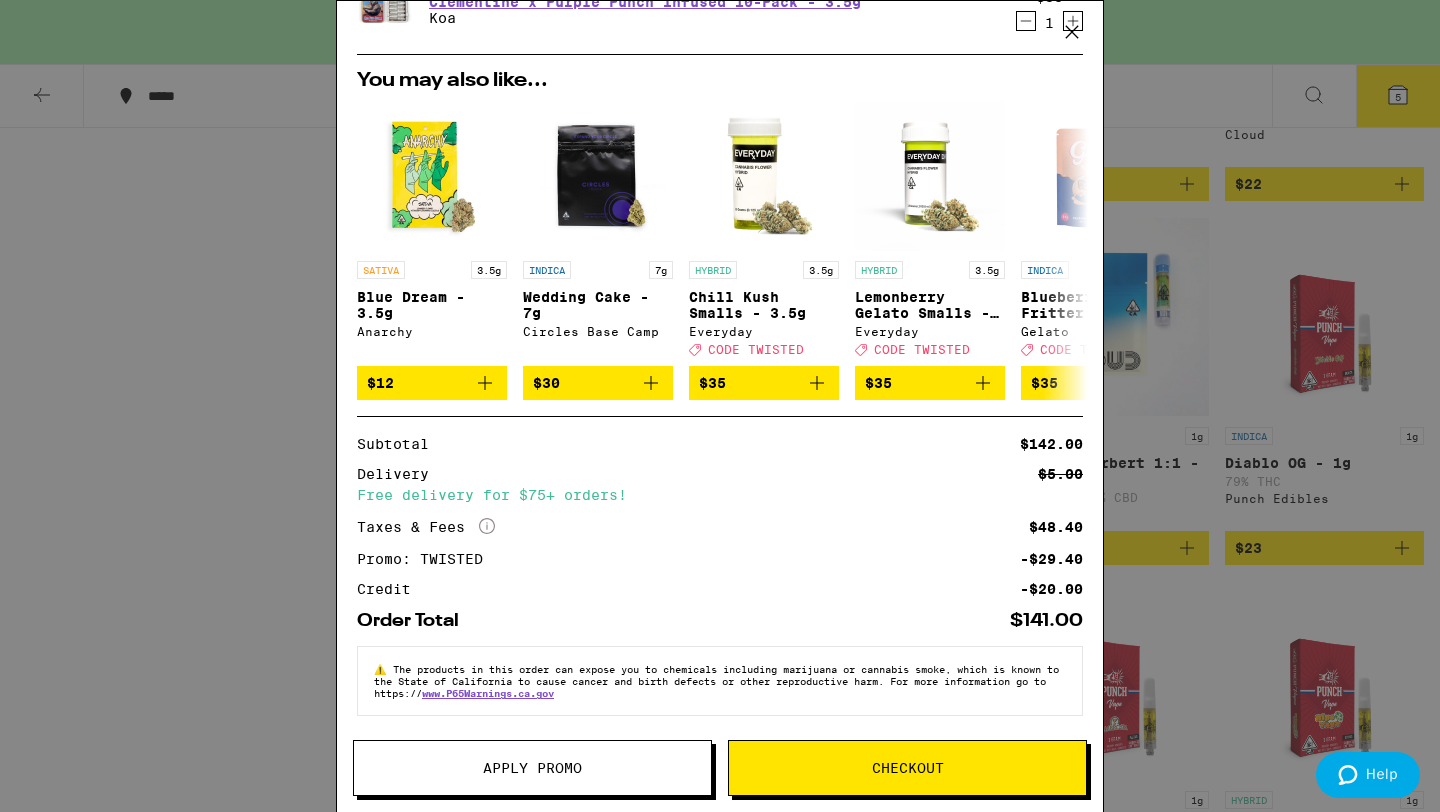 click on "Checkout" at bounding box center (908, 768) 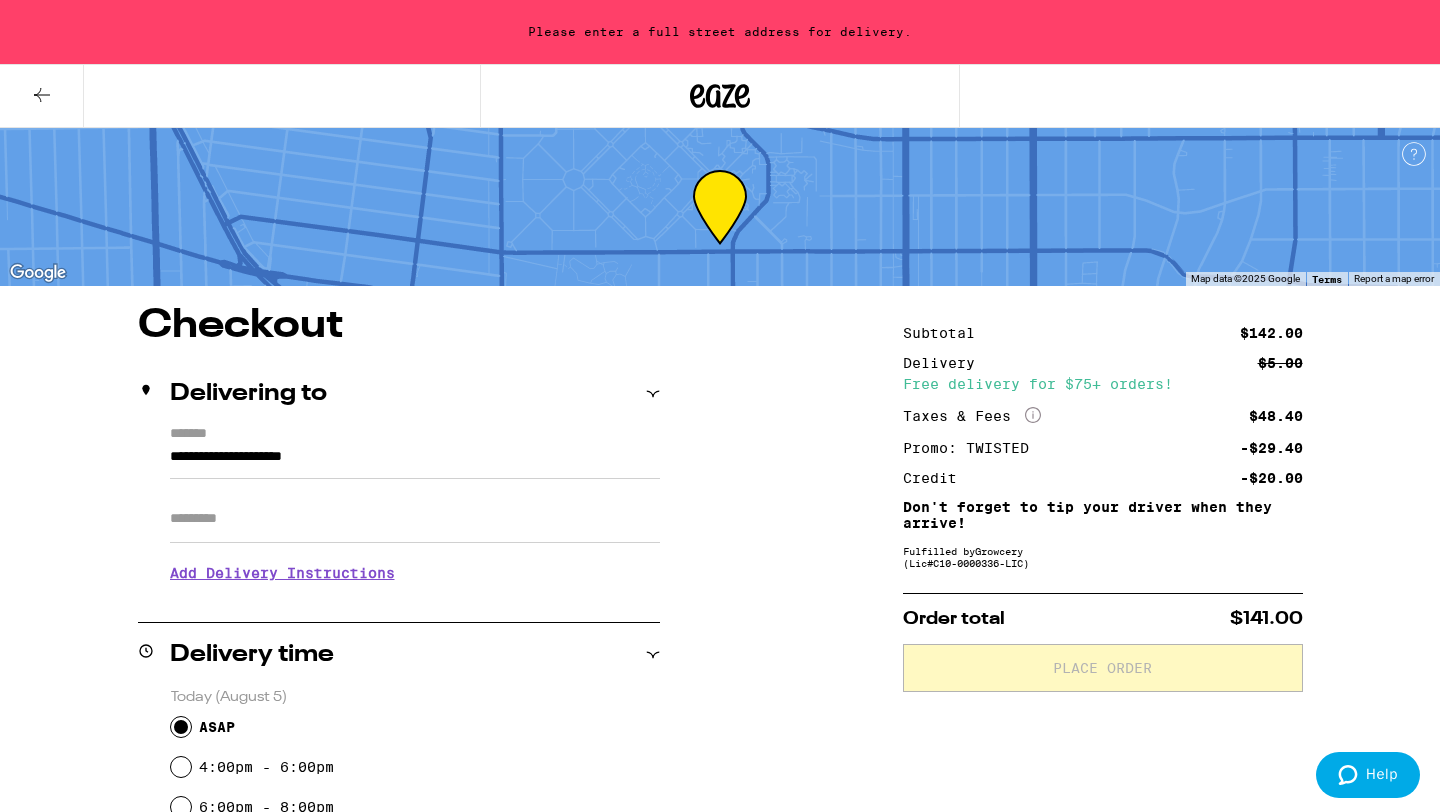 click on "**********" at bounding box center [415, 462] 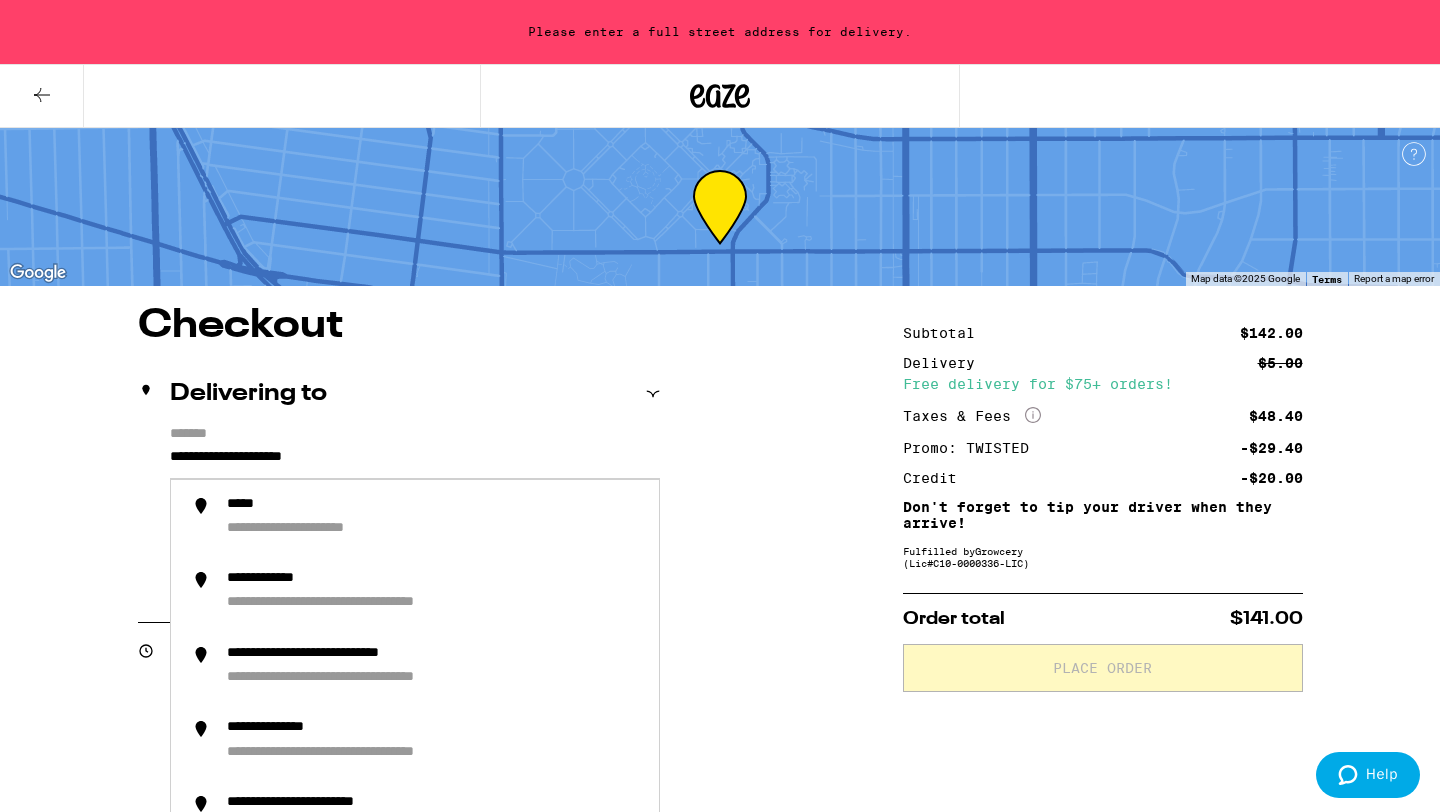 click on "*******" at bounding box center (415, 435) 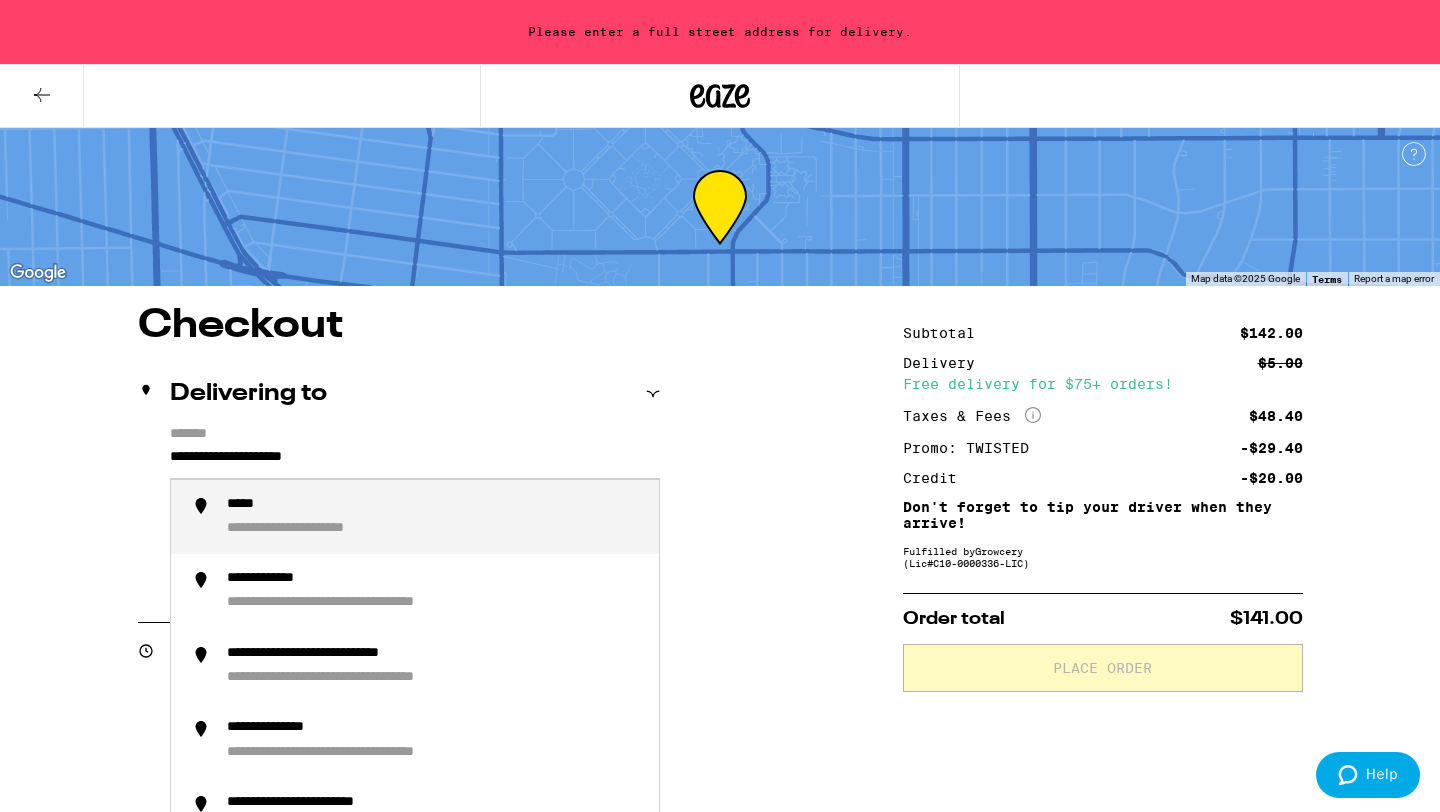 drag, startPoint x: 395, startPoint y: 465, endPoint x: 73, endPoint y: 447, distance: 322.50272 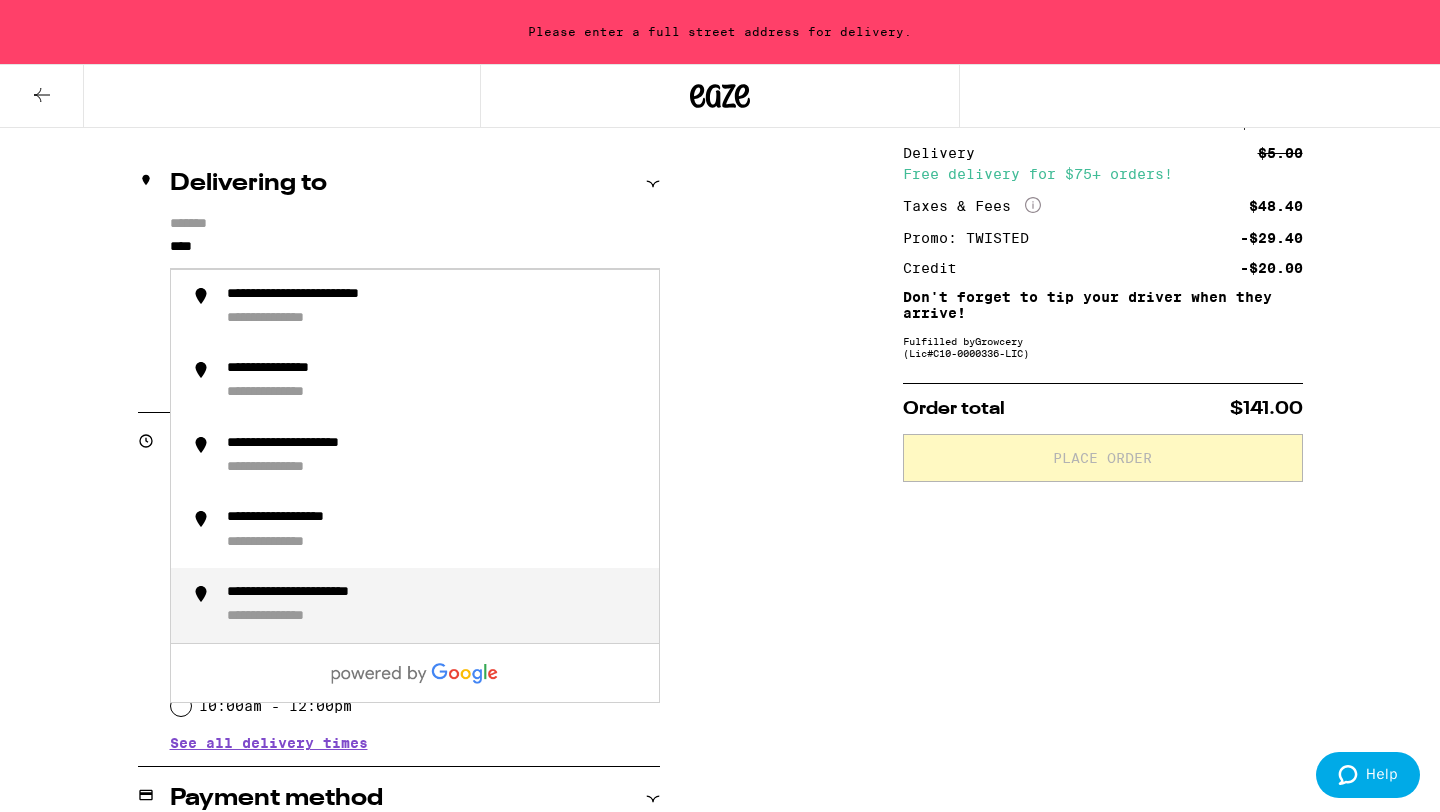 scroll, scrollTop: 0, scrollLeft: 0, axis: both 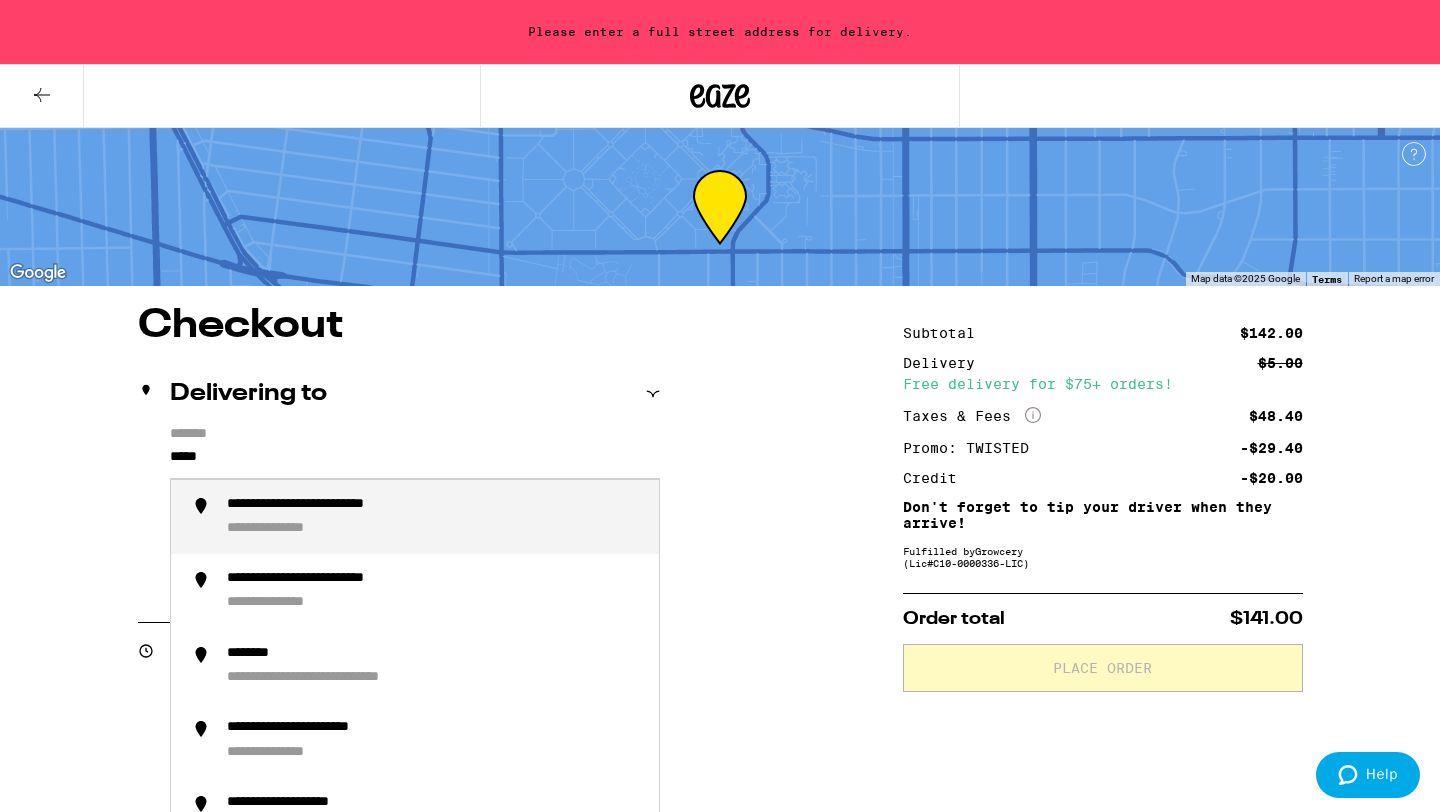 click on "**********" at bounding box center (349, 505) 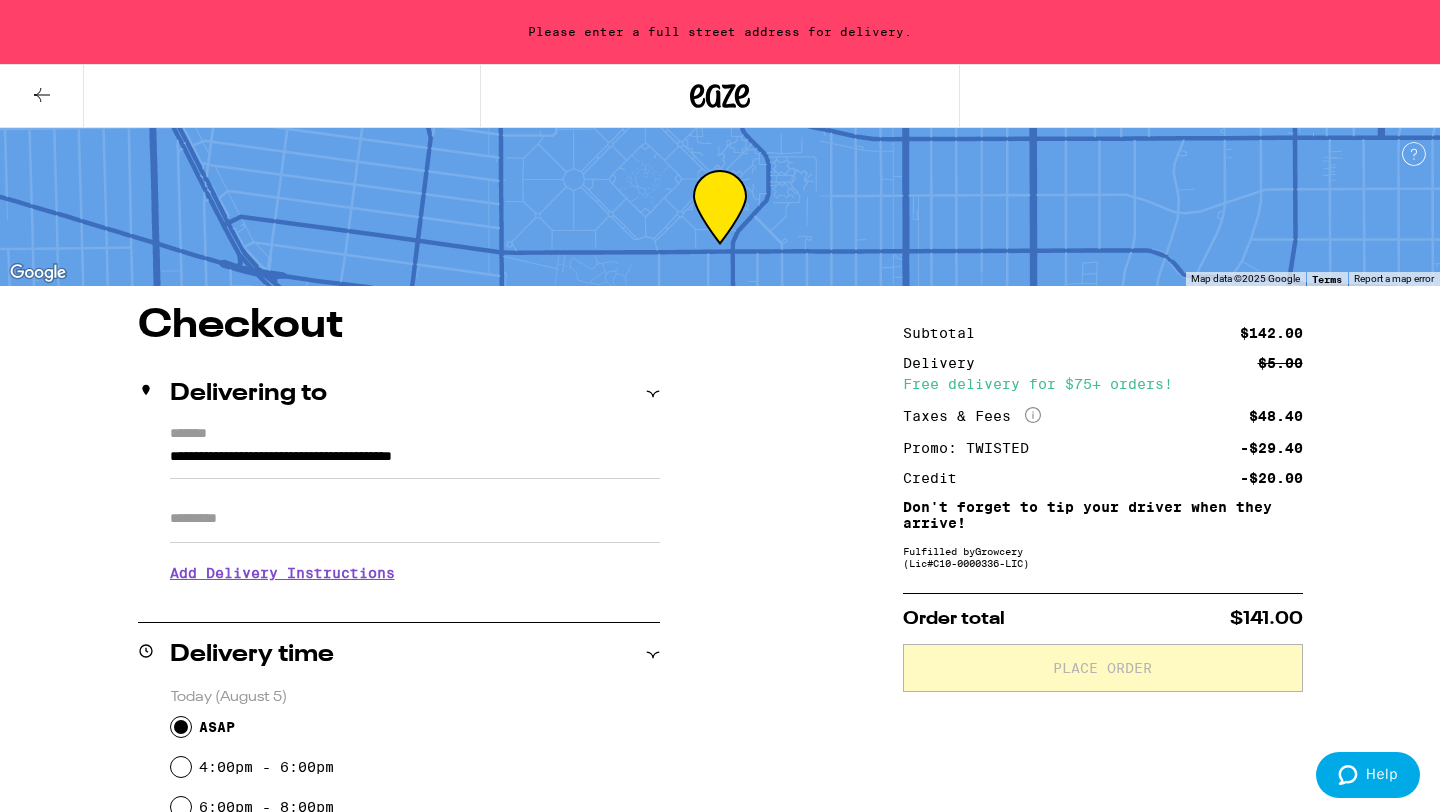 type on "**********" 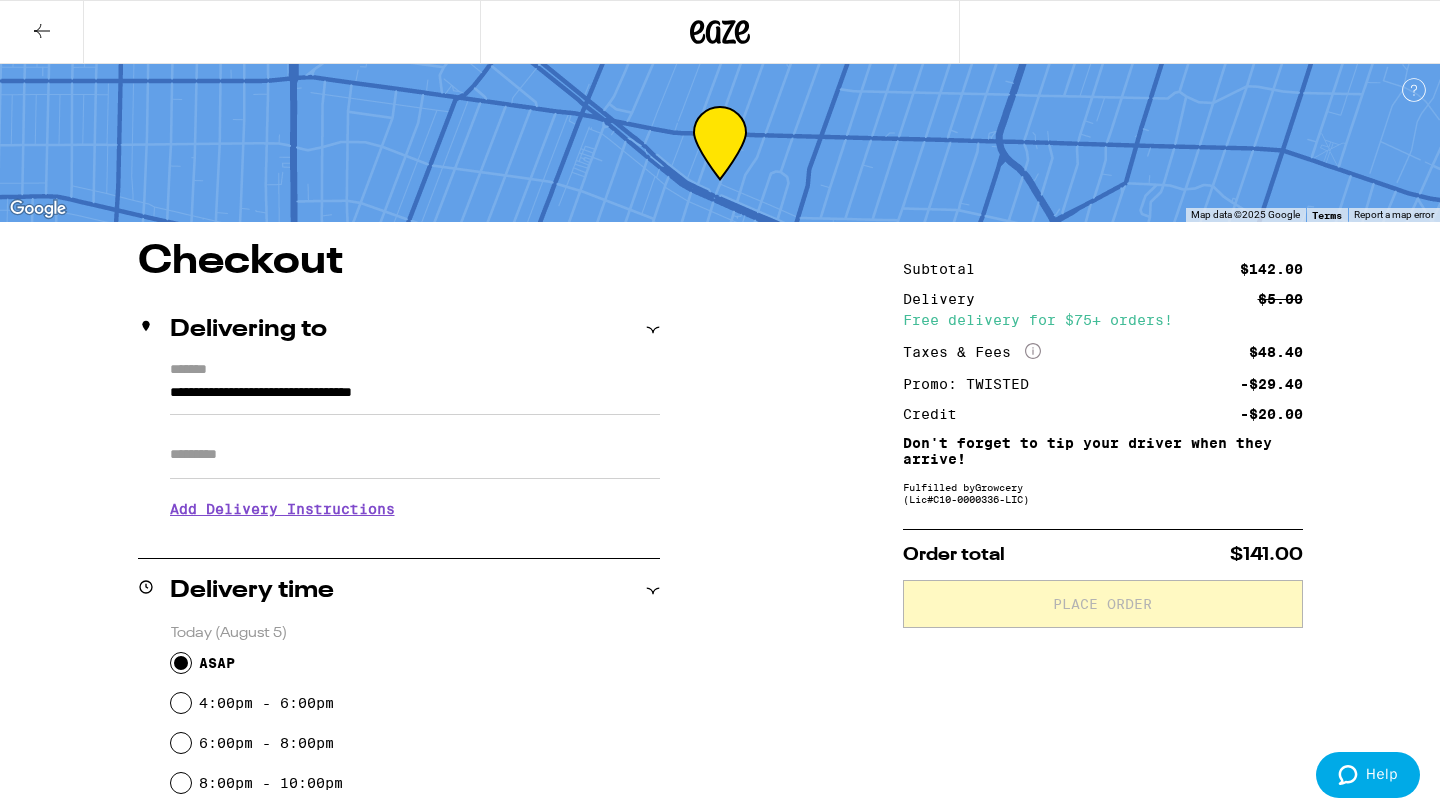 click on "Add Delivery Instructions" at bounding box center (415, 509) 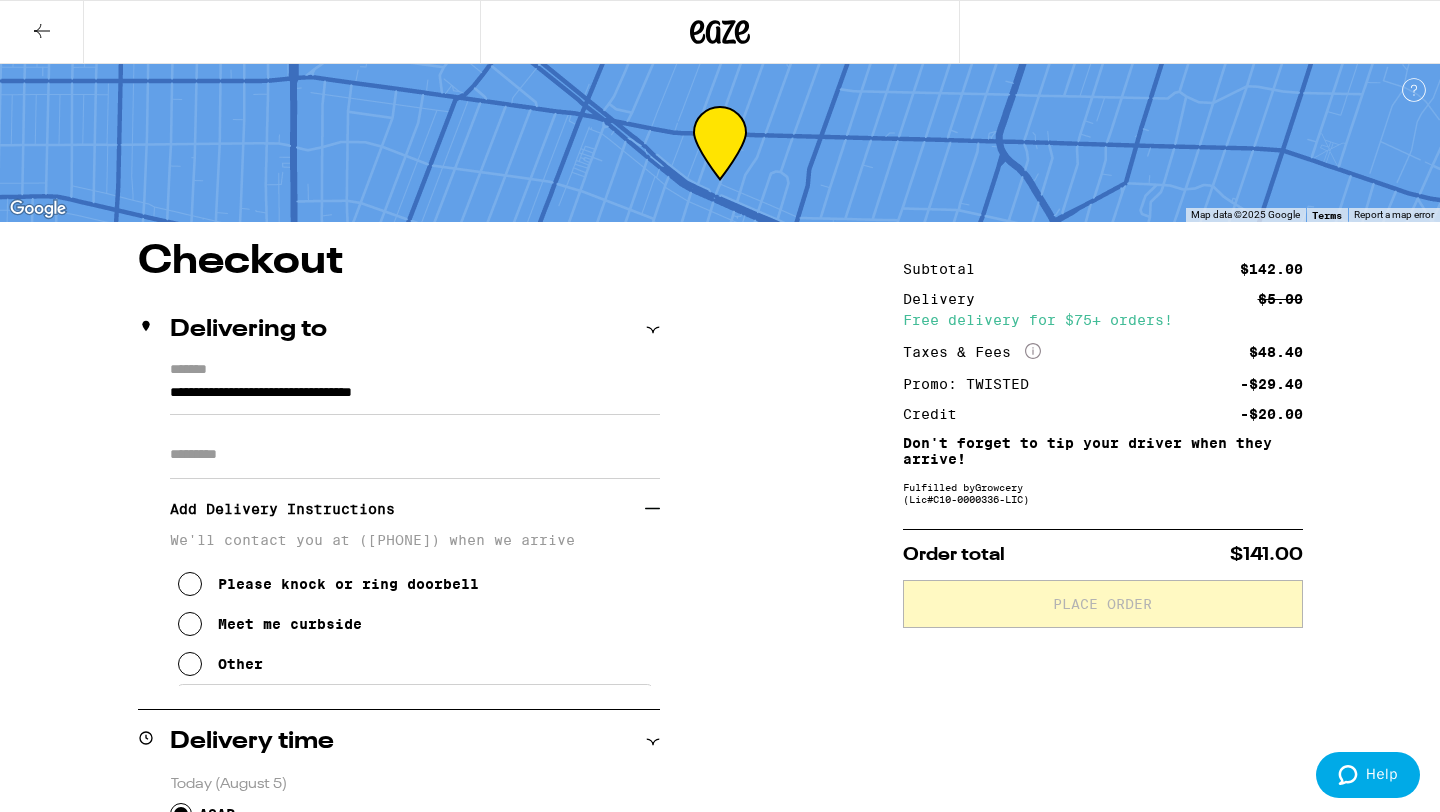 click on "Apt/Suite" at bounding box center [415, 455] 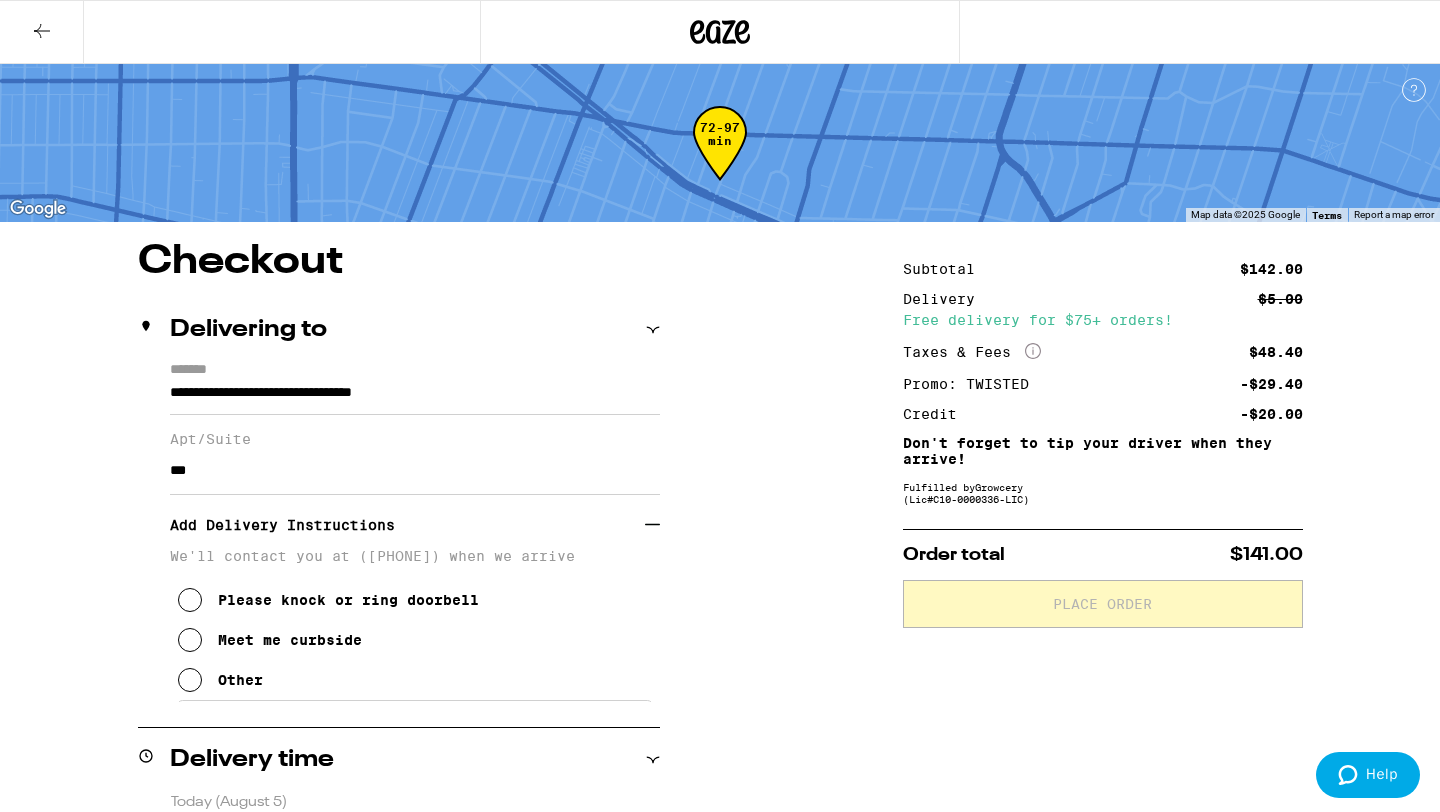 type on "***" 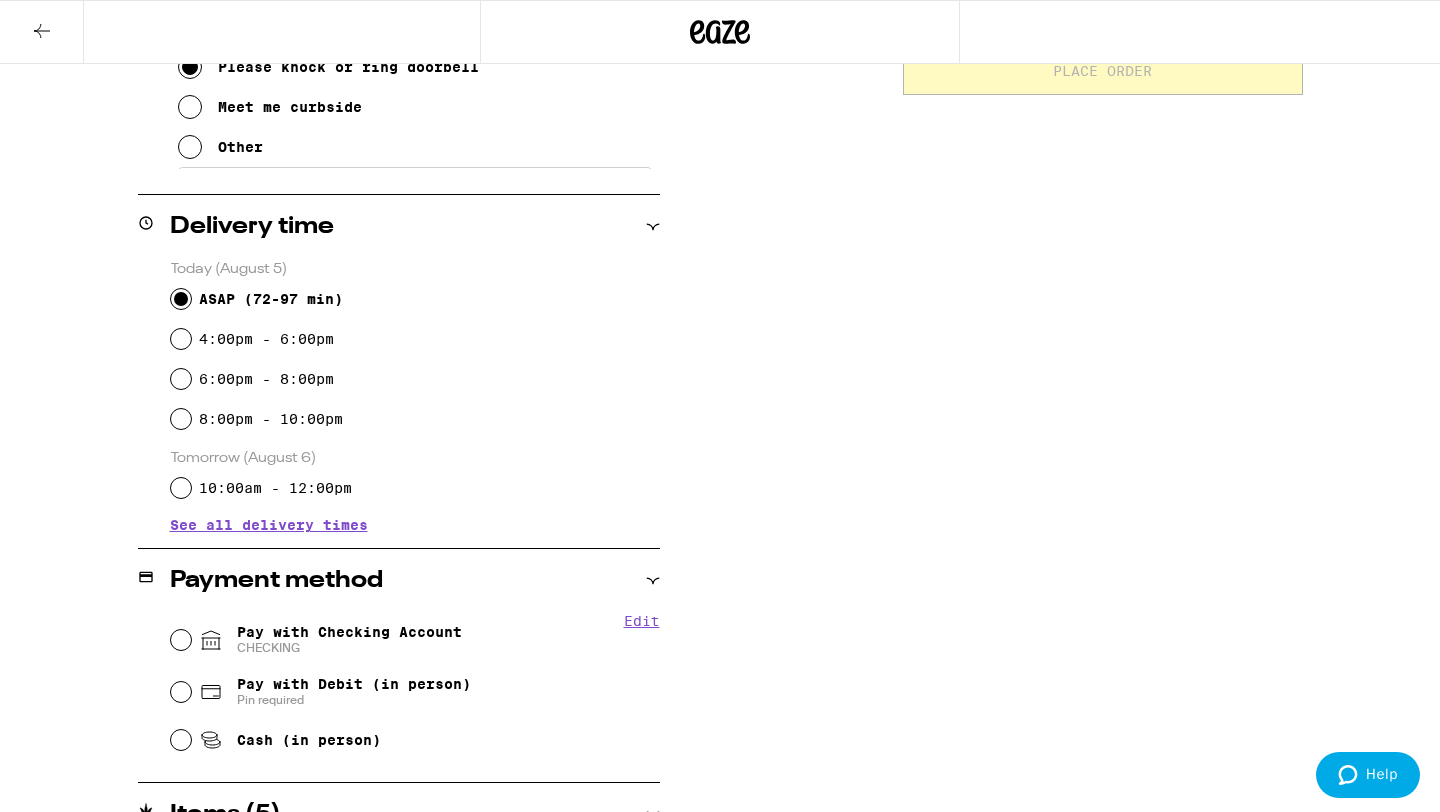 scroll, scrollTop: 675, scrollLeft: 0, axis: vertical 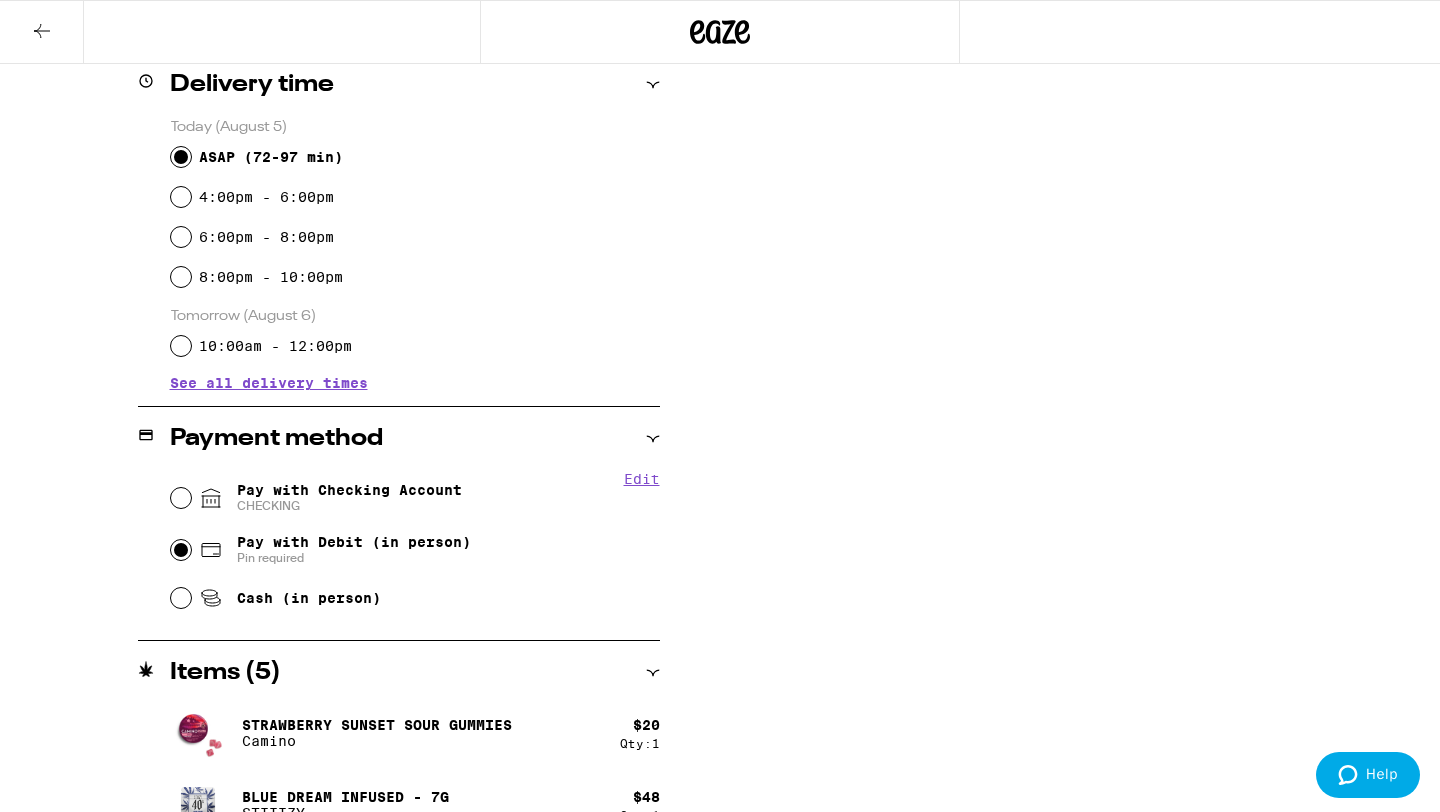 click on "Pay with Debit (in person) Pin required" at bounding box center (181, 550) 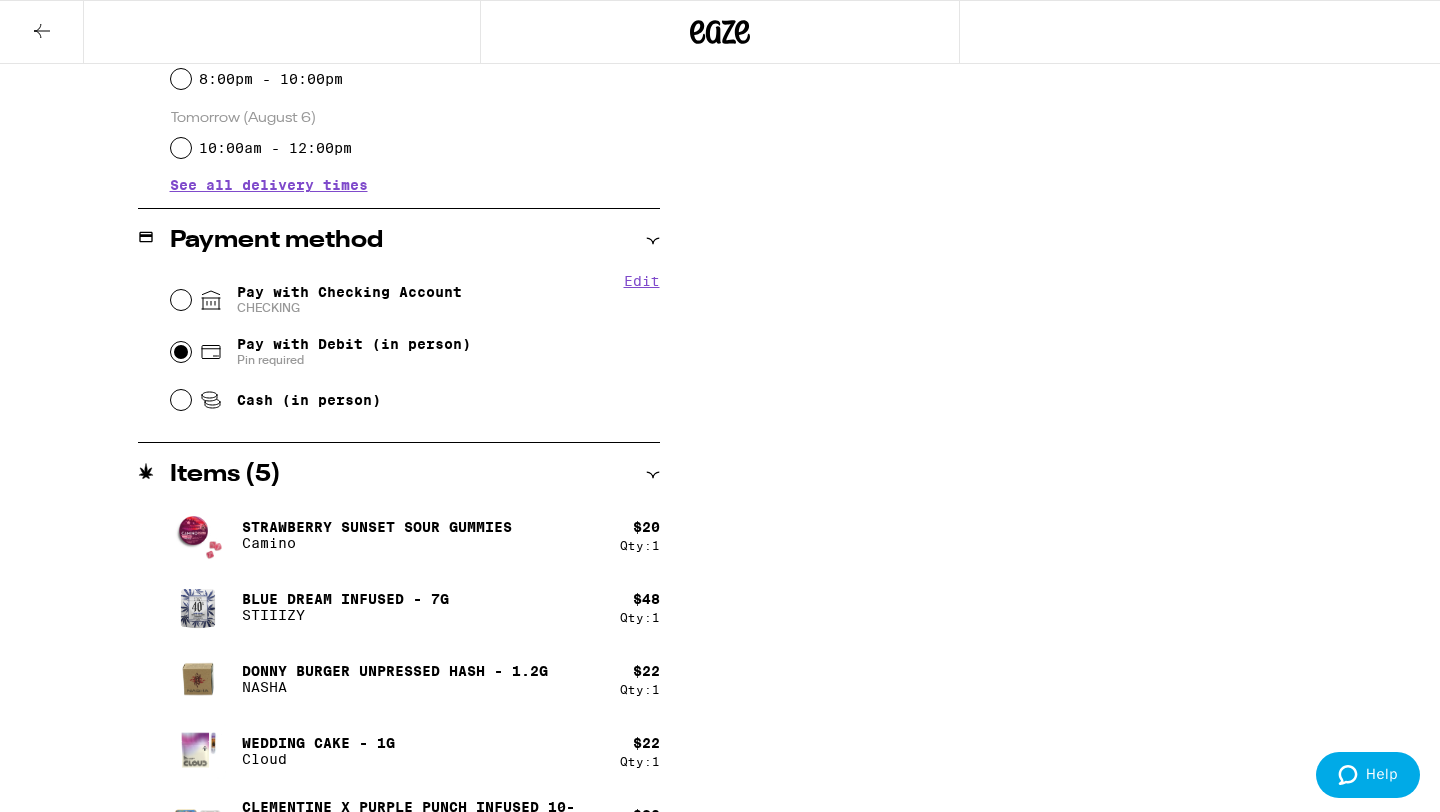 scroll, scrollTop: 890, scrollLeft: 0, axis: vertical 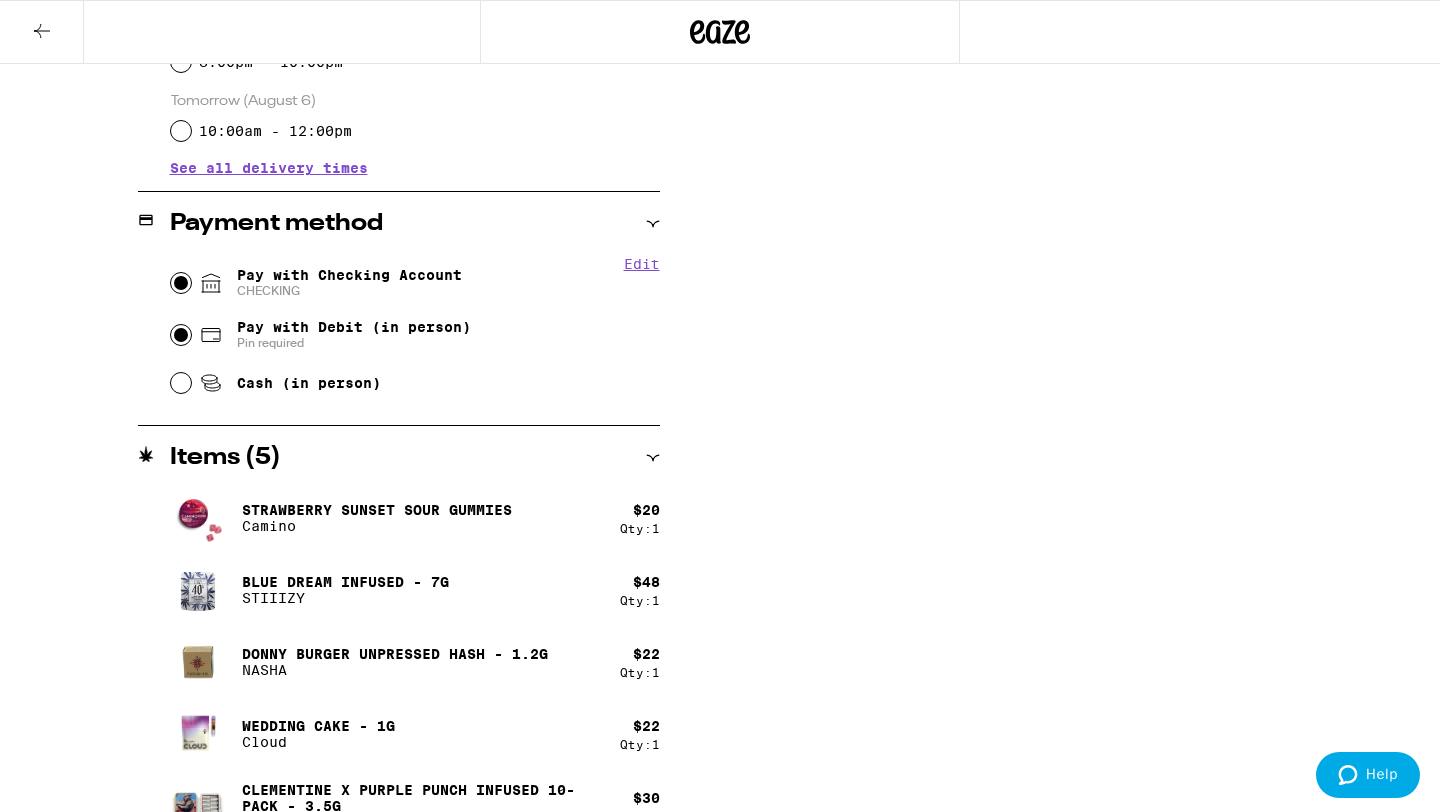 click on "Pay with Checking Account CHECKING" at bounding box center [181, 283] 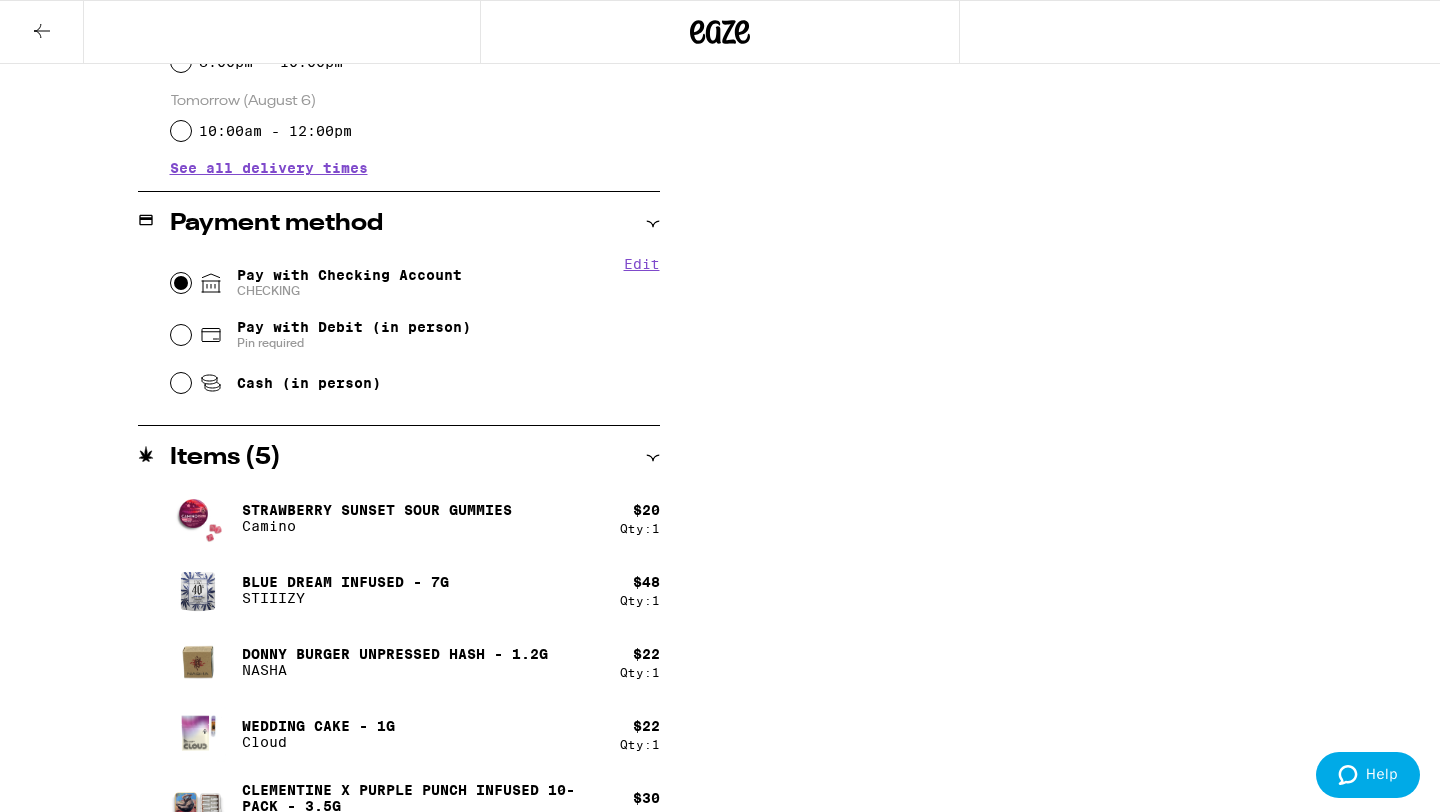 radio on "true" 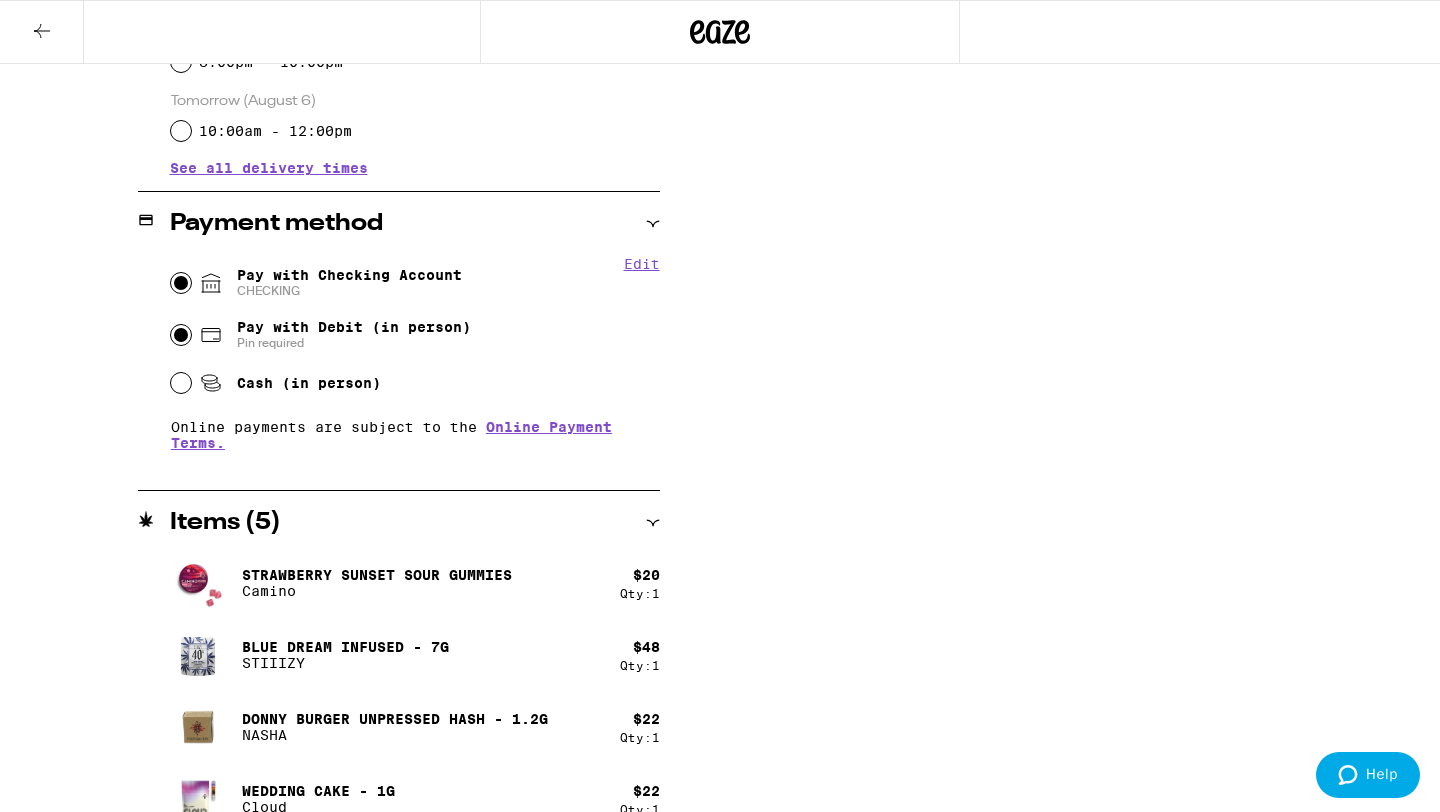 click on "Pay with Debit (in person) Pin required" at bounding box center (181, 335) 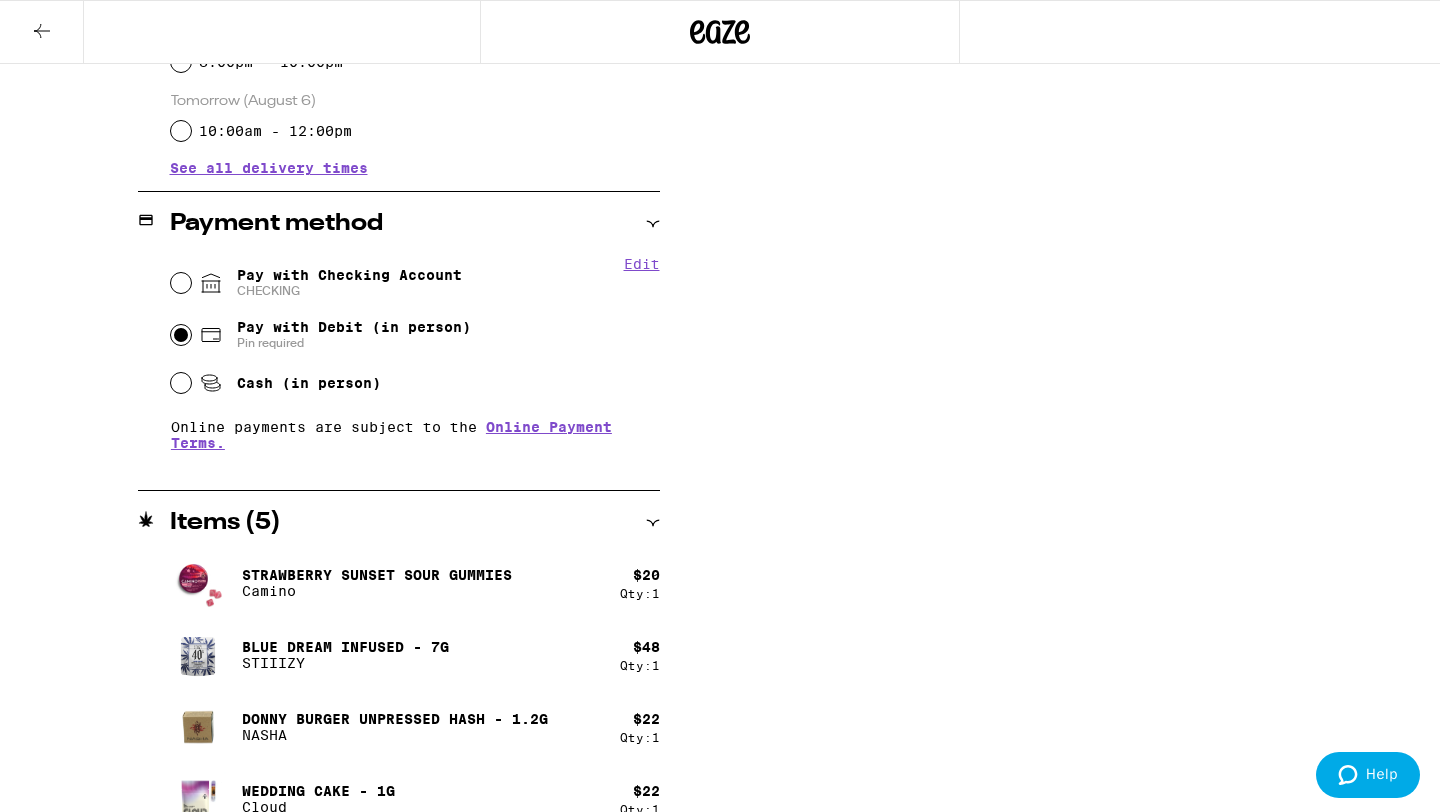 radio on "true" 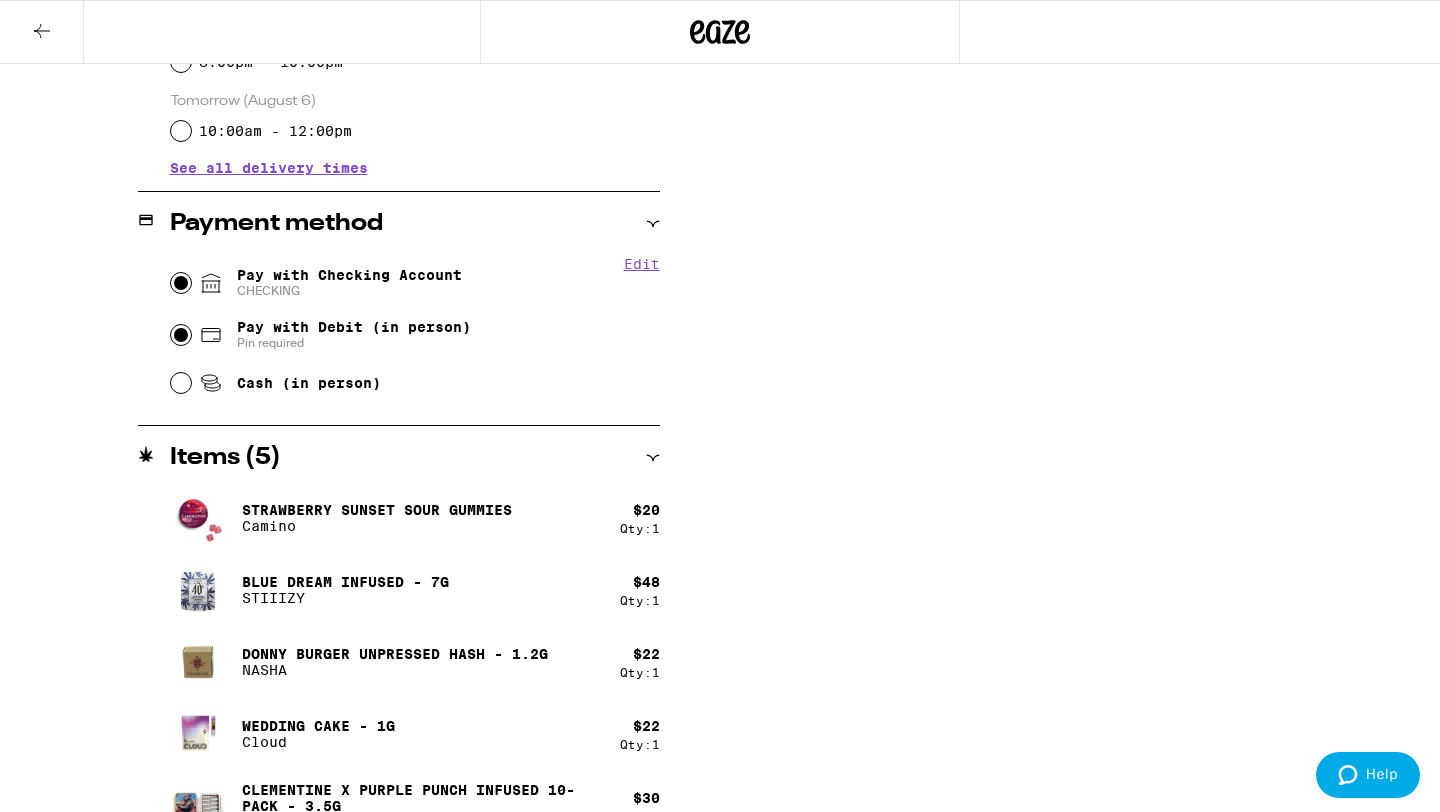 click on "Pay with Checking Account CHECKING" at bounding box center (181, 283) 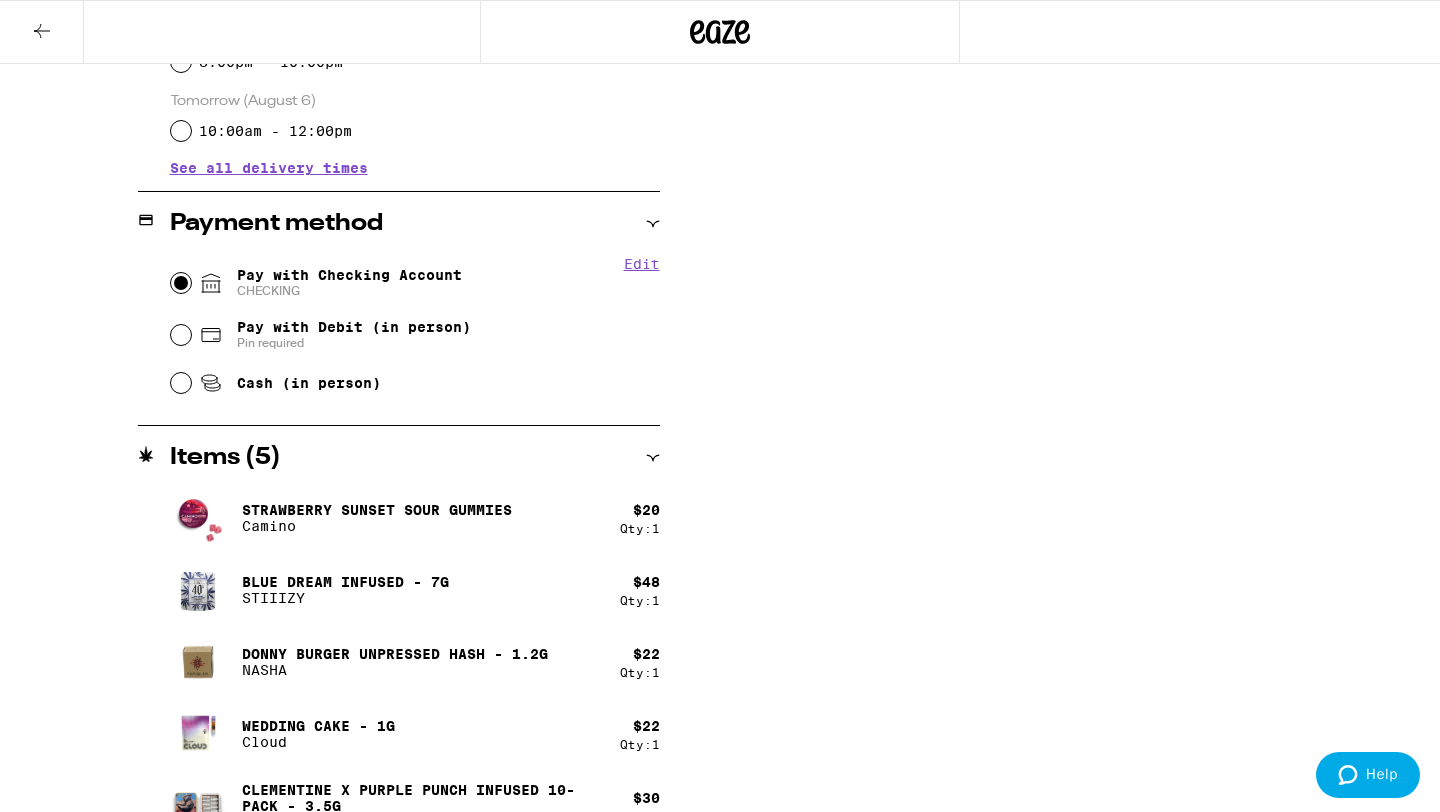 radio on "true" 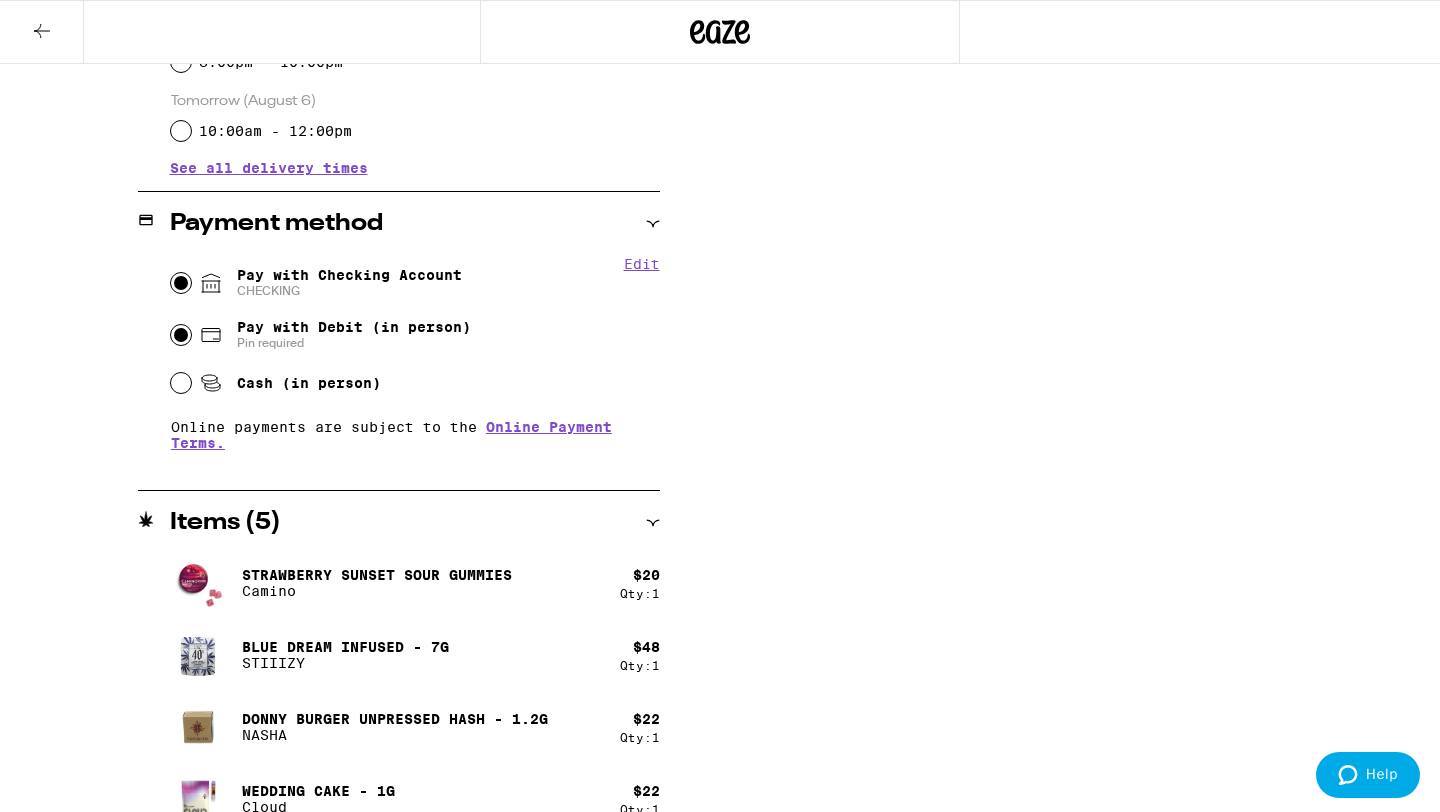 click on "Pay with Debit (in person) Pin required" at bounding box center [181, 335] 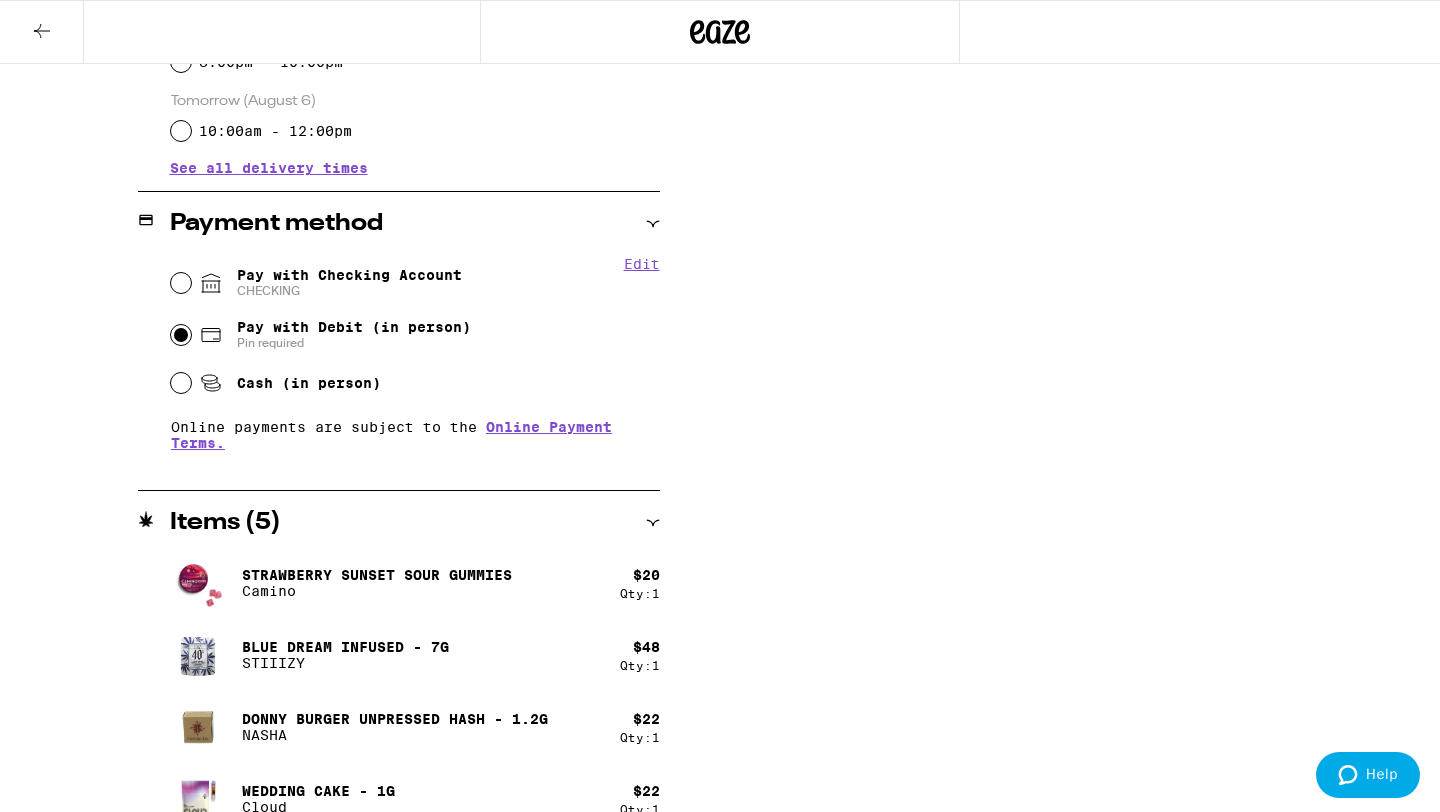 radio on "true" 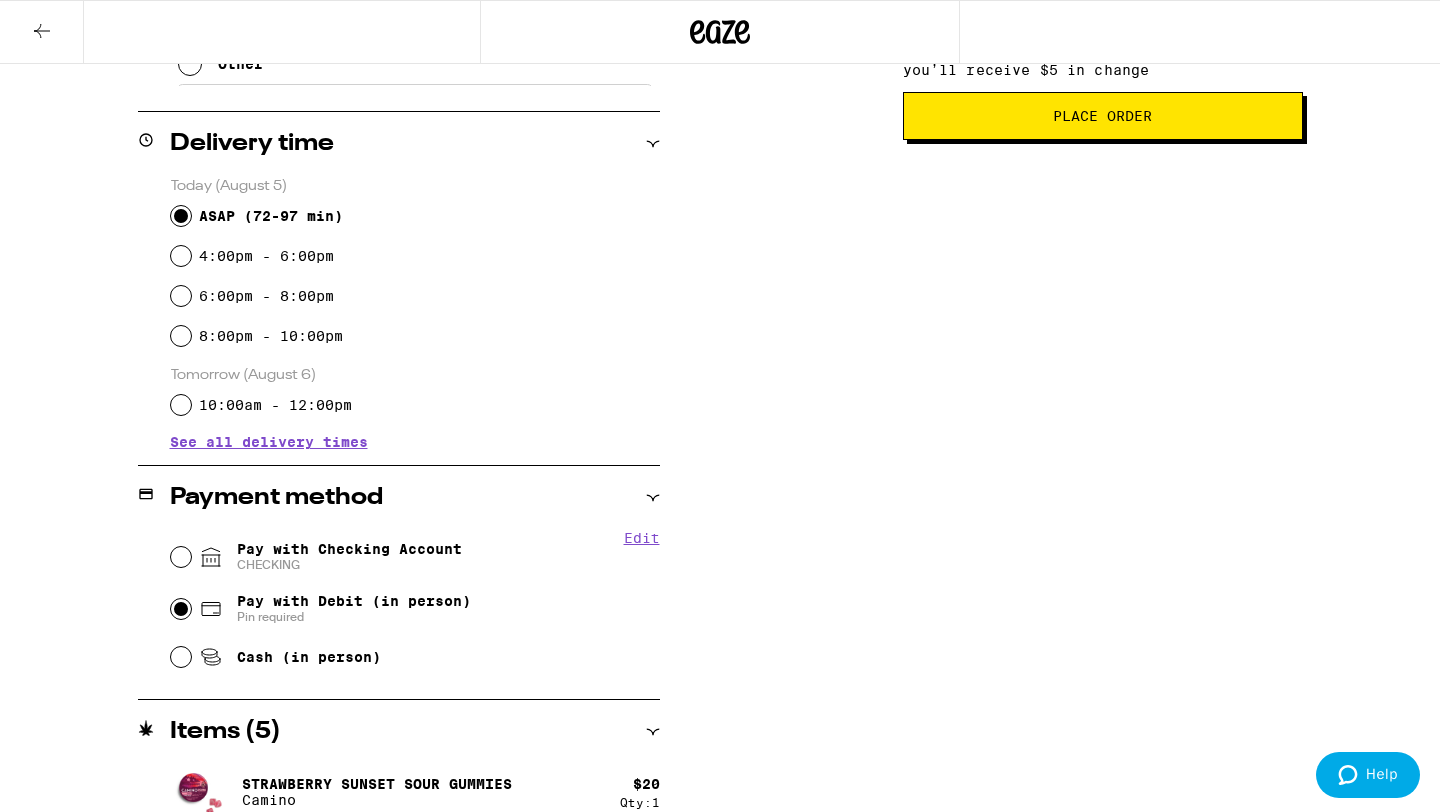 scroll, scrollTop: 0, scrollLeft: 0, axis: both 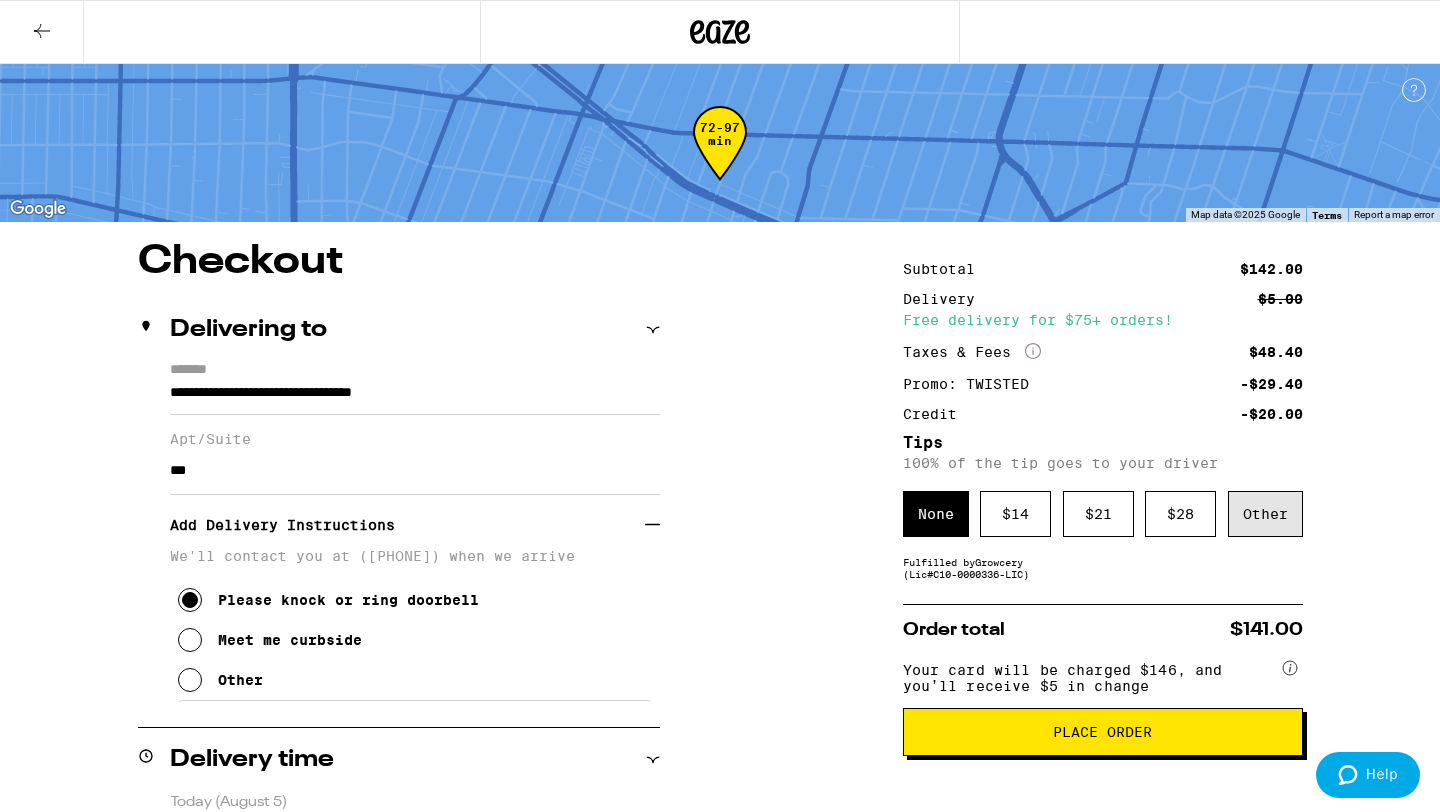 click on "Other" at bounding box center (1265, 514) 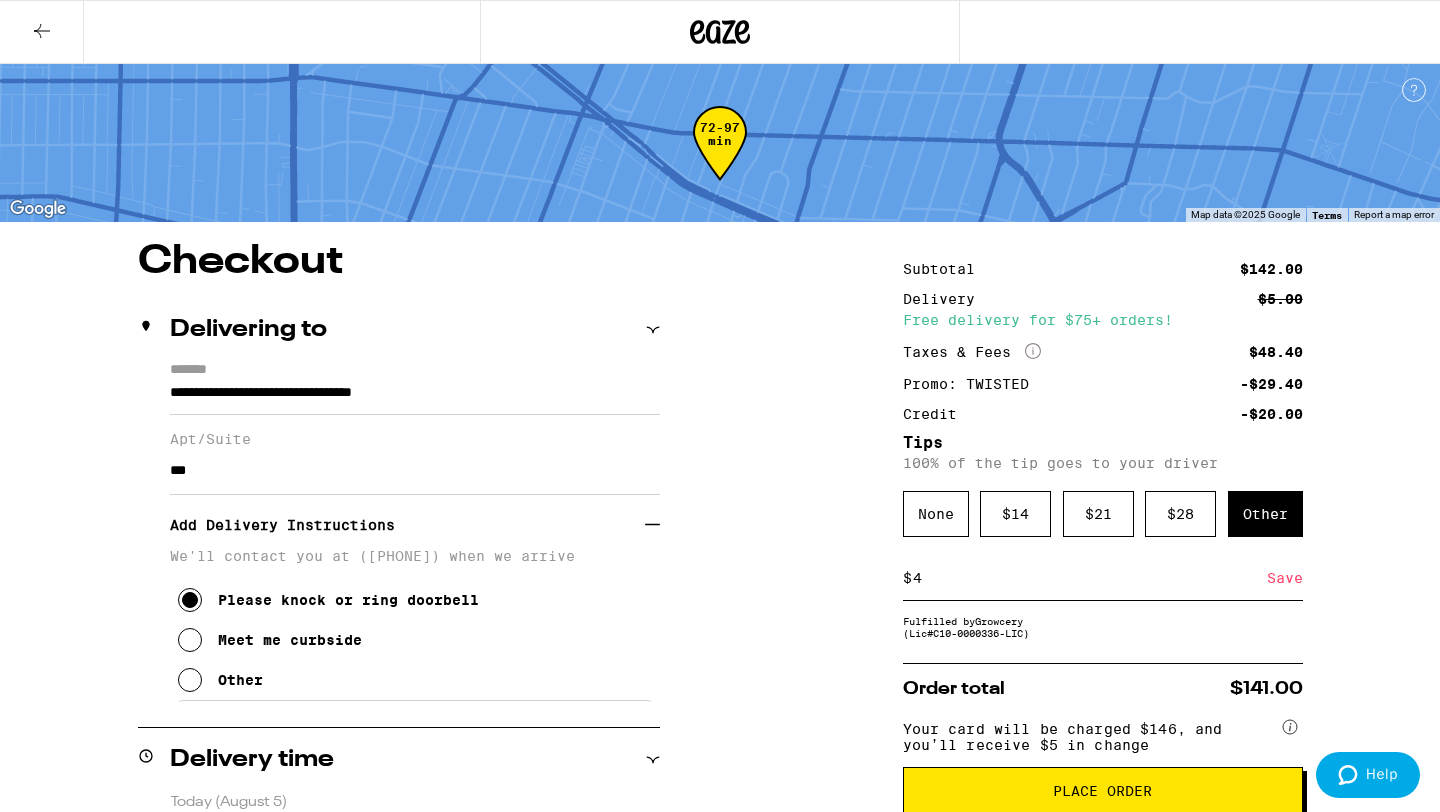 type on "4" 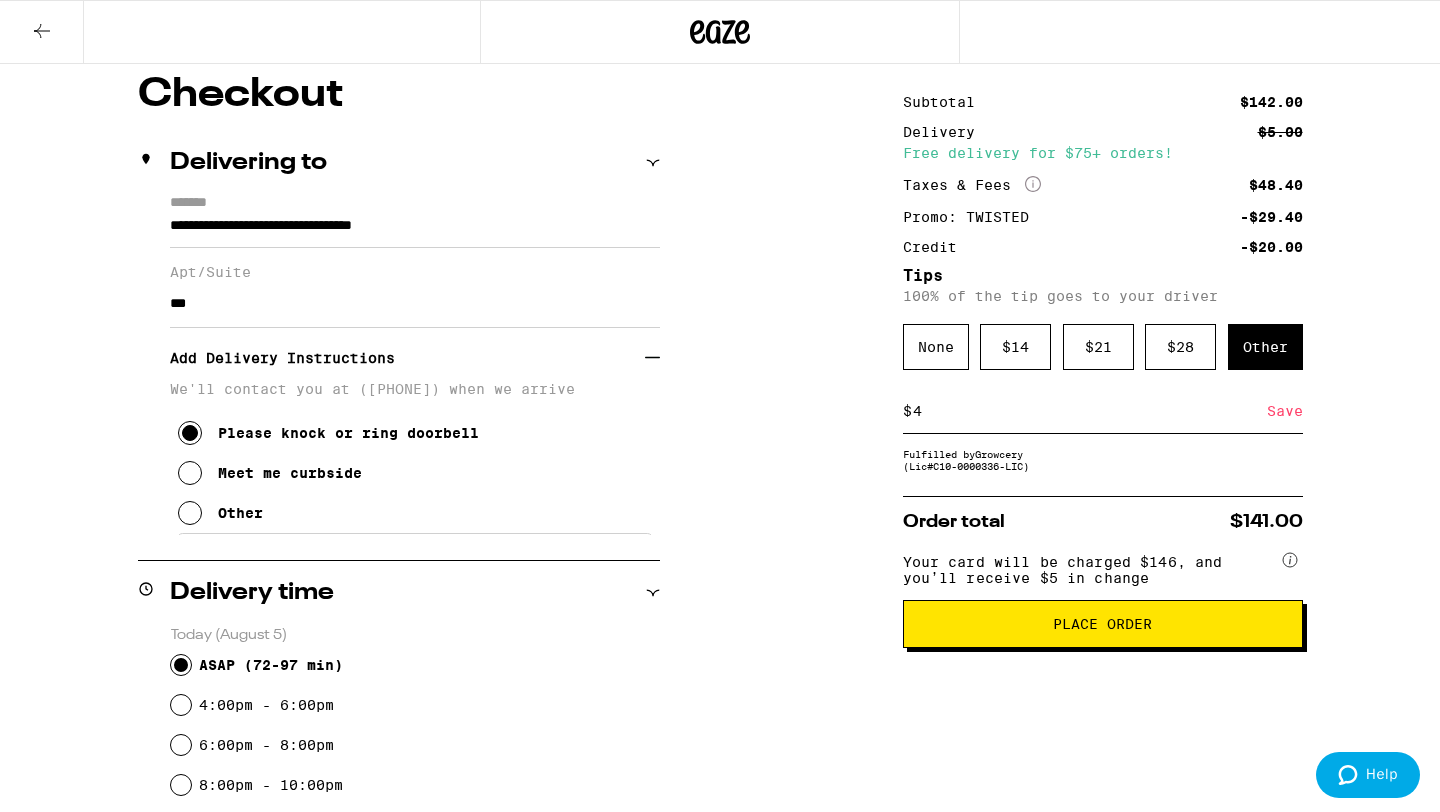 scroll, scrollTop: 214, scrollLeft: 0, axis: vertical 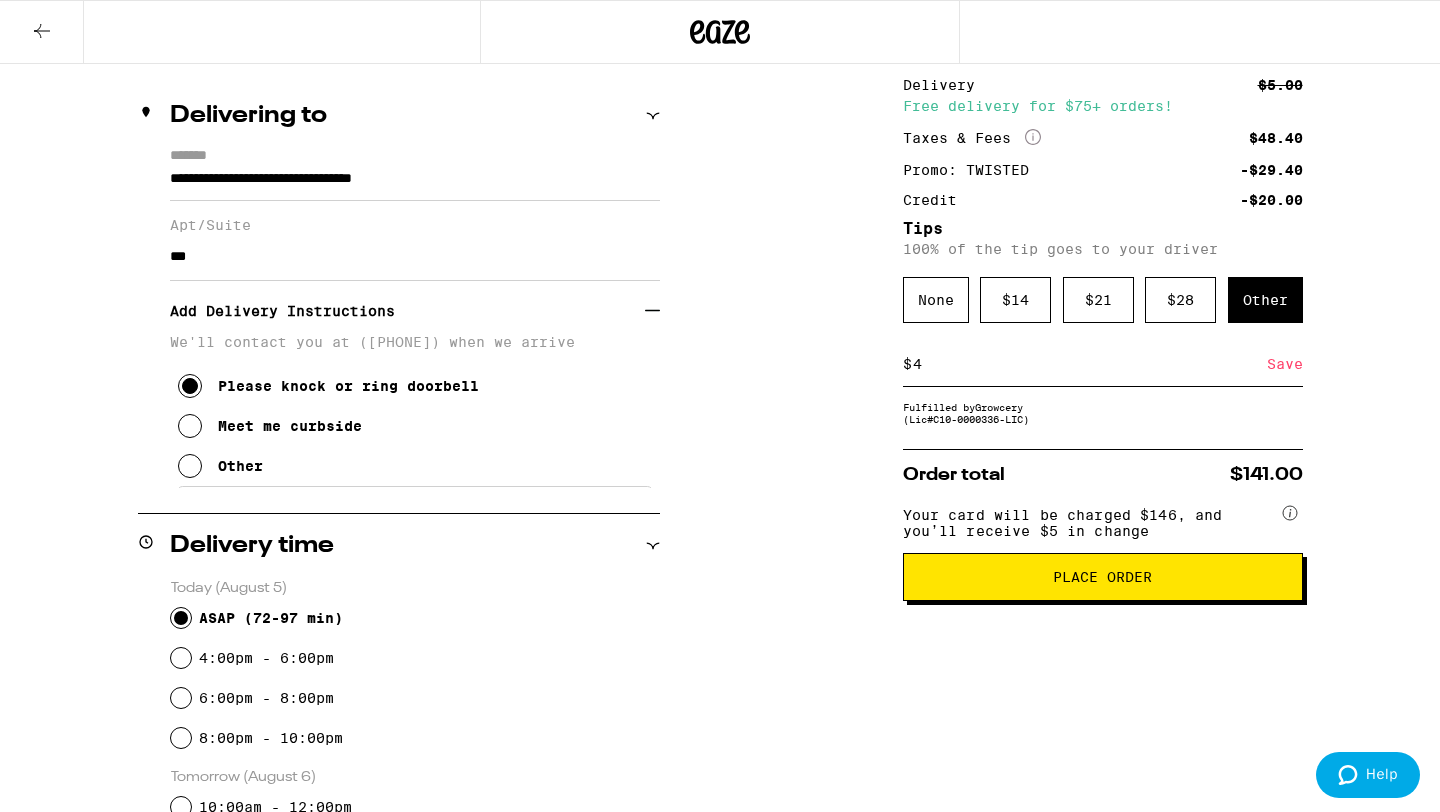 click on "4" at bounding box center [1089, 364] 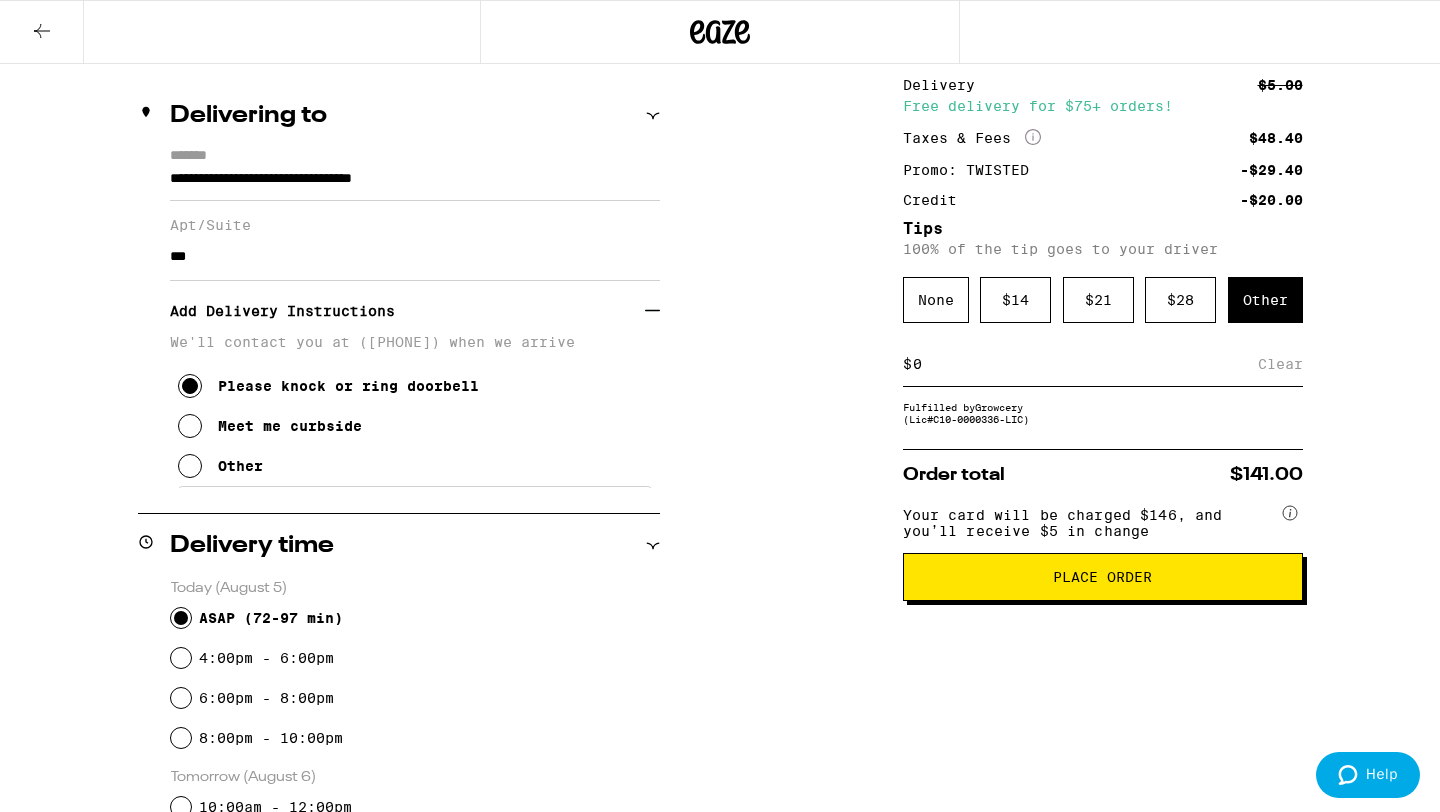 type 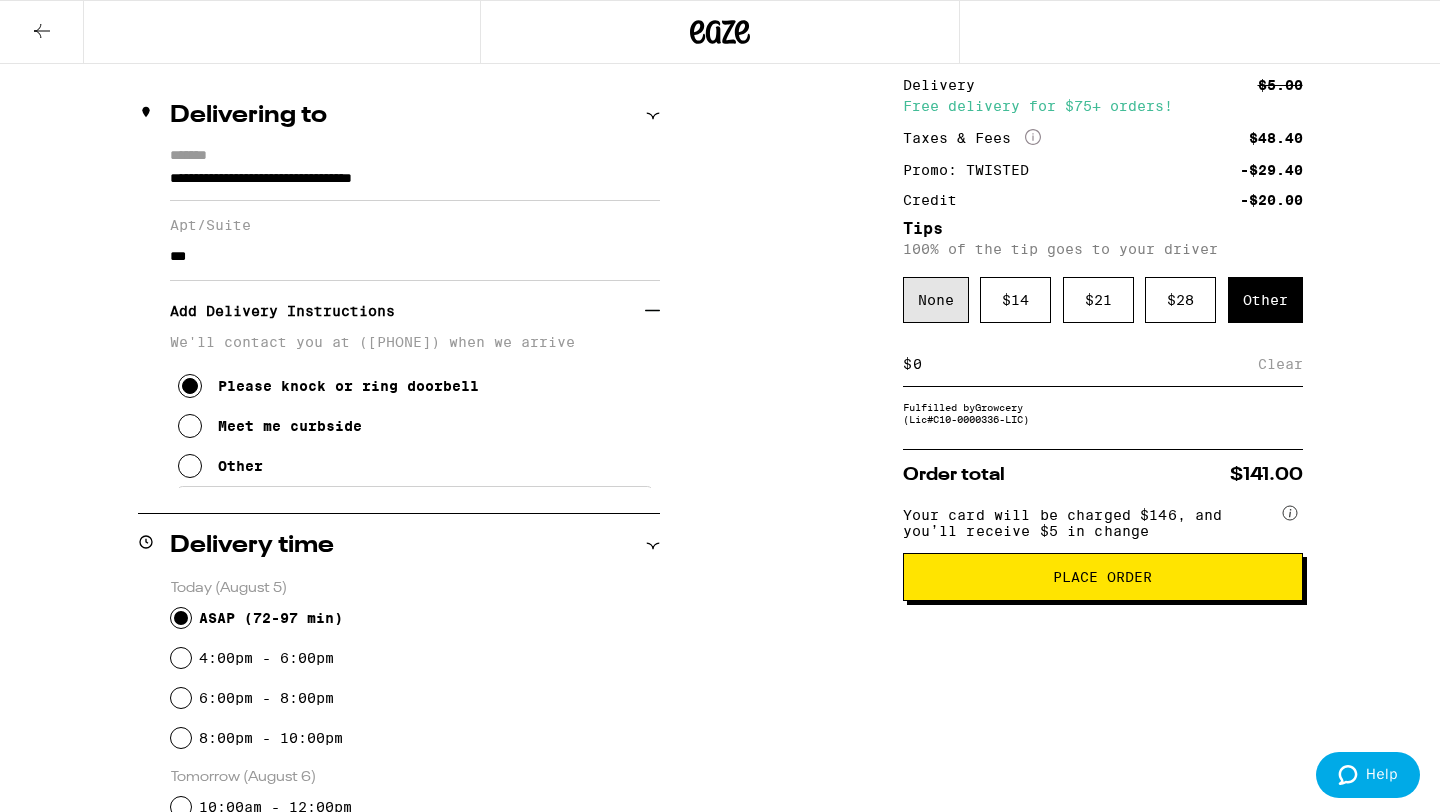 click on "None" at bounding box center (936, 300) 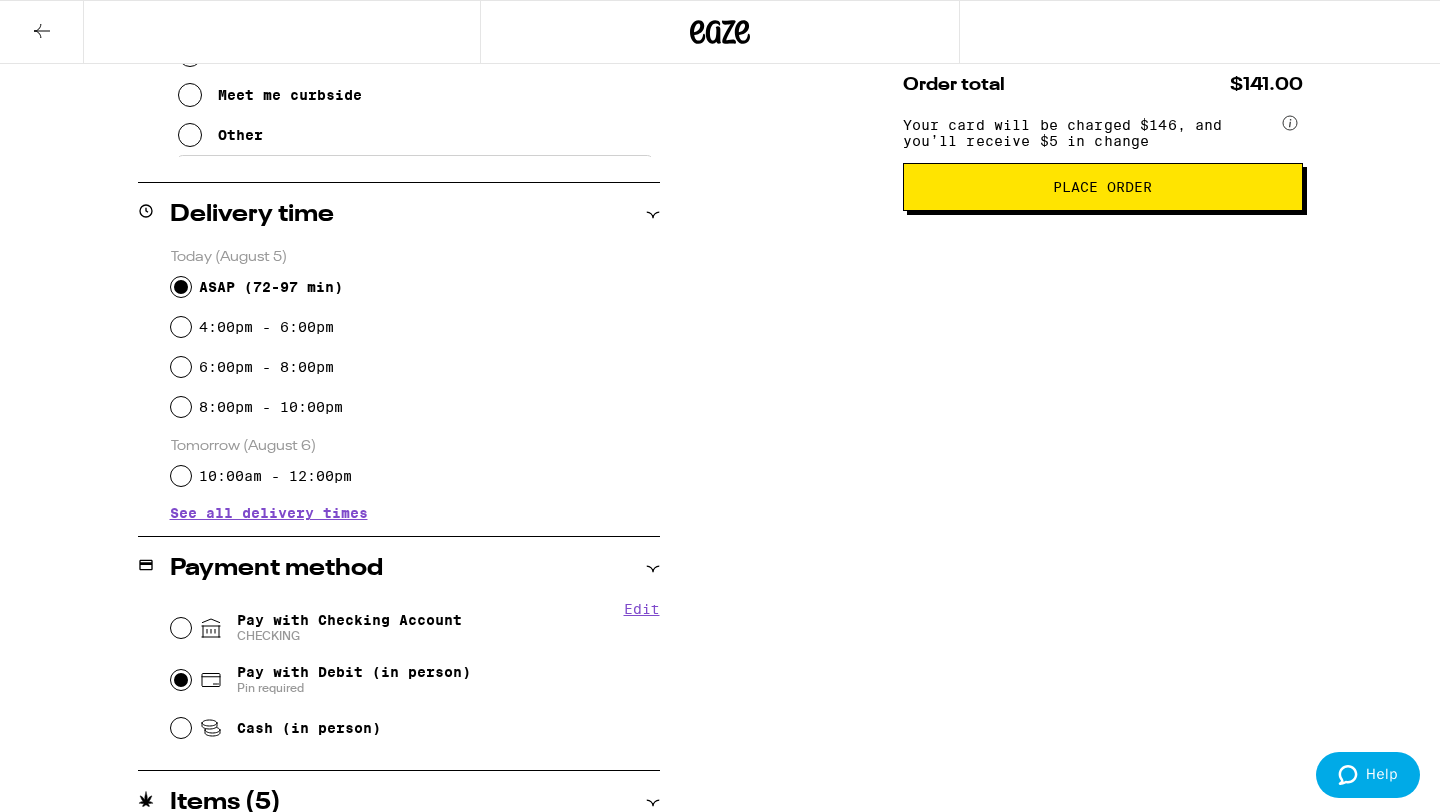 scroll, scrollTop: 459, scrollLeft: 0, axis: vertical 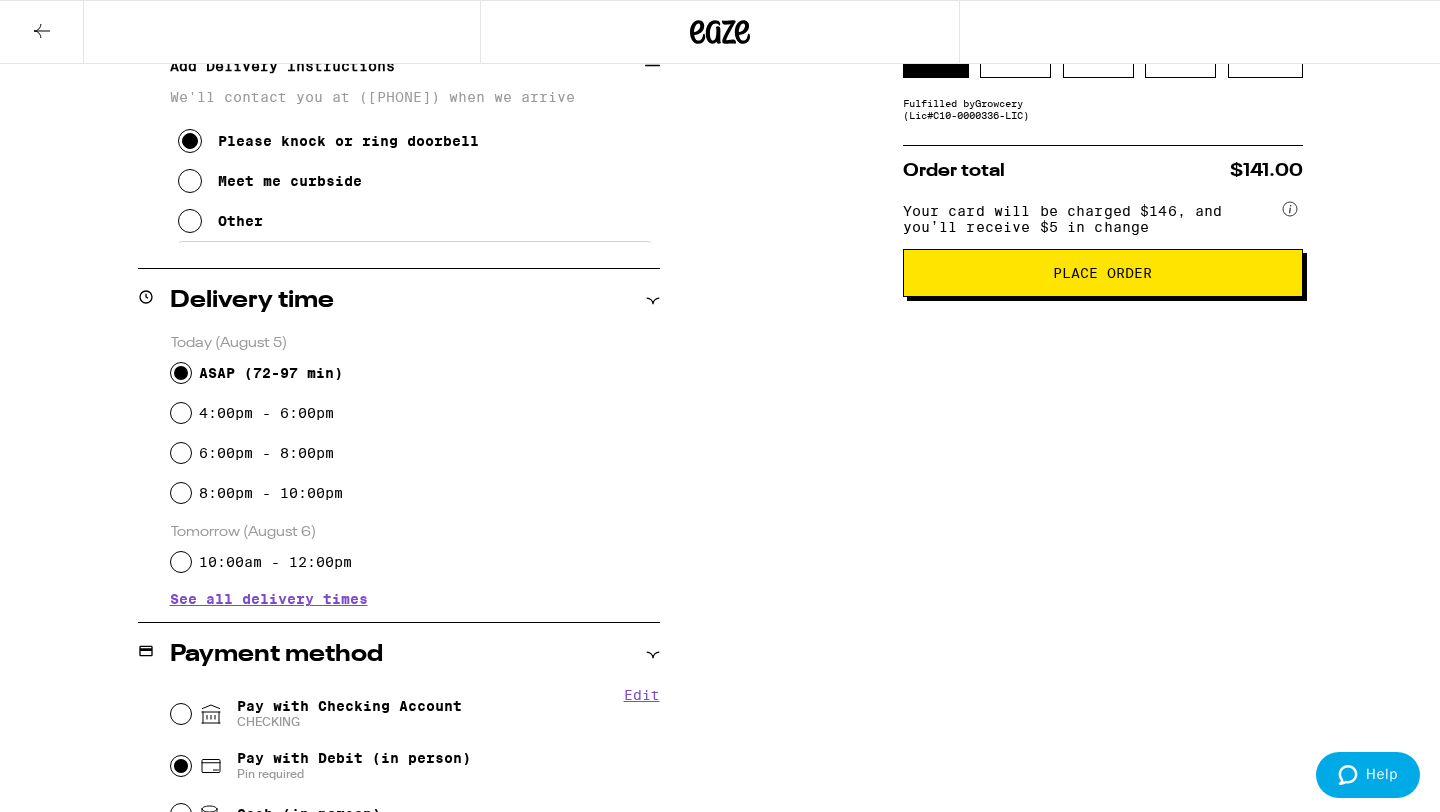 click on "Place Order" at bounding box center (1103, 273) 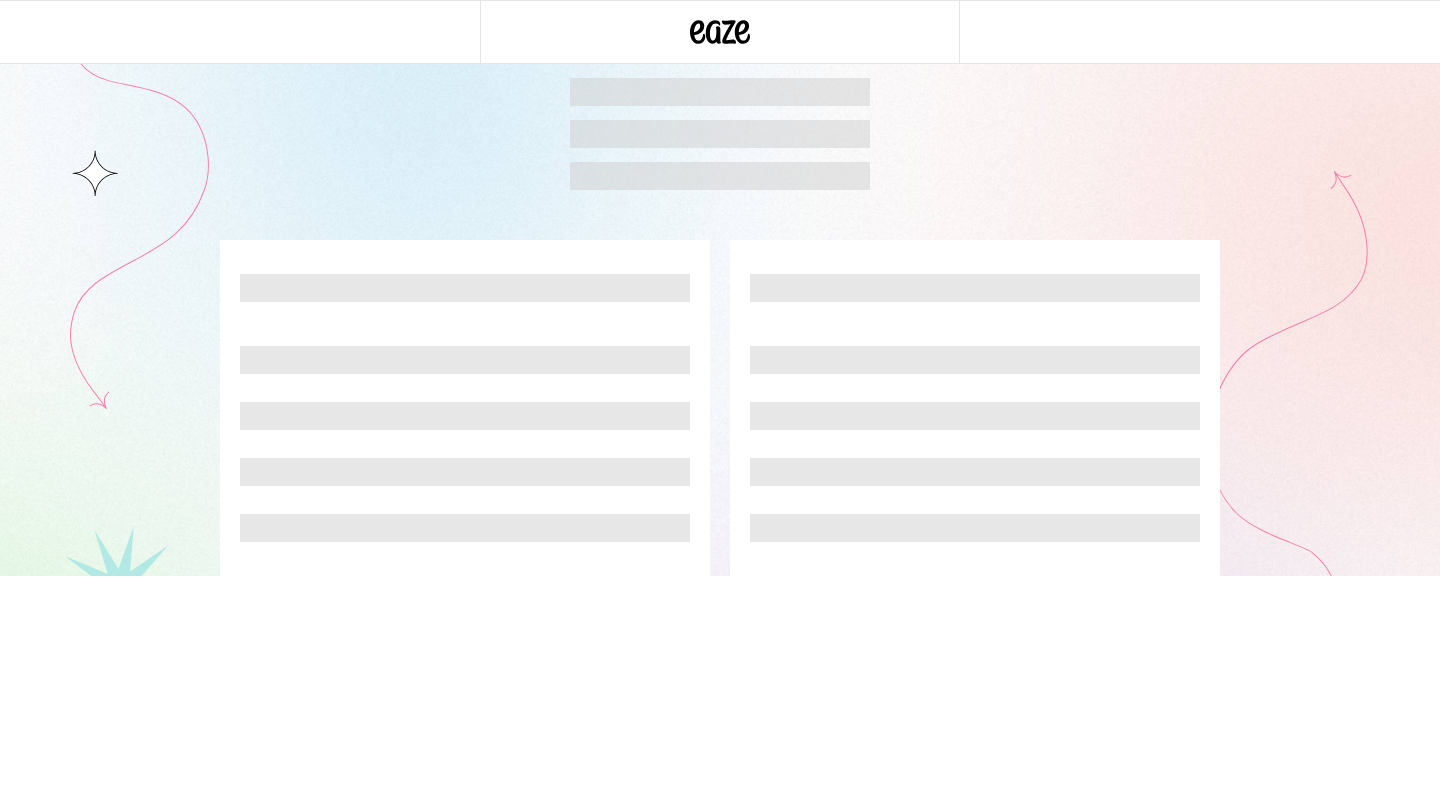 scroll, scrollTop: 0, scrollLeft: 0, axis: both 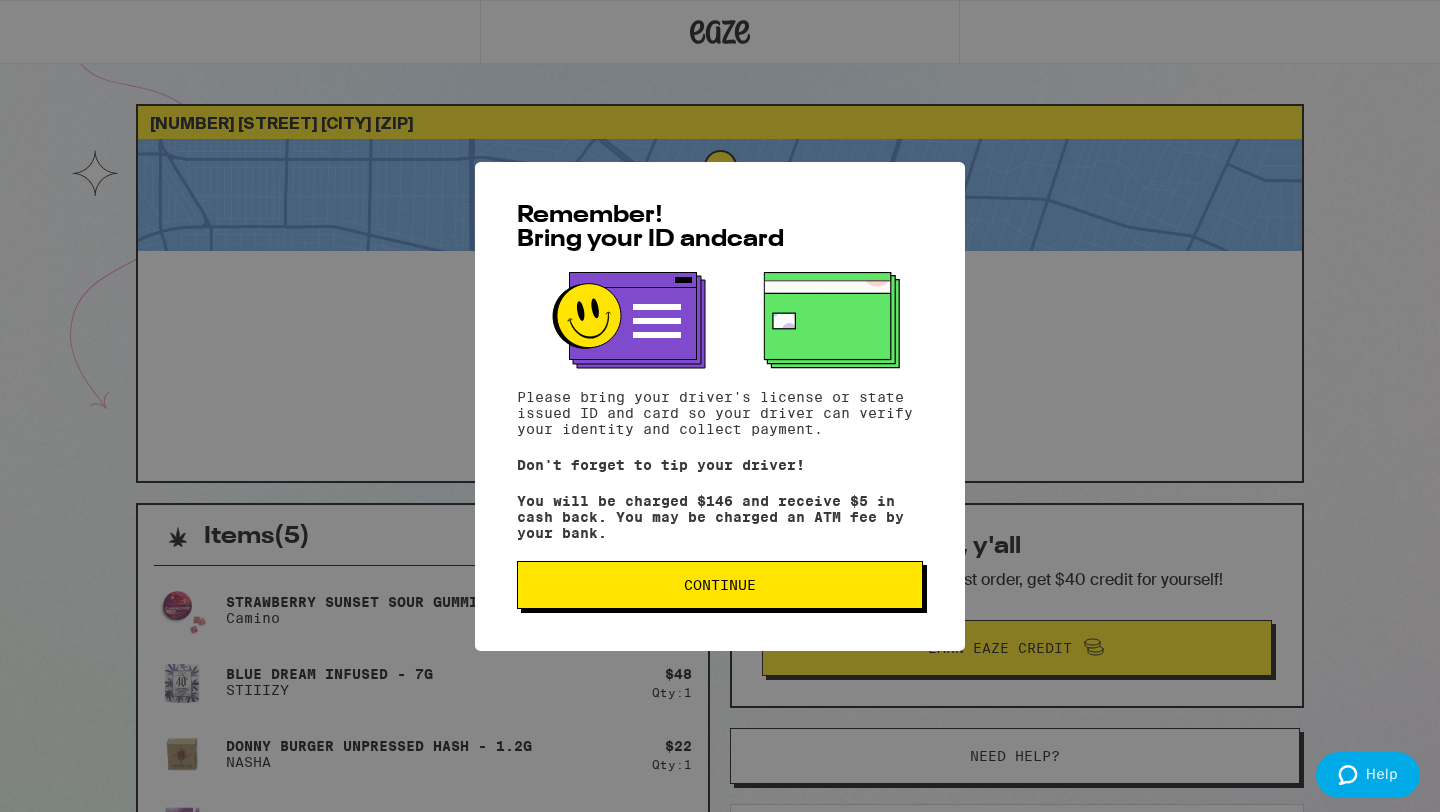 click on "Continue" at bounding box center (720, 585) 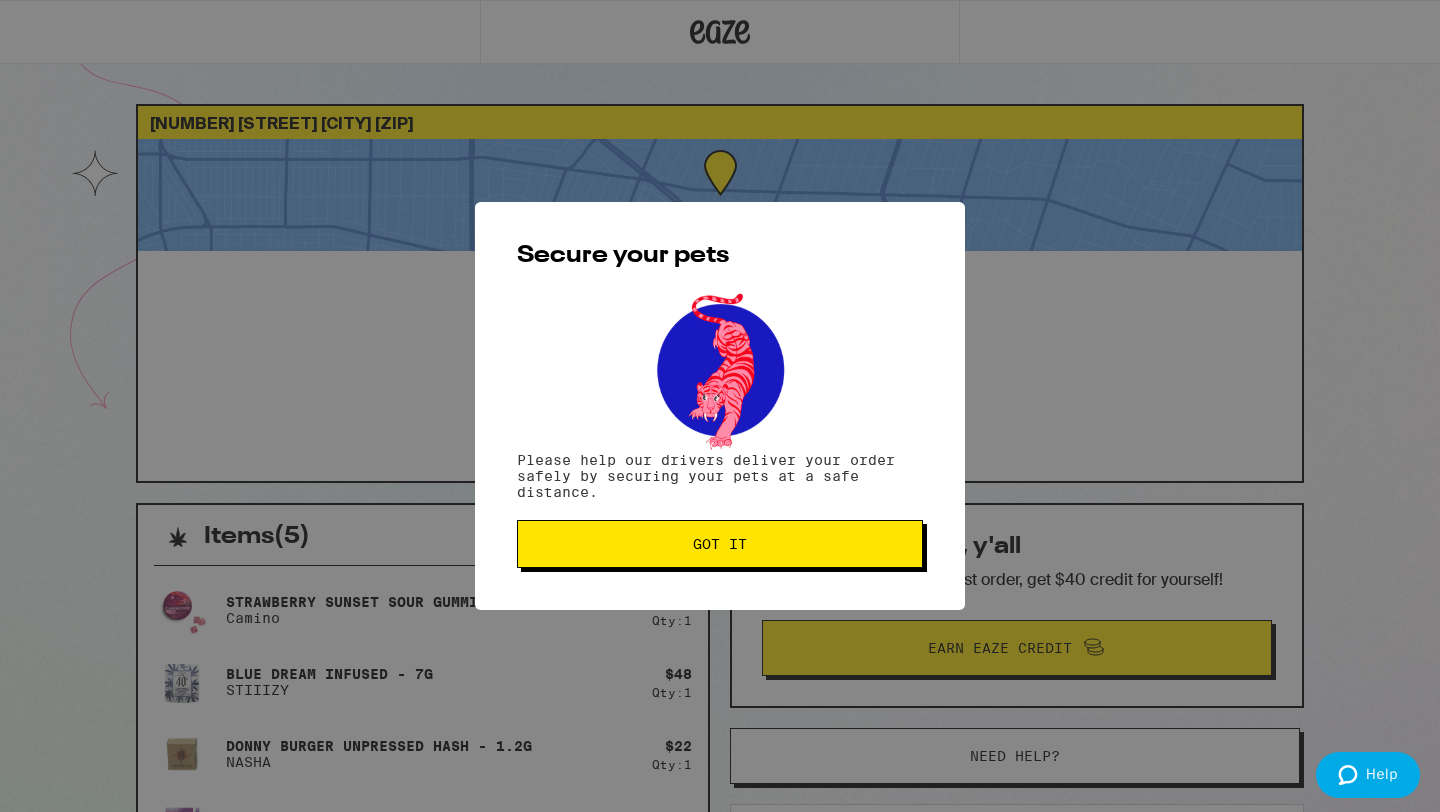 click on "Got it" at bounding box center [720, 544] 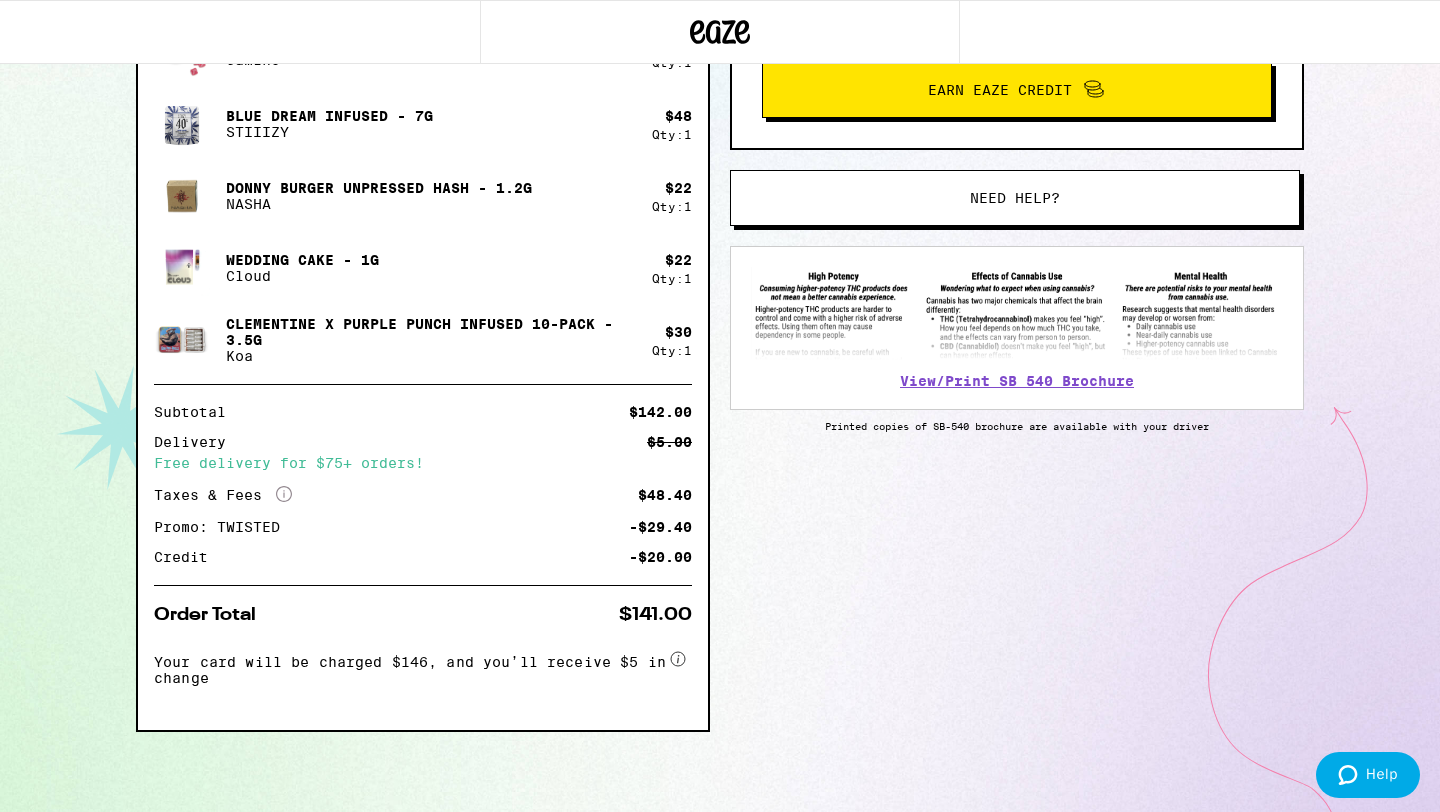 scroll, scrollTop: 0, scrollLeft: 0, axis: both 